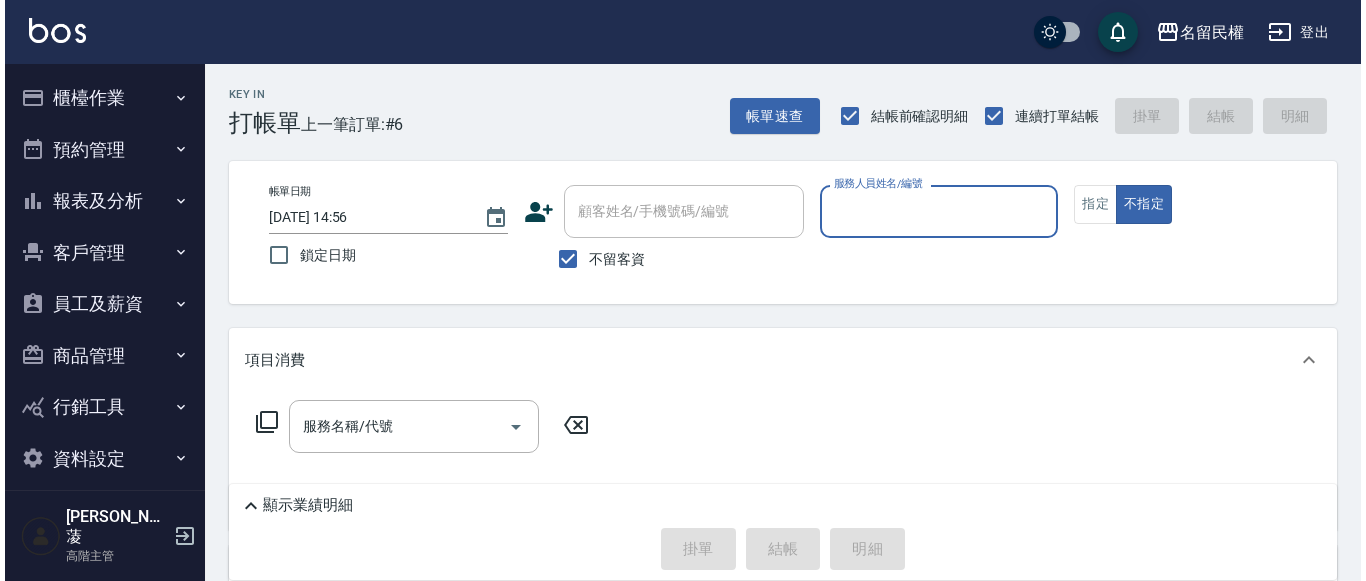scroll, scrollTop: 0, scrollLeft: 0, axis: both 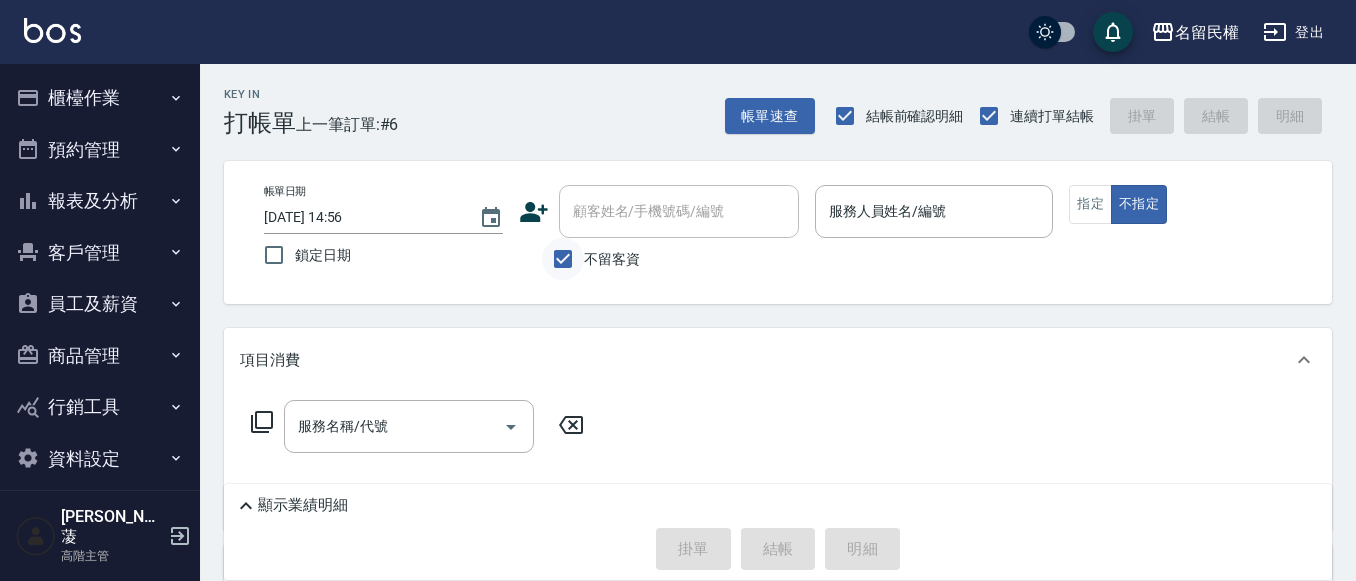 drag, startPoint x: 576, startPoint y: 263, endPoint x: 583, endPoint y: 252, distance: 13.038404 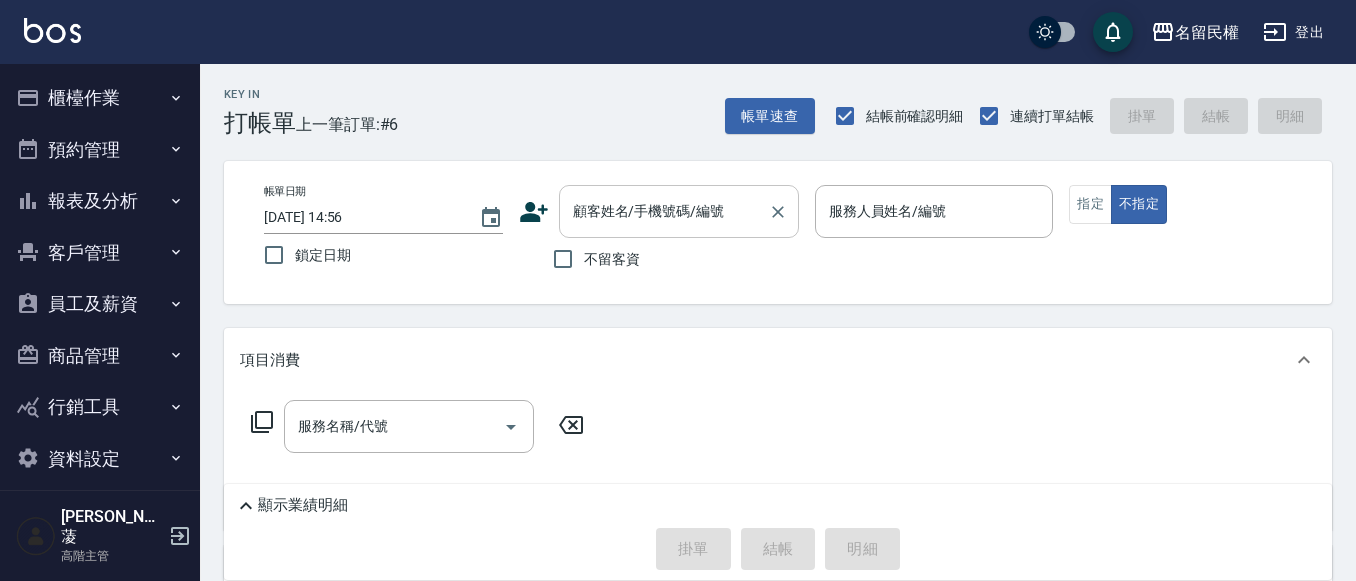 click on "顧客姓名/手機號碼/編號" at bounding box center [664, 211] 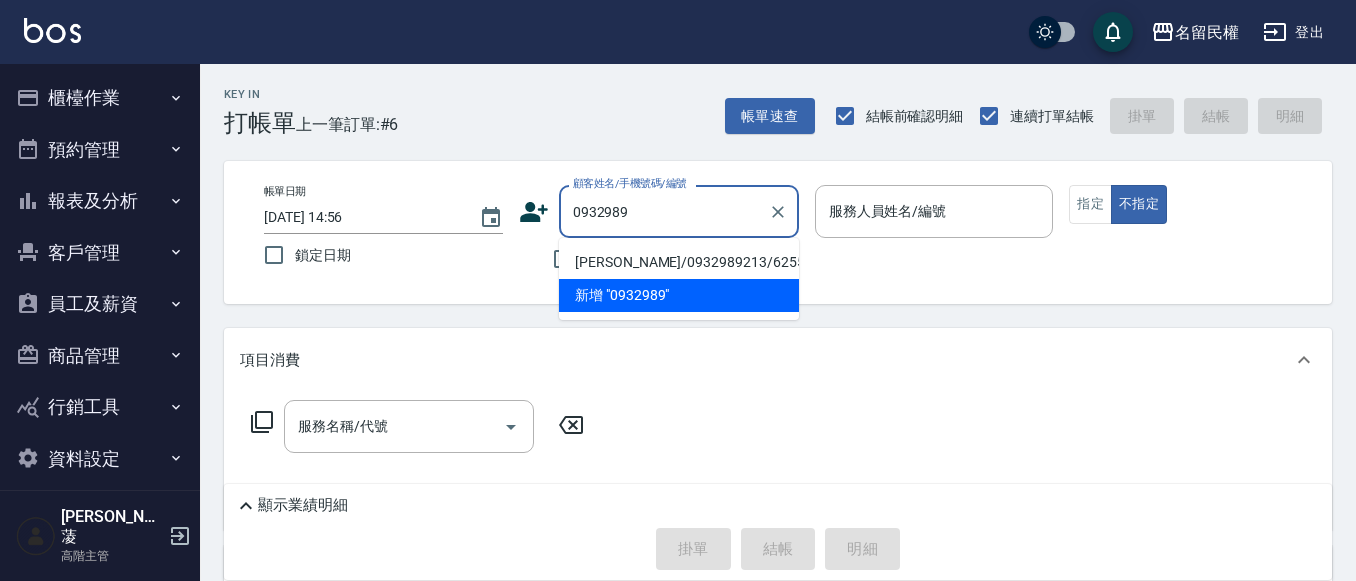click on "新增 "0932989"" at bounding box center (679, 295) 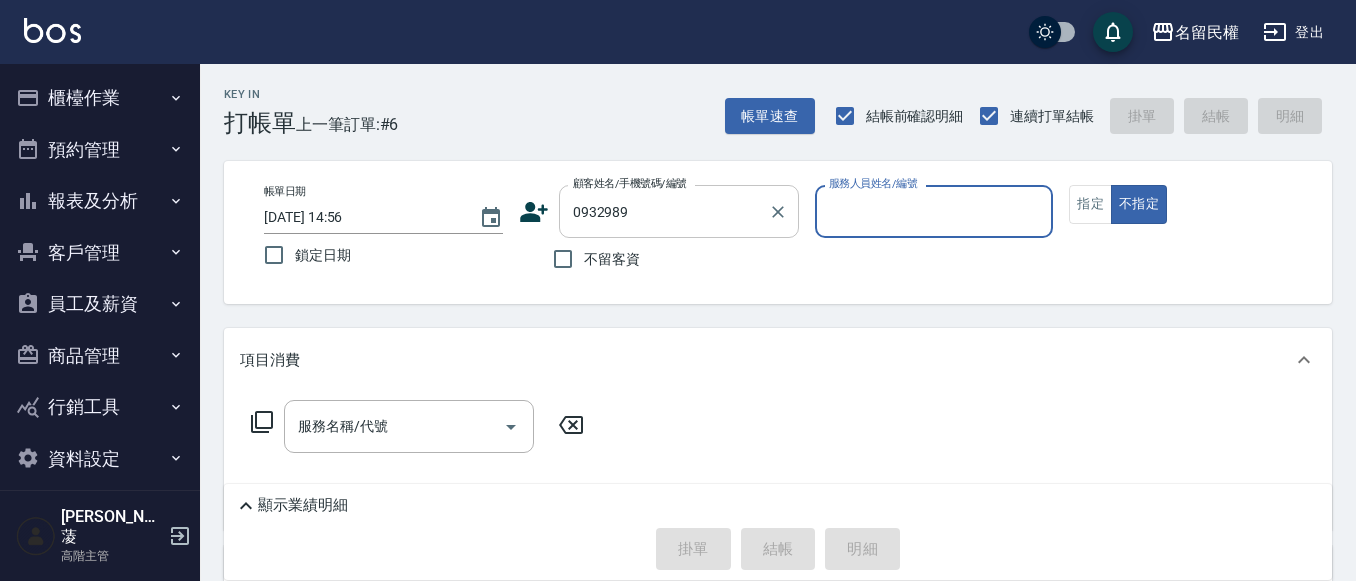 click on "0932989" at bounding box center (664, 211) 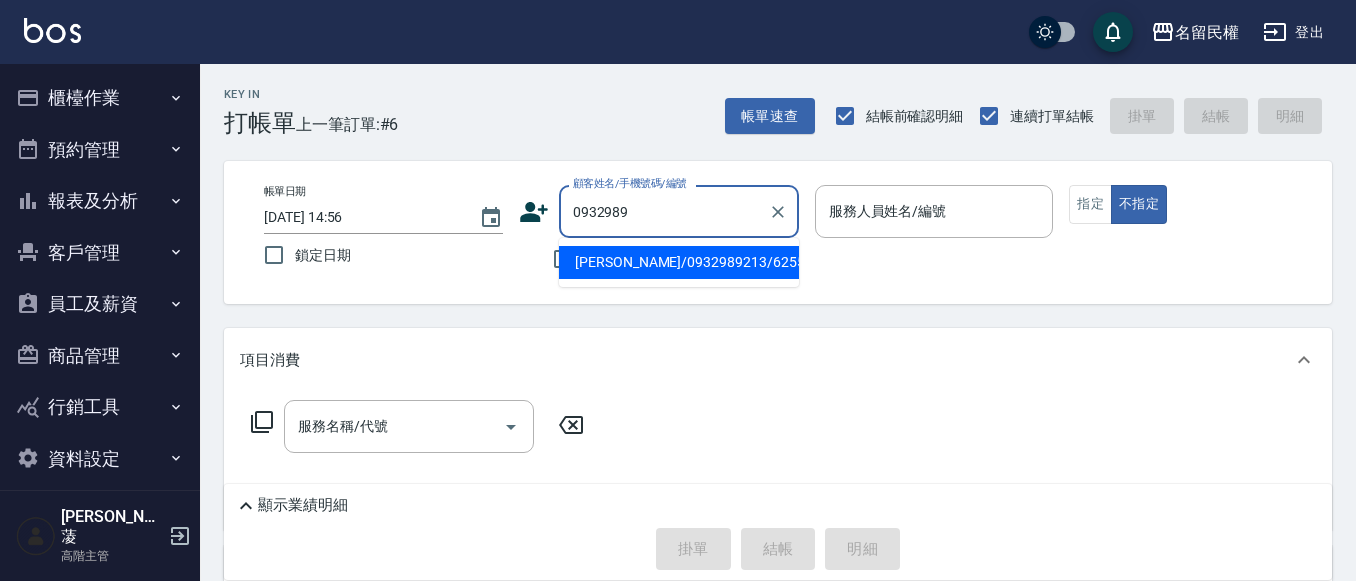 click on "[PERSON_NAME]/0932989213/6255" at bounding box center (679, 262) 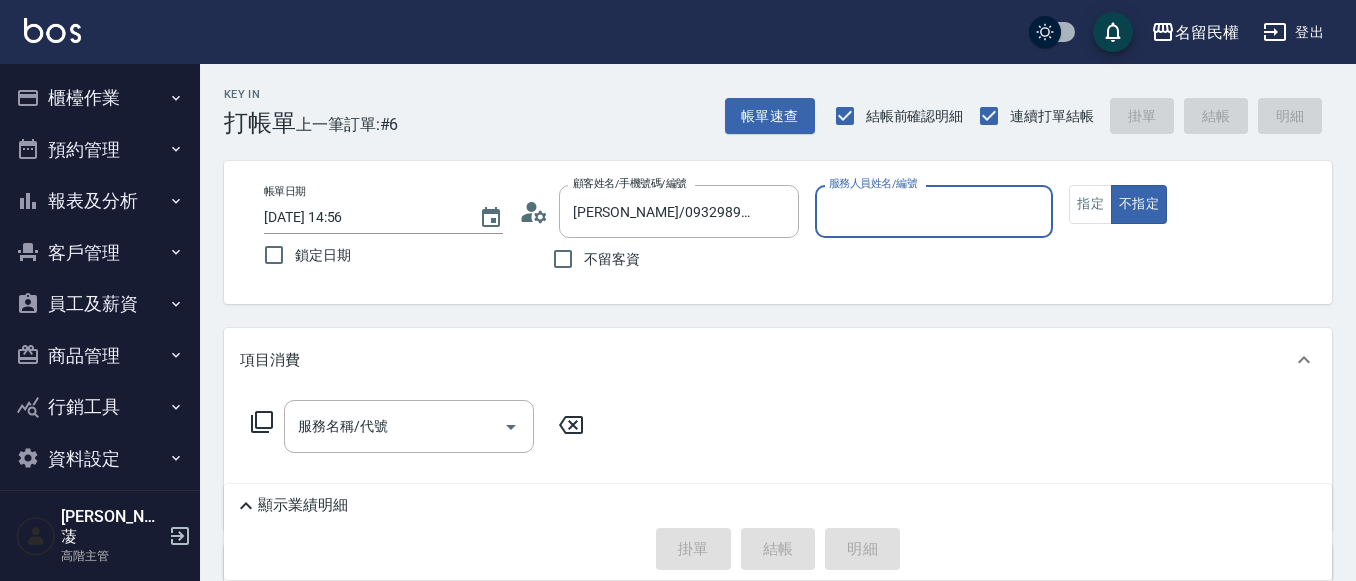 click 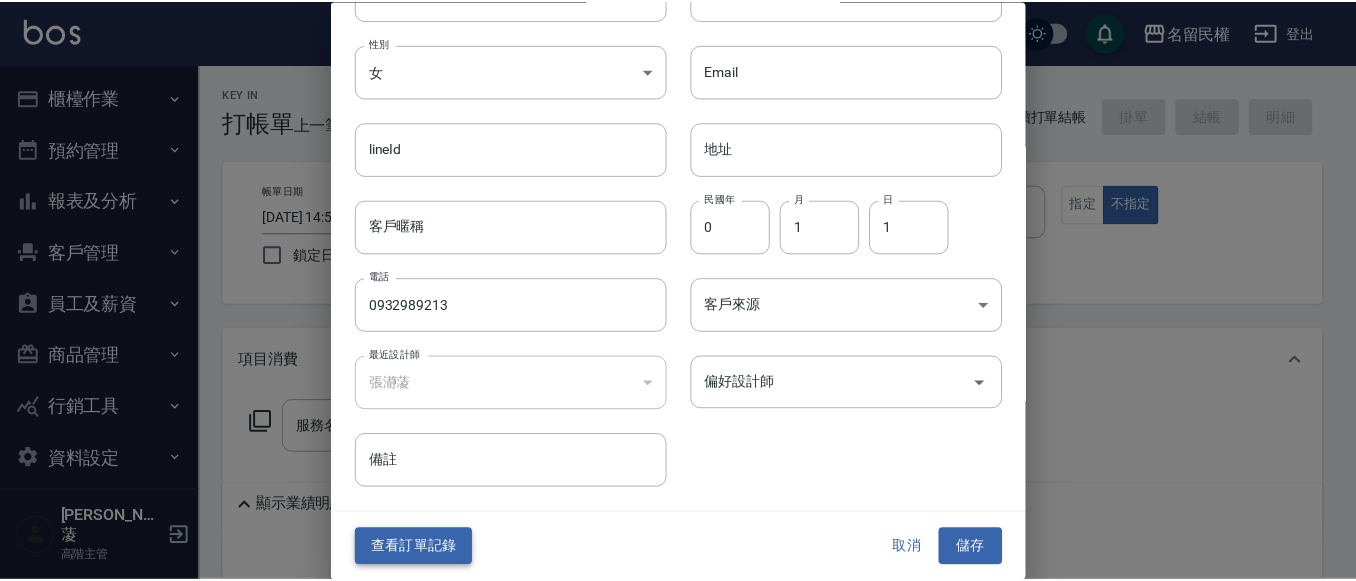 scroll, scrollTop: 112, scrollLeft: 0, axis: vertical 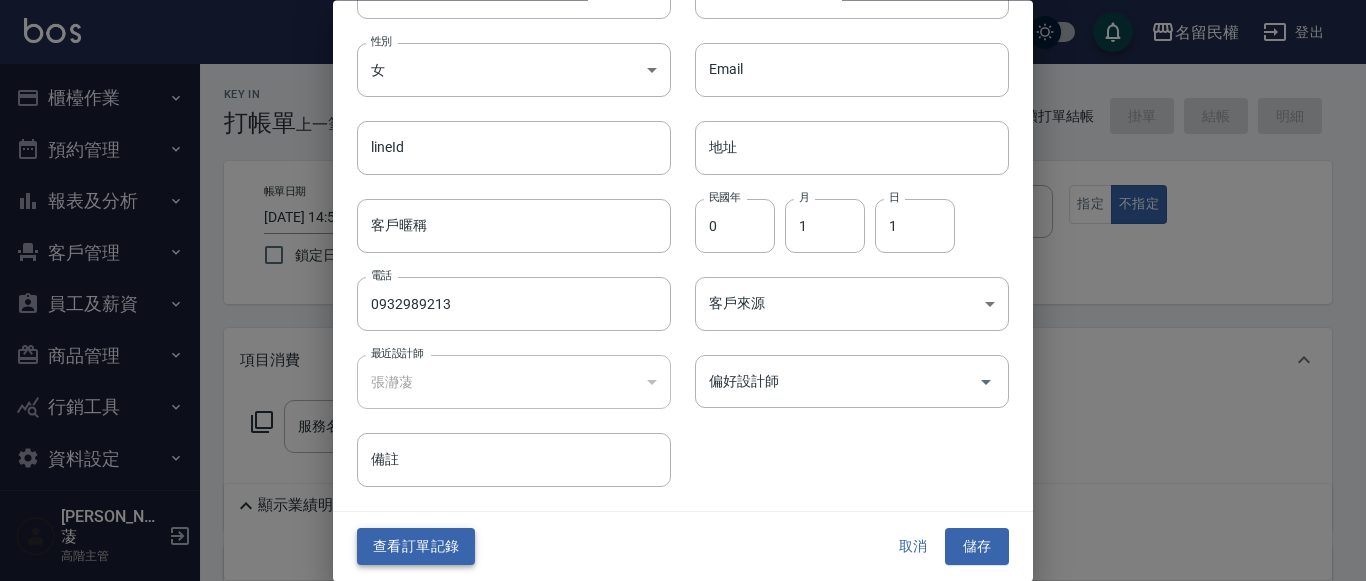 click on "查看訂單記錄" at bounding box center (416, 547) 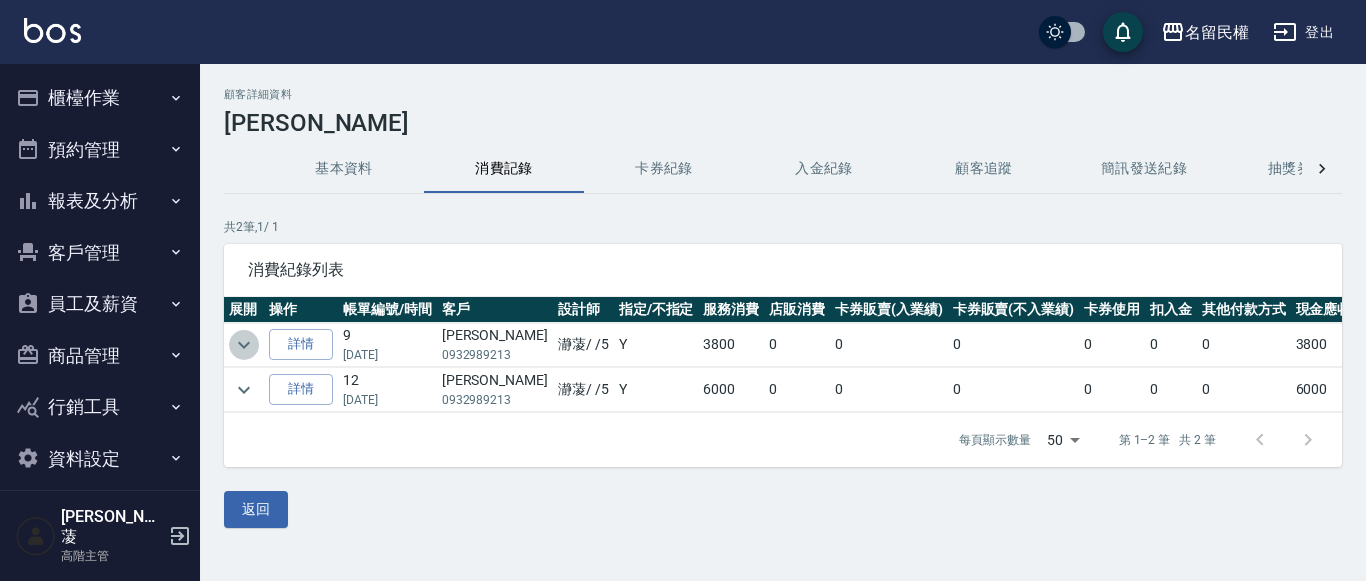 click 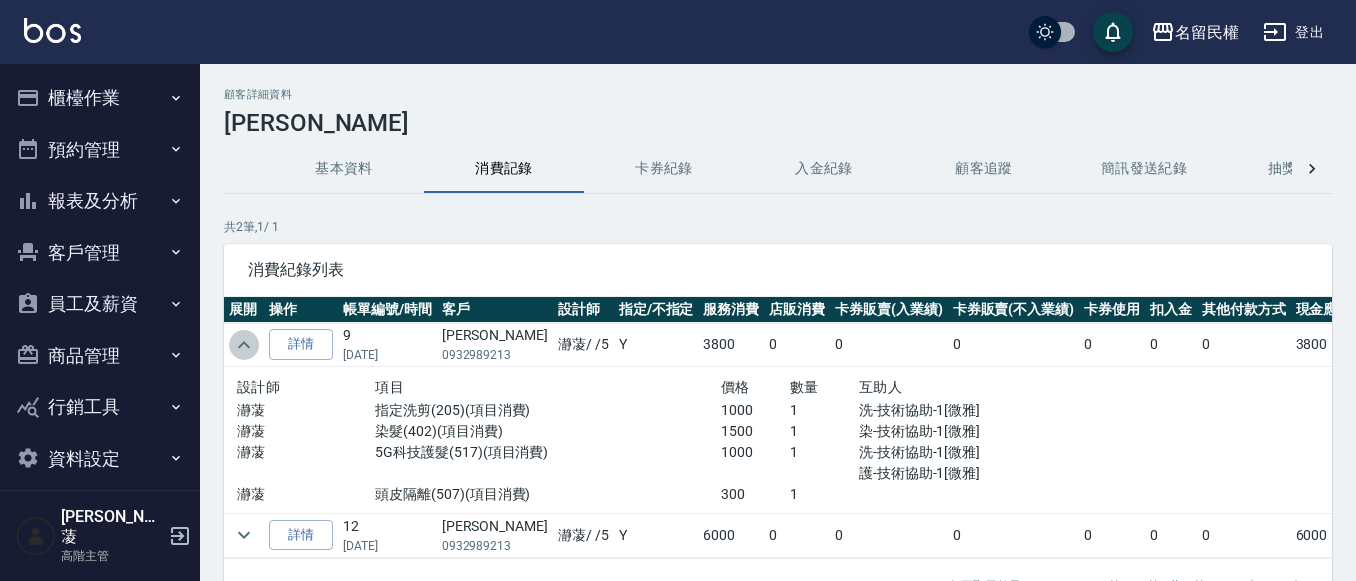 click 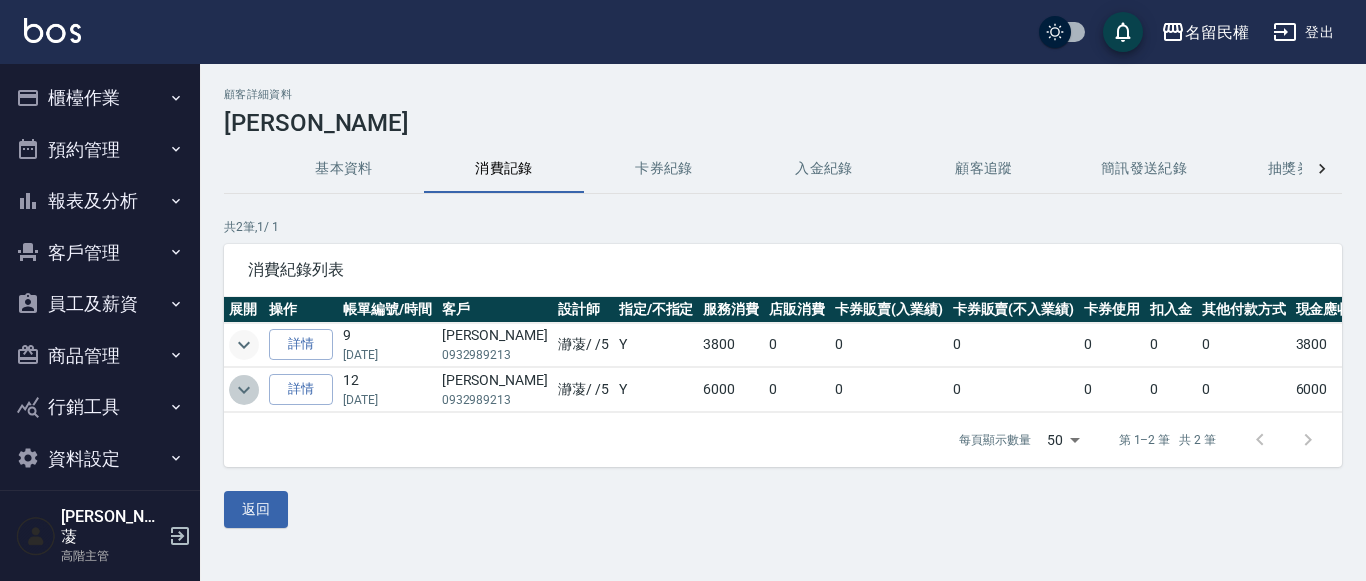 click 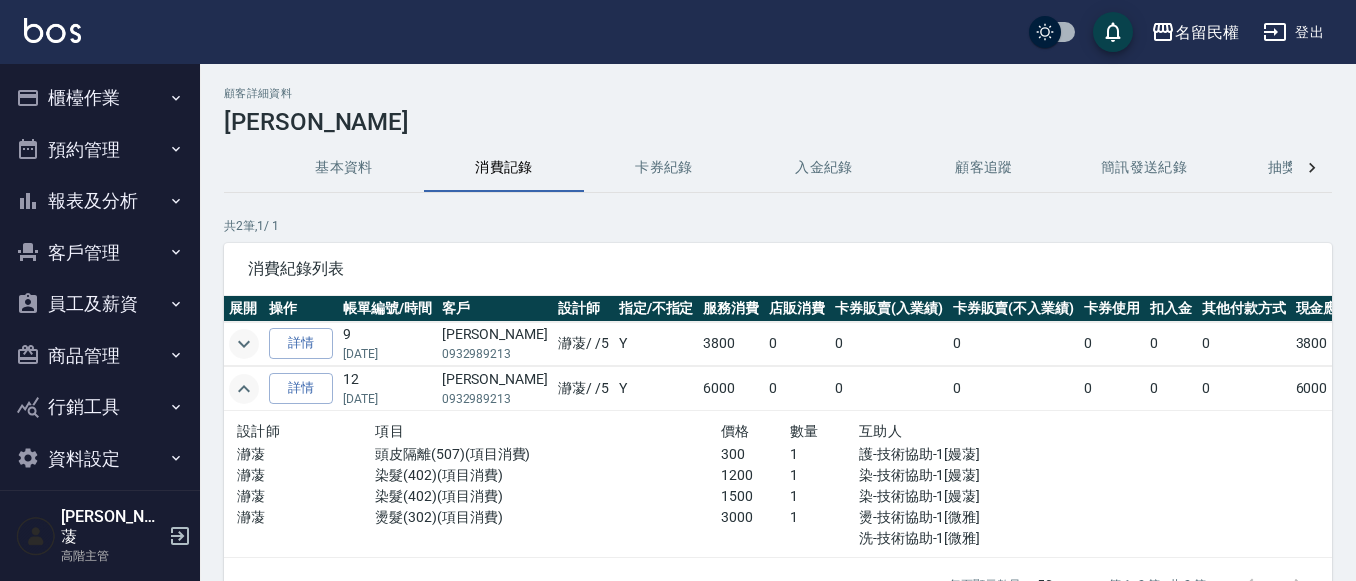 scroll, scrollTop: 0, scrollLeft: 0, axis: both 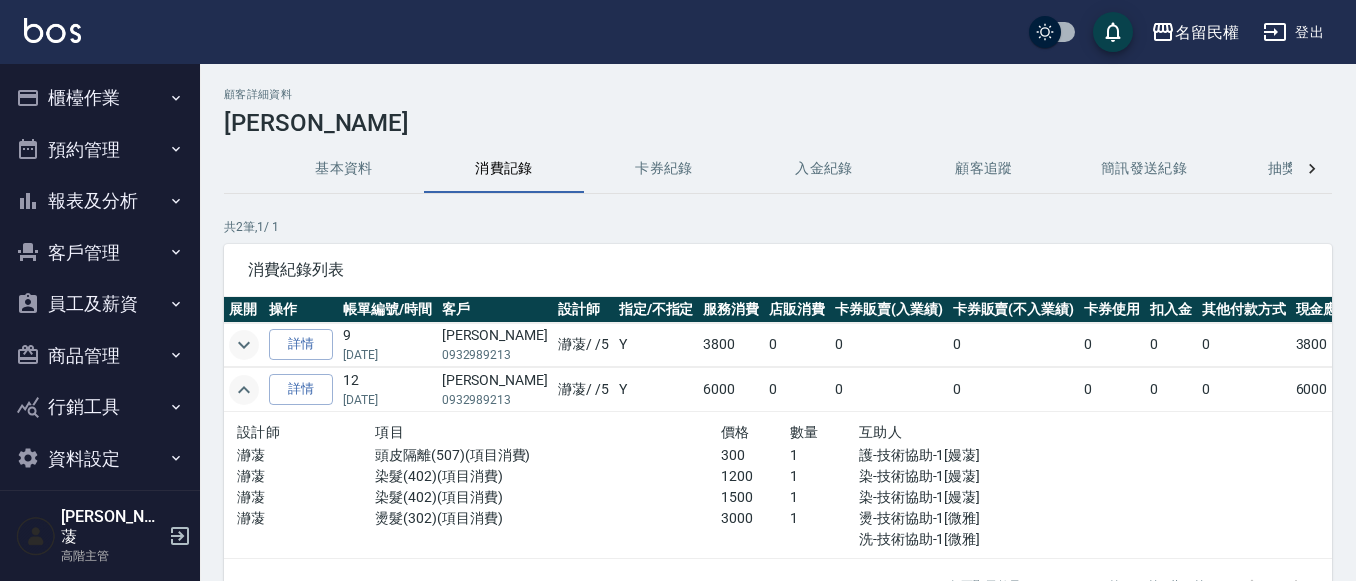 drag, startPoint x: 100, startPoint y: 101, endPoint x: 192, endPoint y: 118, distance: 93.55747 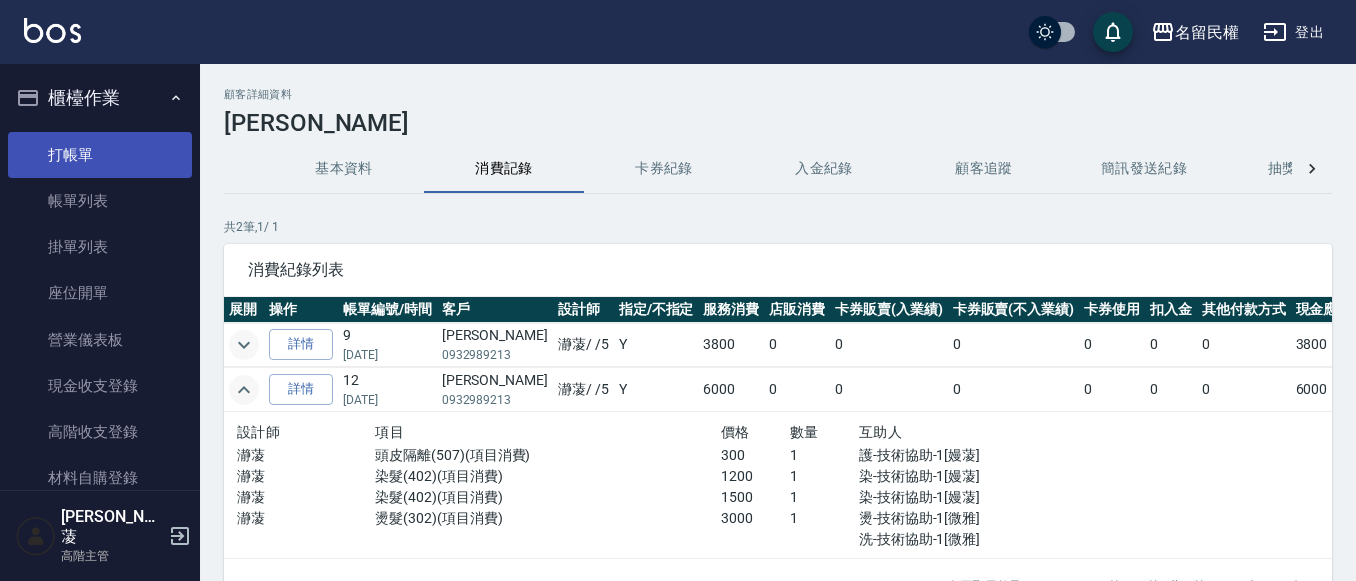 click on "打帳單" at bounding box center [100, 155] 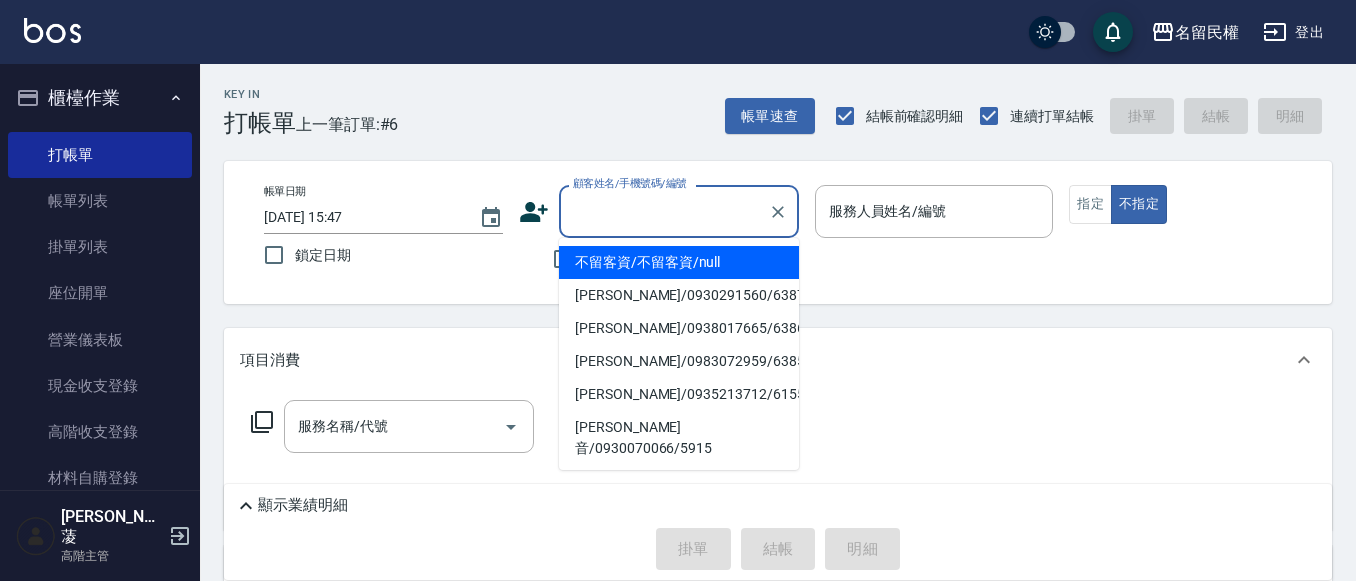 click on "顧客姓名/手機號碼/編號" at bounding box center (664, 211) 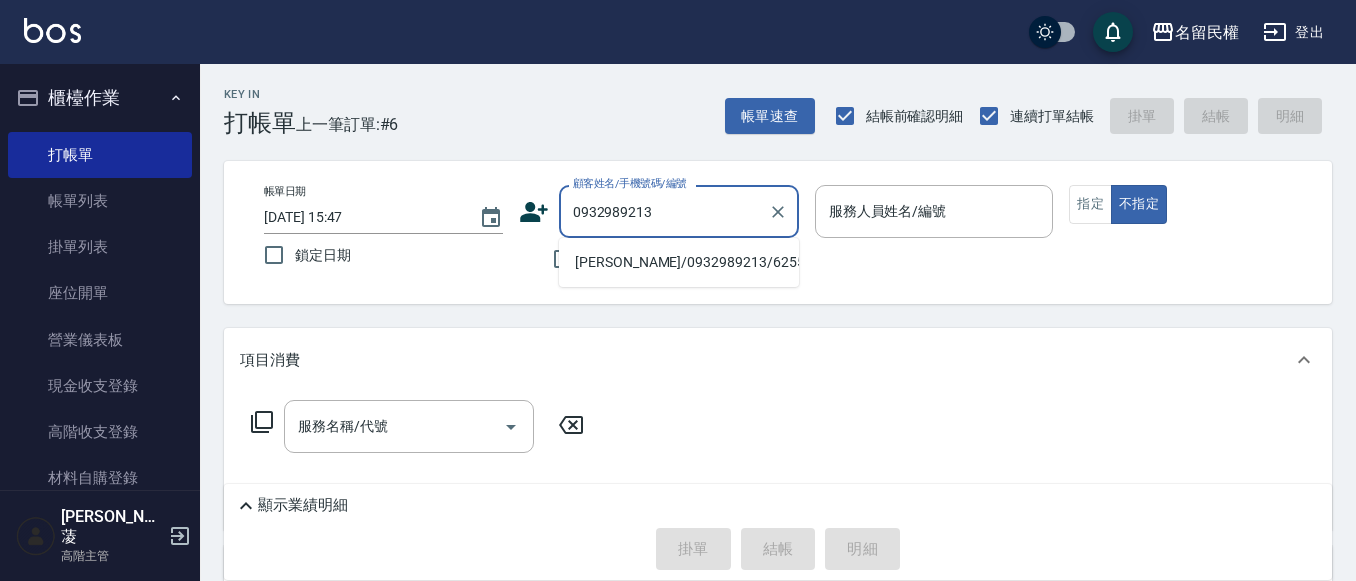 click on "[PERSON_NAME]/0932989213/6255" at bounding box center [679, 262] 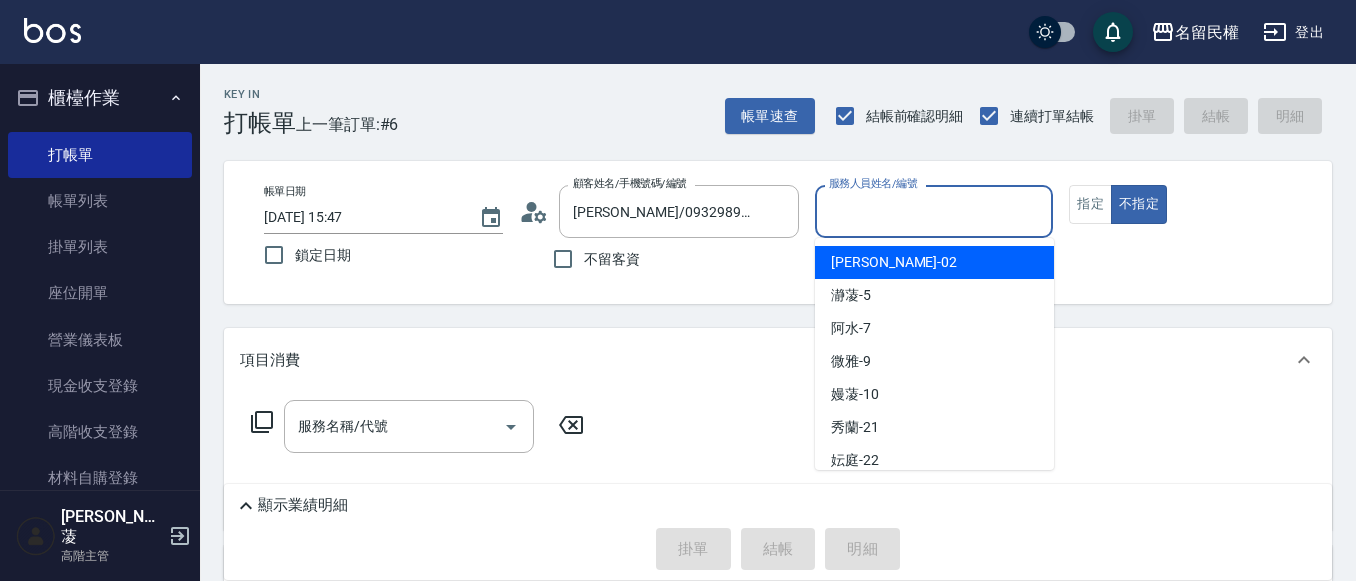 click on "服務人員姓名/編號" at bounding box center (934, 211) 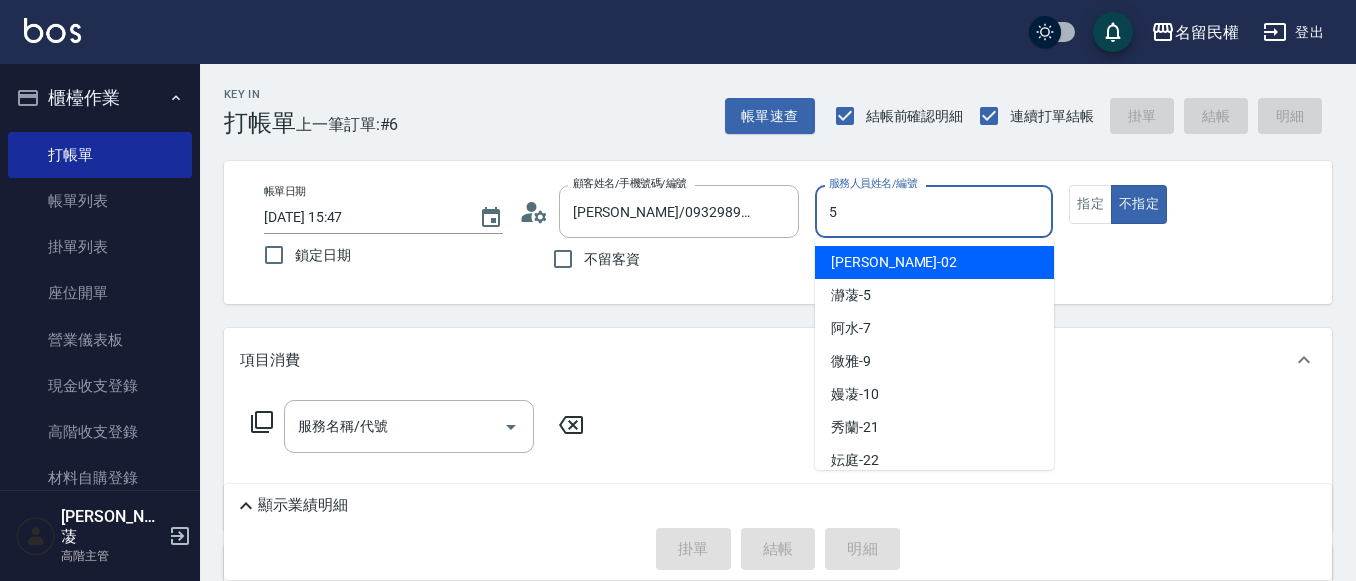 type on "瀞蓤-5" 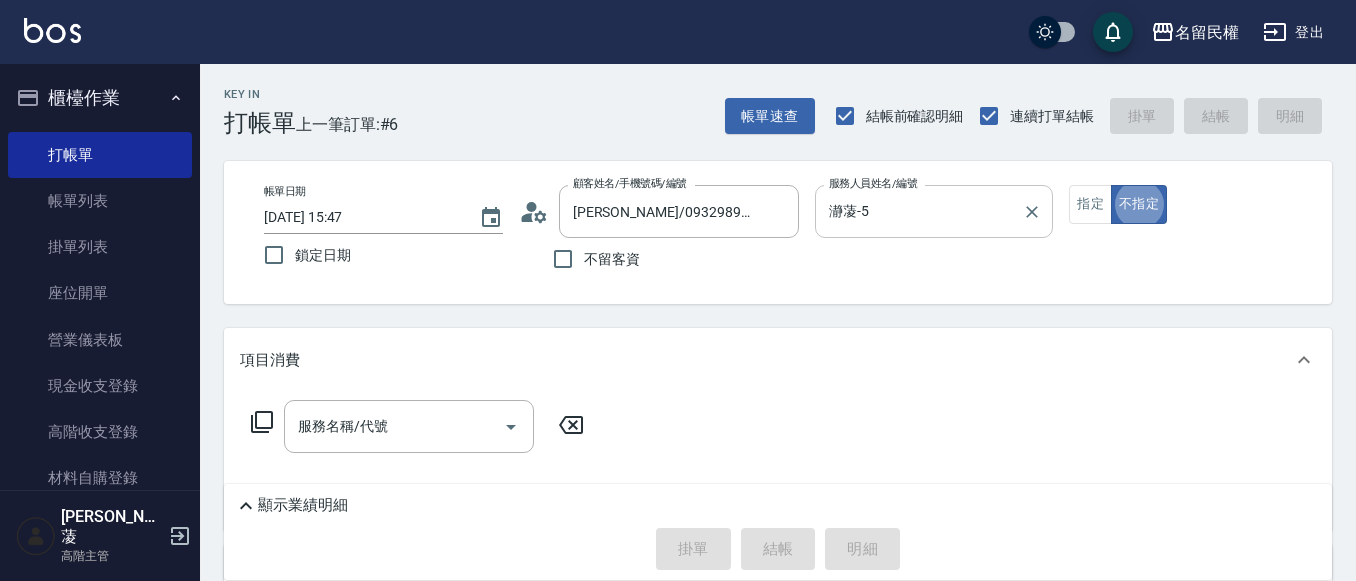 type on "false" 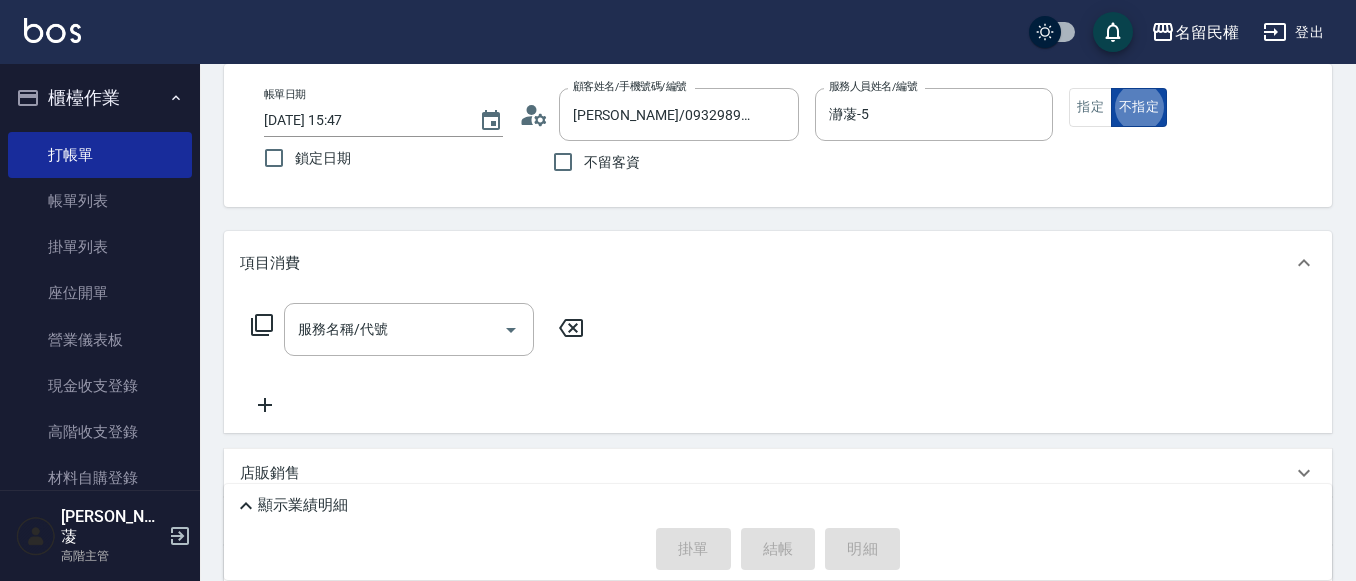 scroll, scrollTop: 0, scrollLeft: 0, axis: both 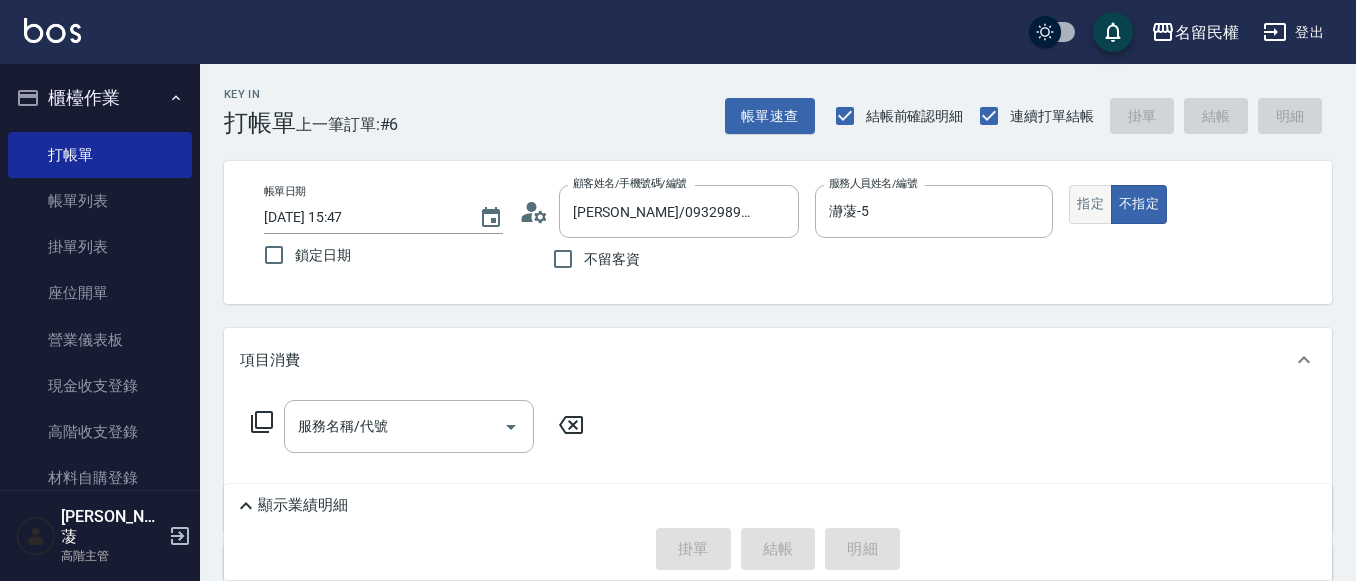 click on "指定" at bounding box center (1090, 204) 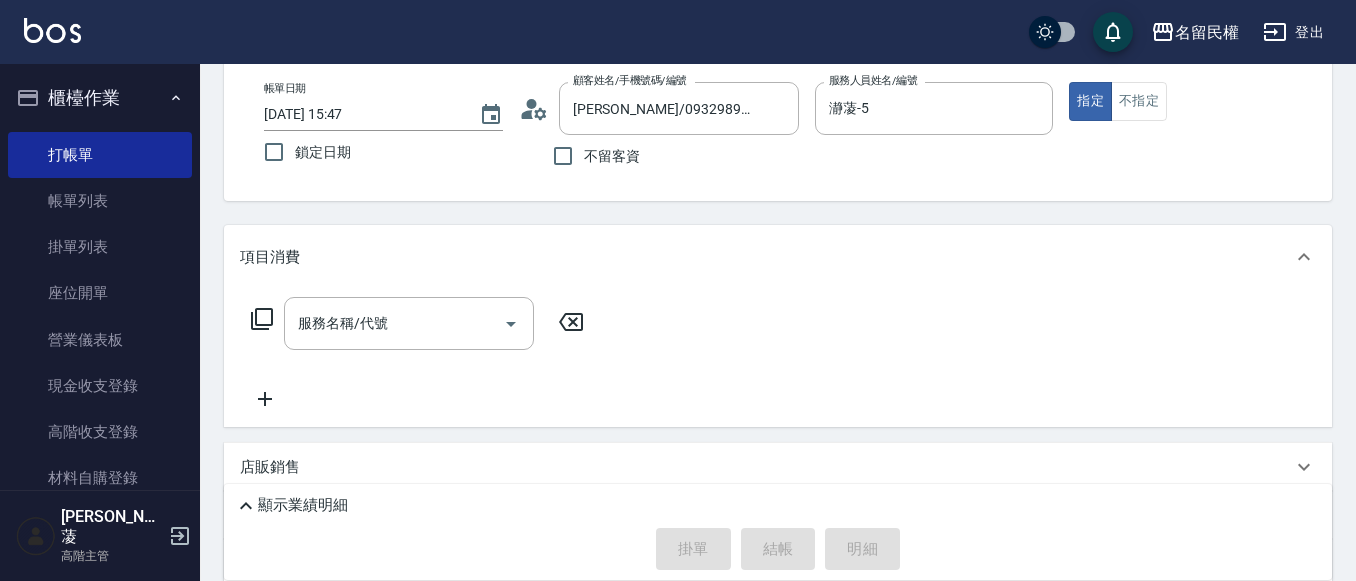 scroll, scrollTop: 200, scrollLeft: 0, axis: vertical 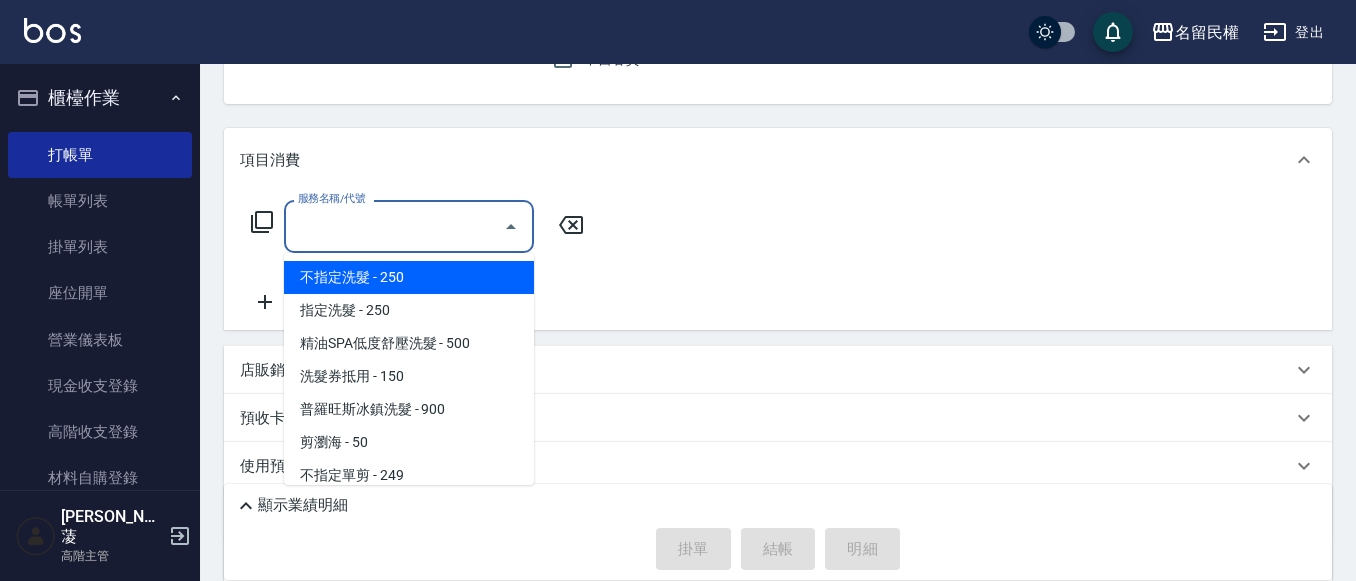 click on "服務名稱/代號" at bounding box center [394, 226] 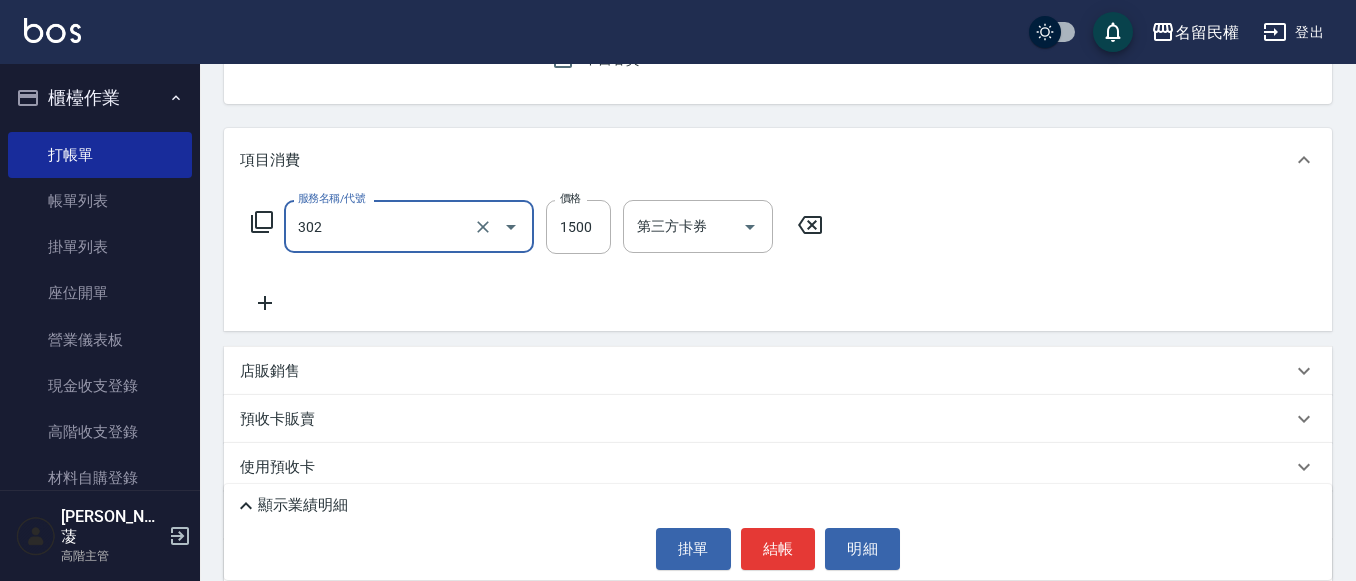 type on "燙髮(302)" 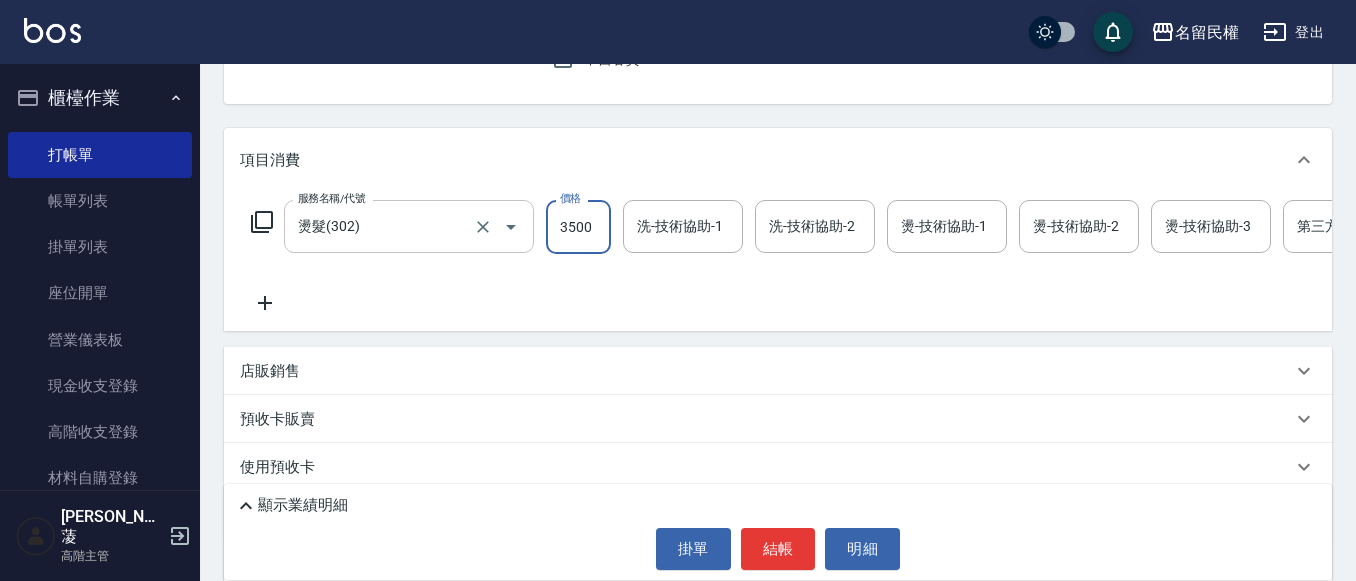 type on "3500" 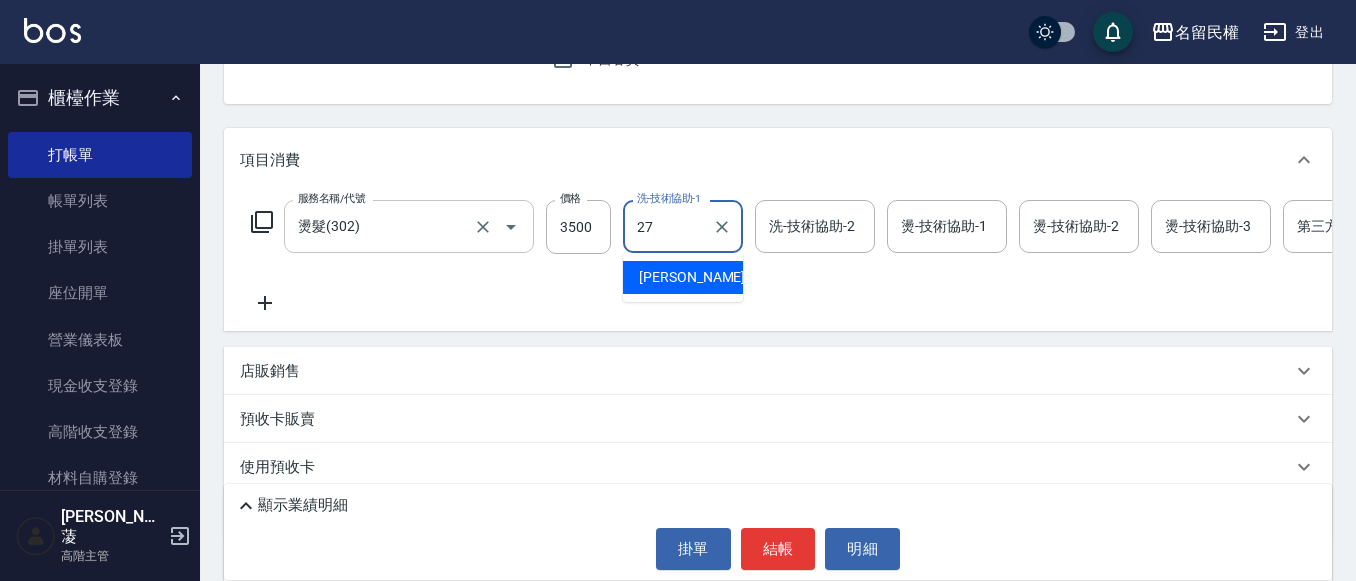 type on "[PERSON_NAME]-27" 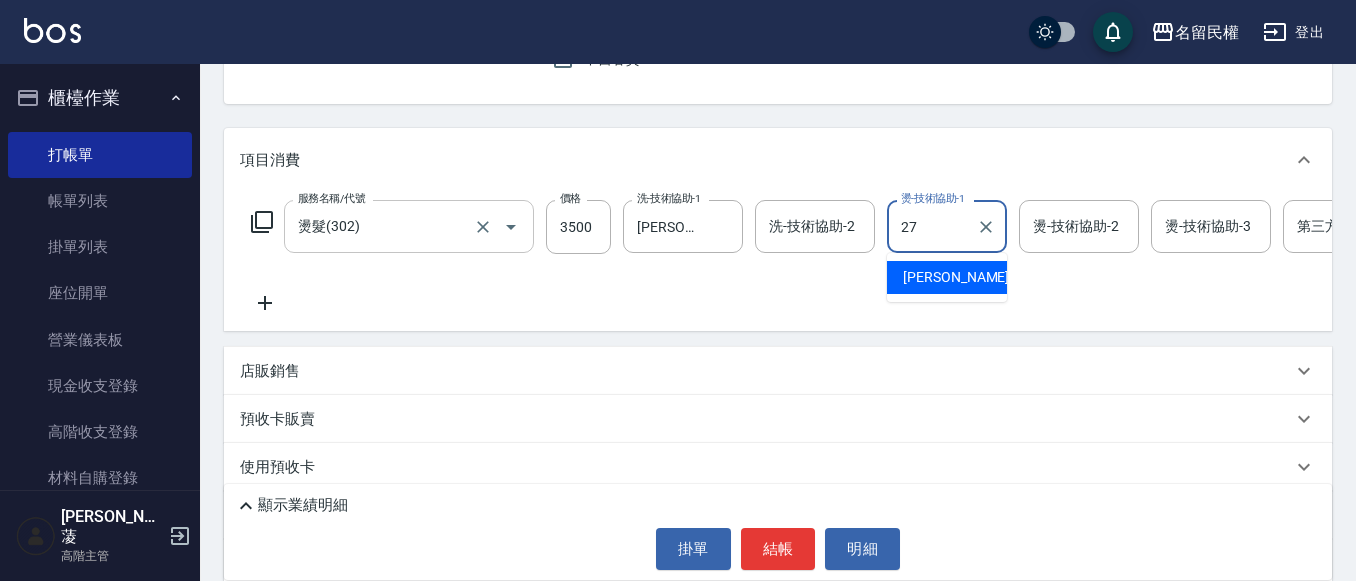 type on "[PERSON_NAME]-27" 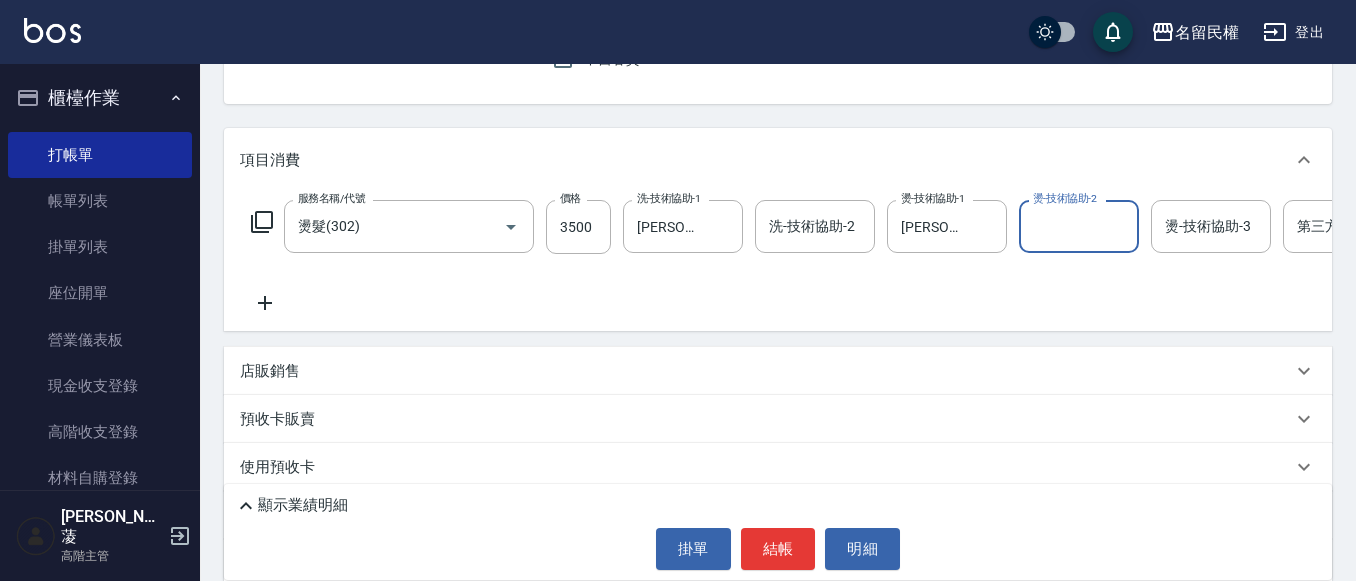 click 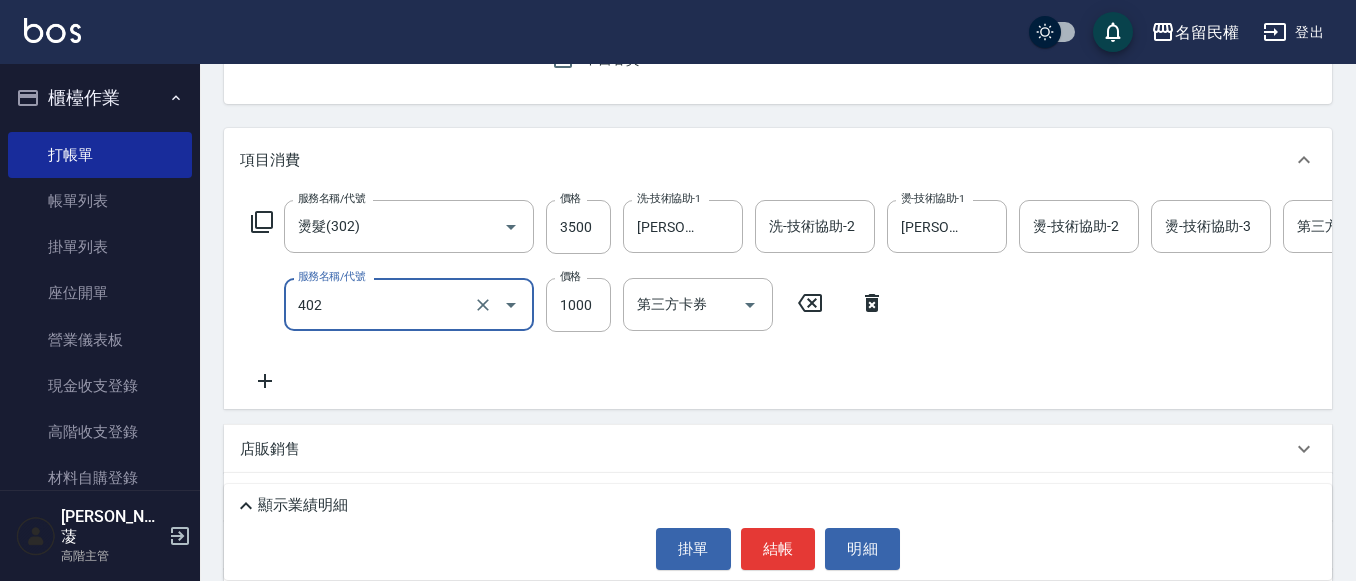 type on "染髮(402)" 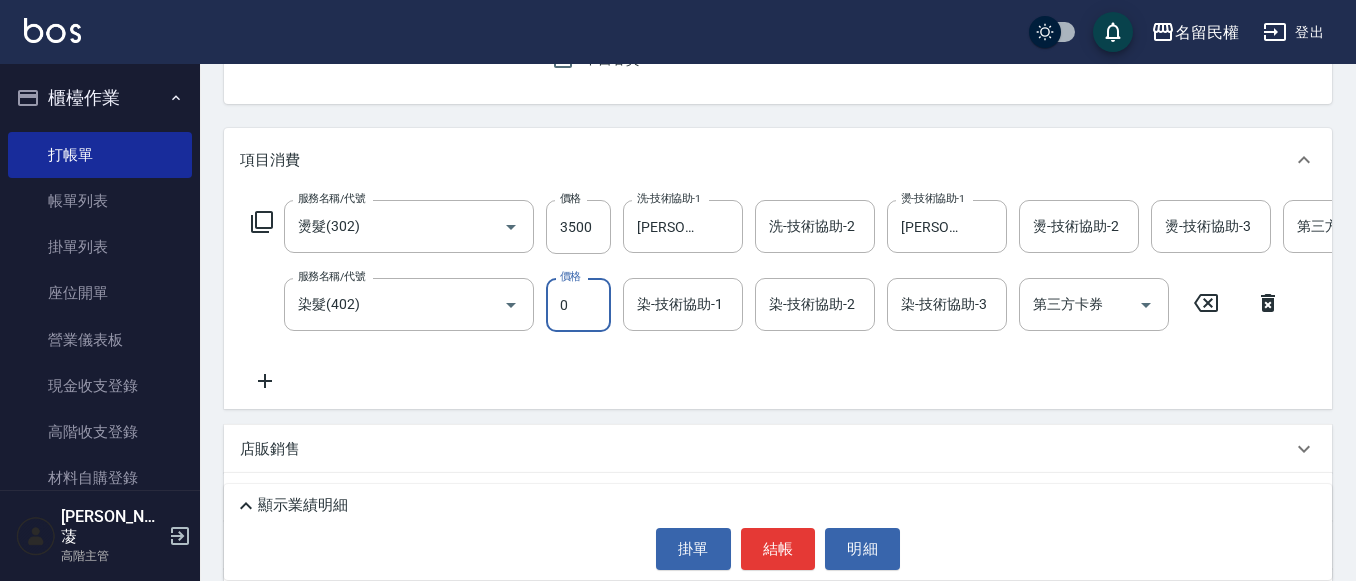 scroll, scrollTop: 0, scrollLeft: 0, axis: both 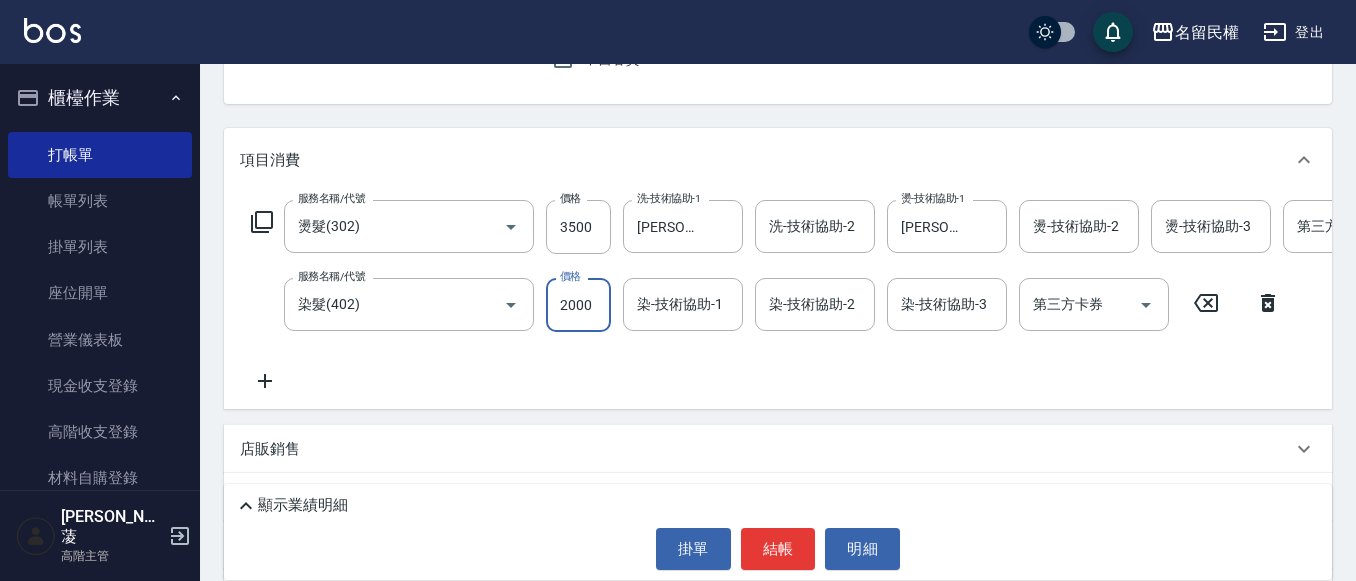 type on "2000" 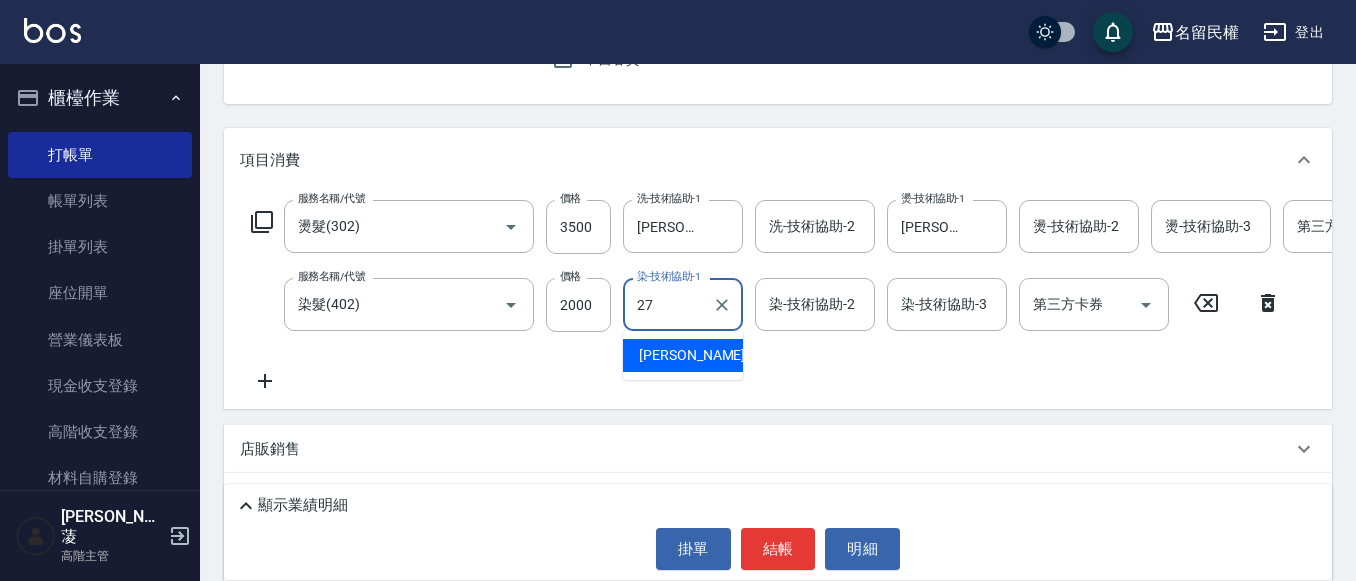 type on "[PERSON_NAME]-27" 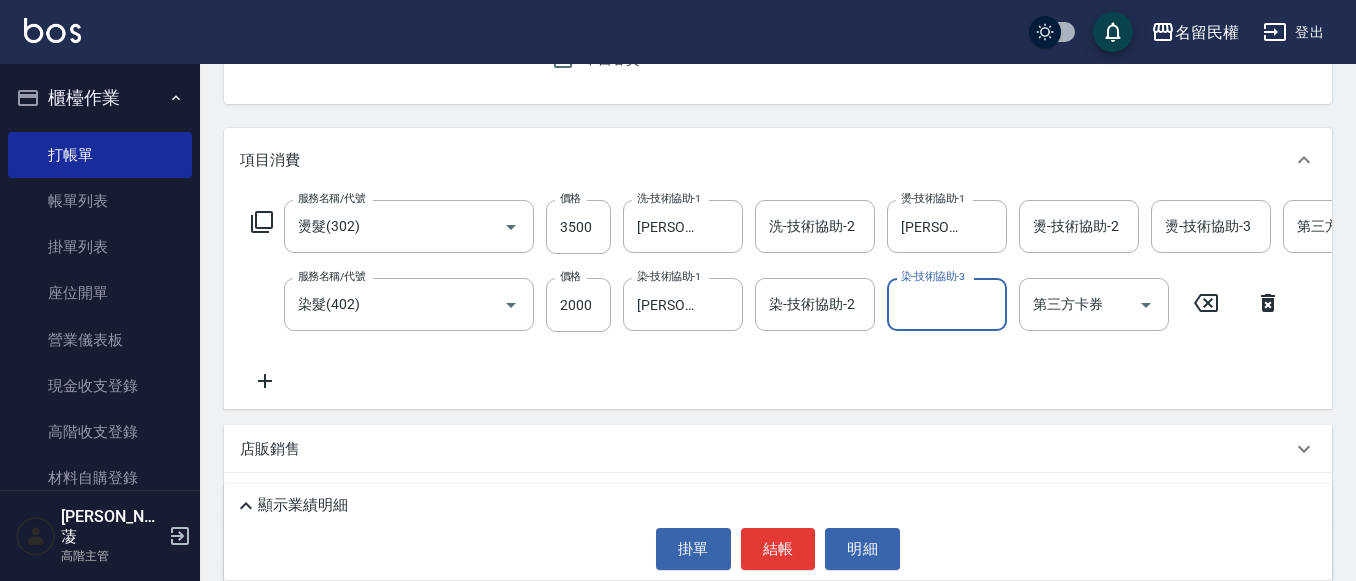 click 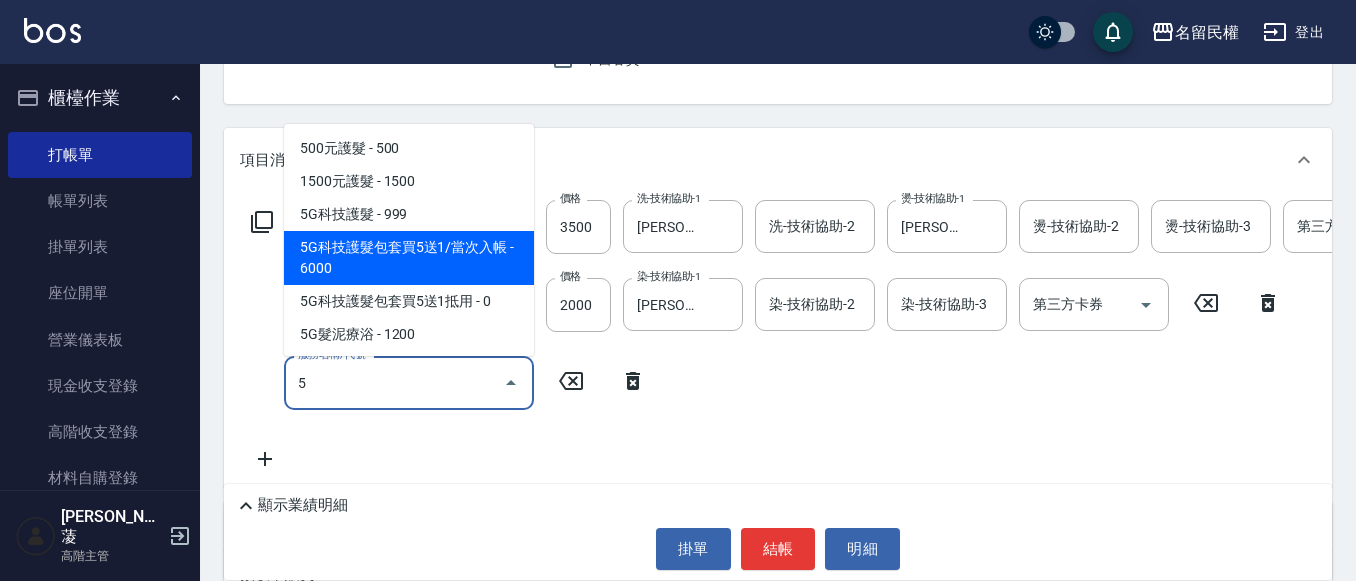 click on "5G科技護髮包套買5送1/當次入帳 - 6000" at bounding box center (409, 258) 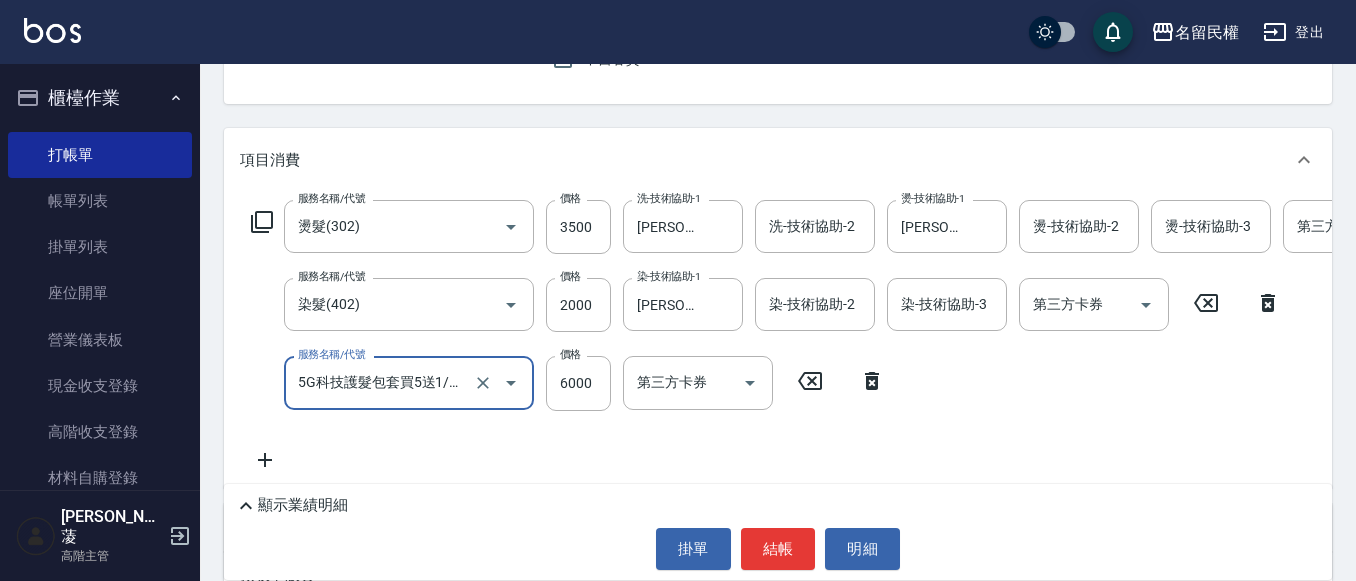 click on "5G科技護髮包套買5送1/當次入帳(518)" at bounding box center [381, 382] 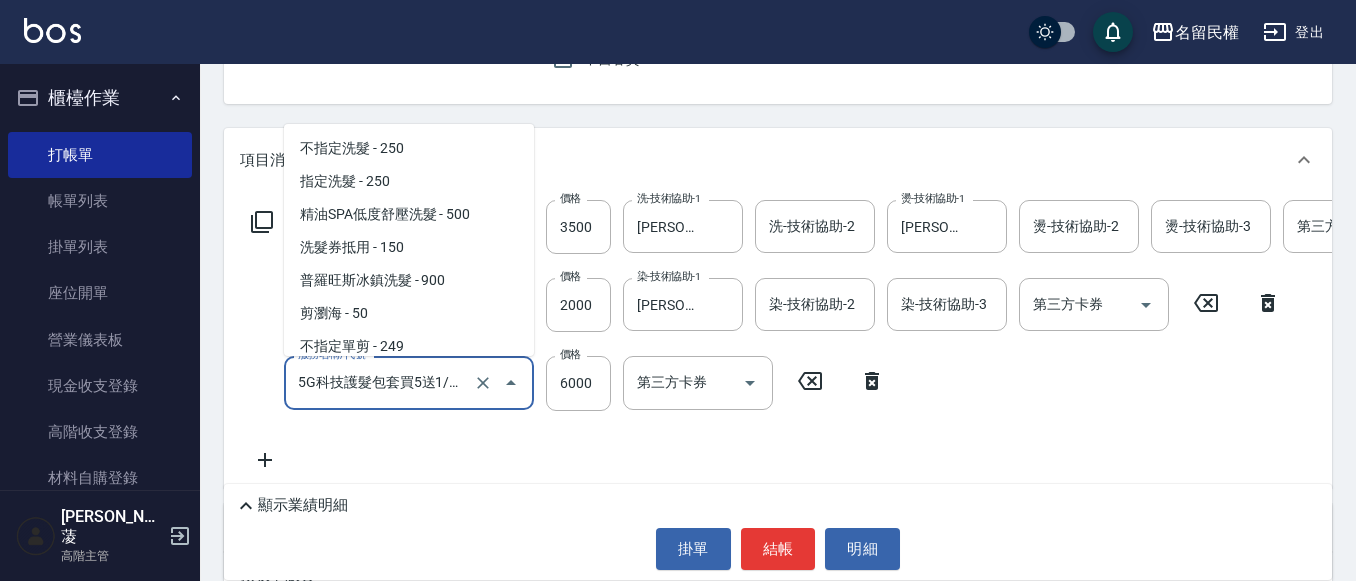 click on "5G科技護髮包套買5送1/當次入帳(518)" at bounding box center (381, 382) 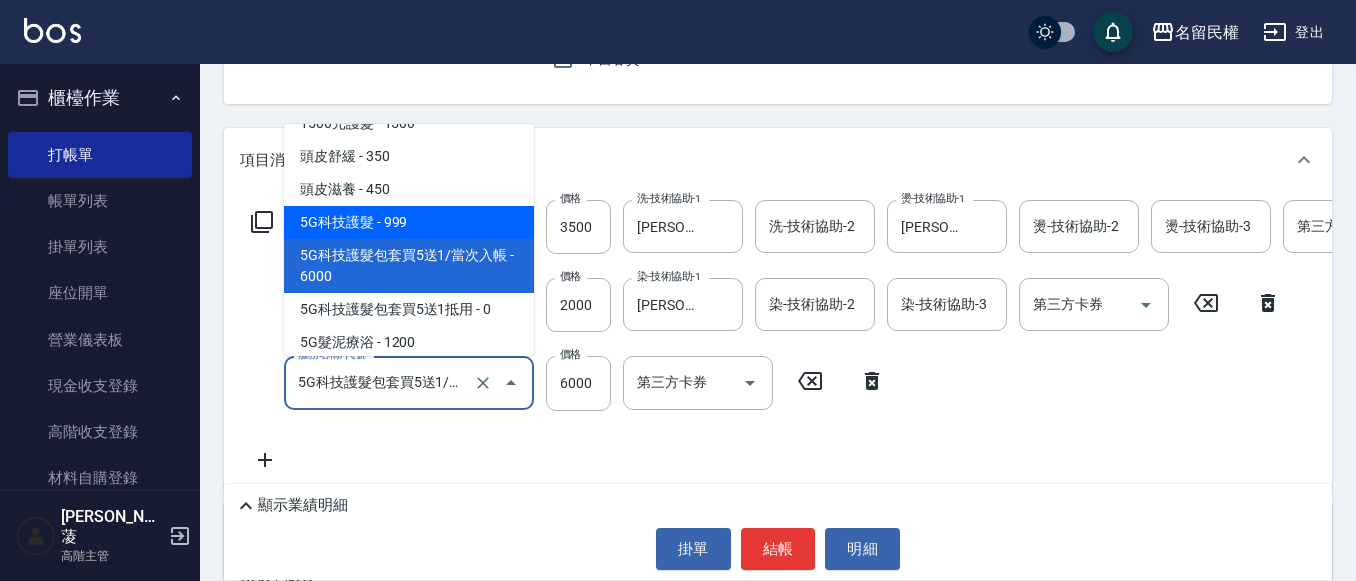 click on "5G科技護髮 - 999" at bounding box center (409, 222) 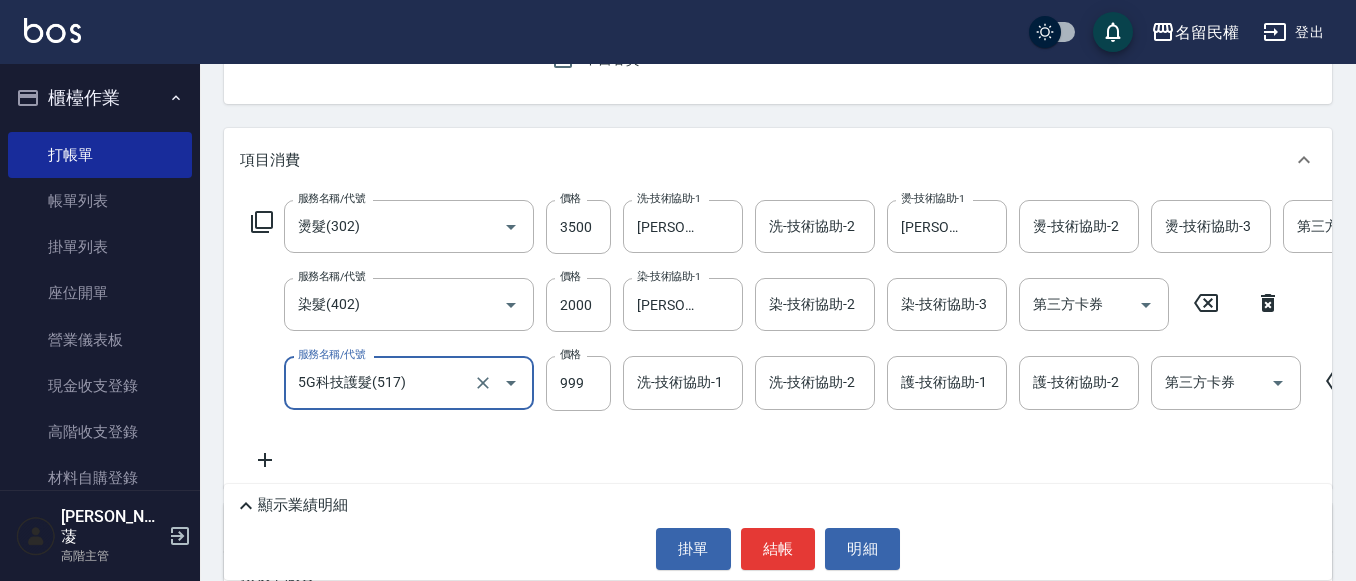 type on "5G科技護髮(517)" 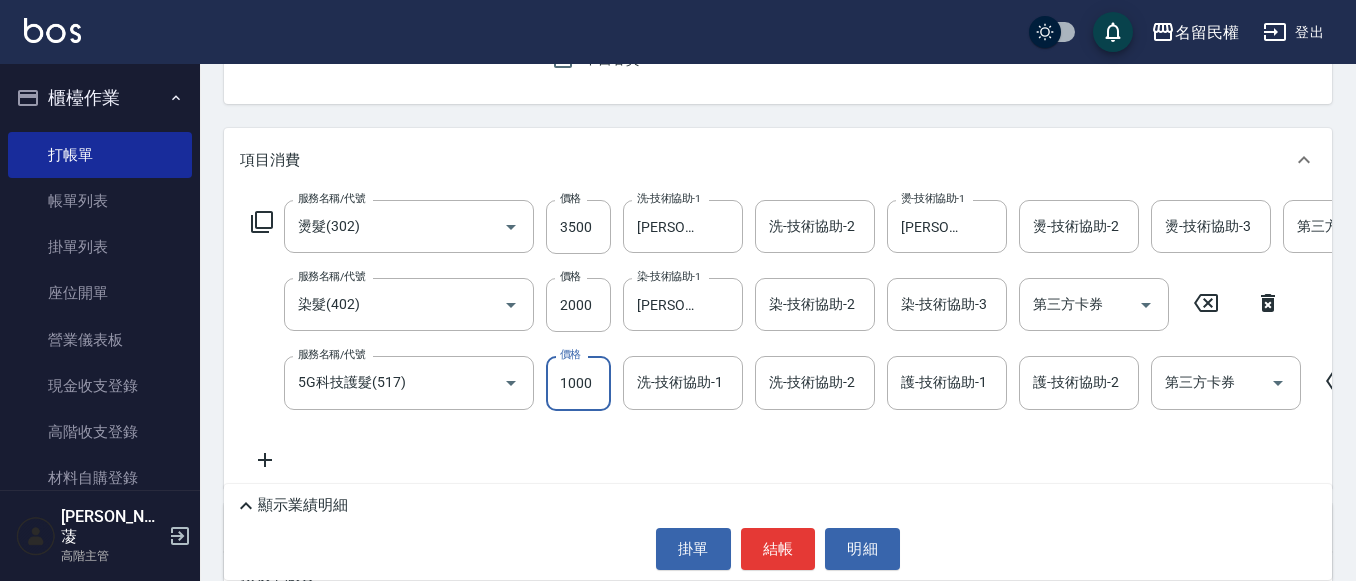 type on "1000" 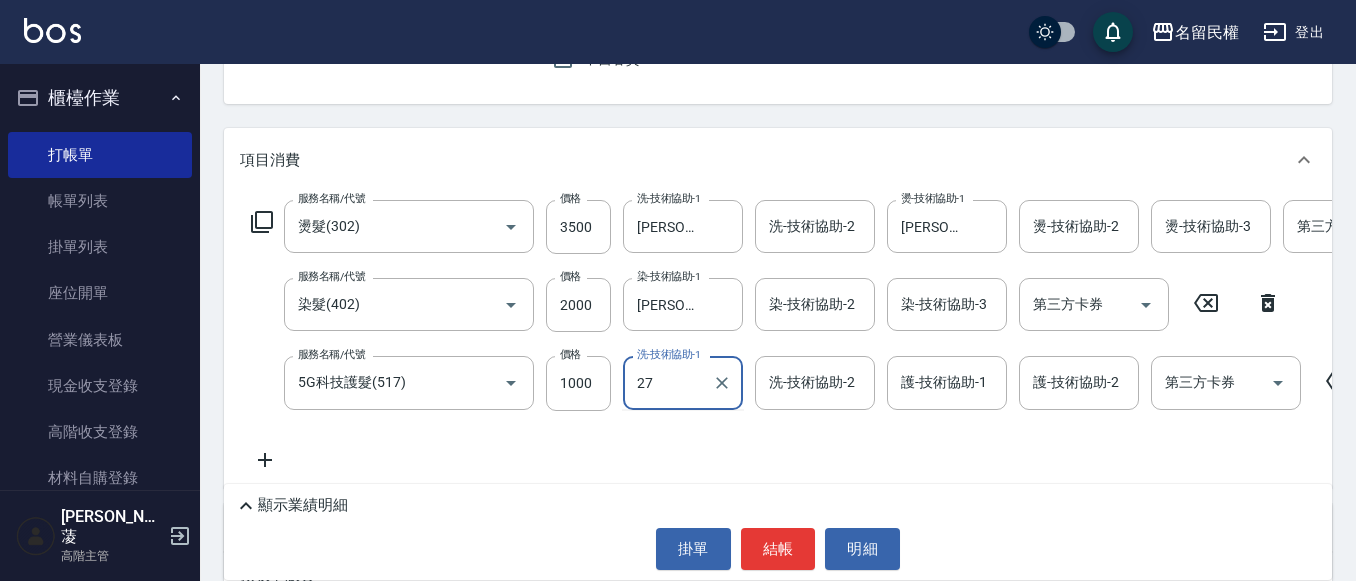 type on "[PERSON_NAME]-27" 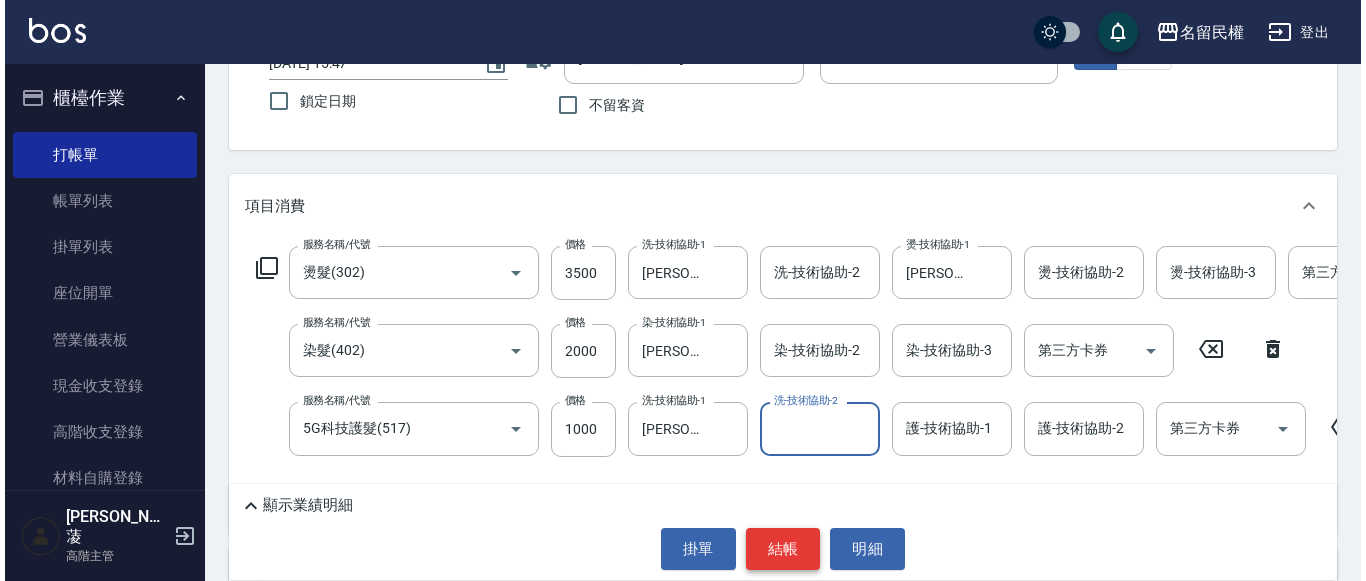 scroll, scrollTop: 88, scrollLeft: 0, axis: vertical 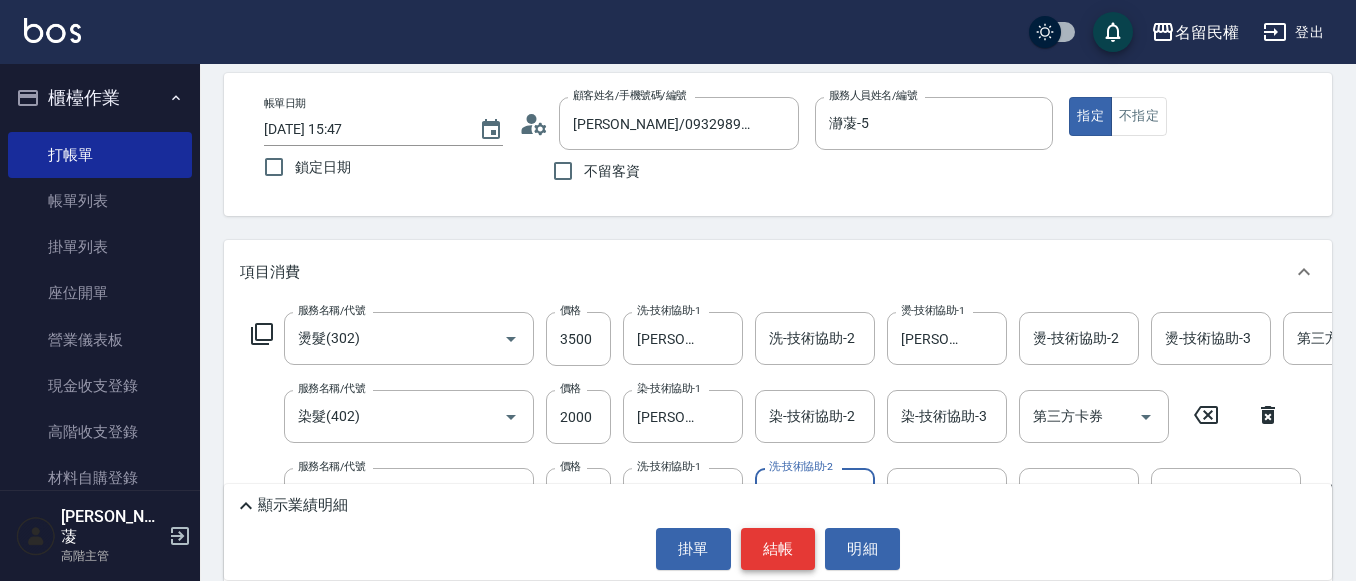 click on "結帳" at bounding box center [778, 549] 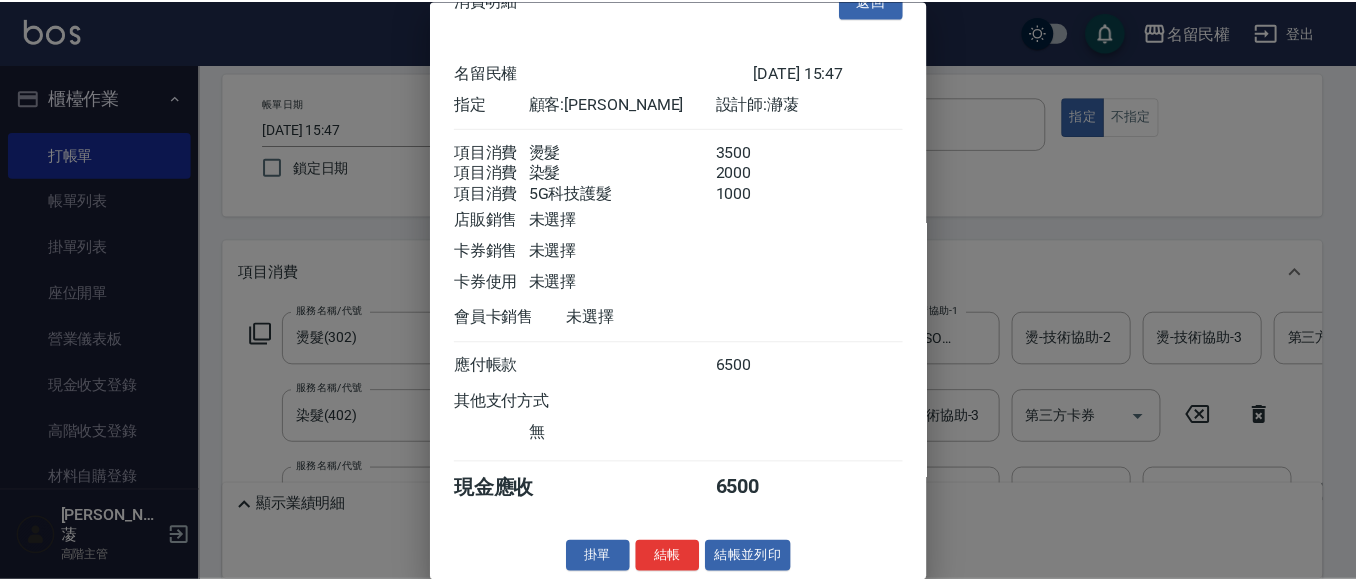 scroll, scrollTop: 0, scrollLeft: 0, axis: both 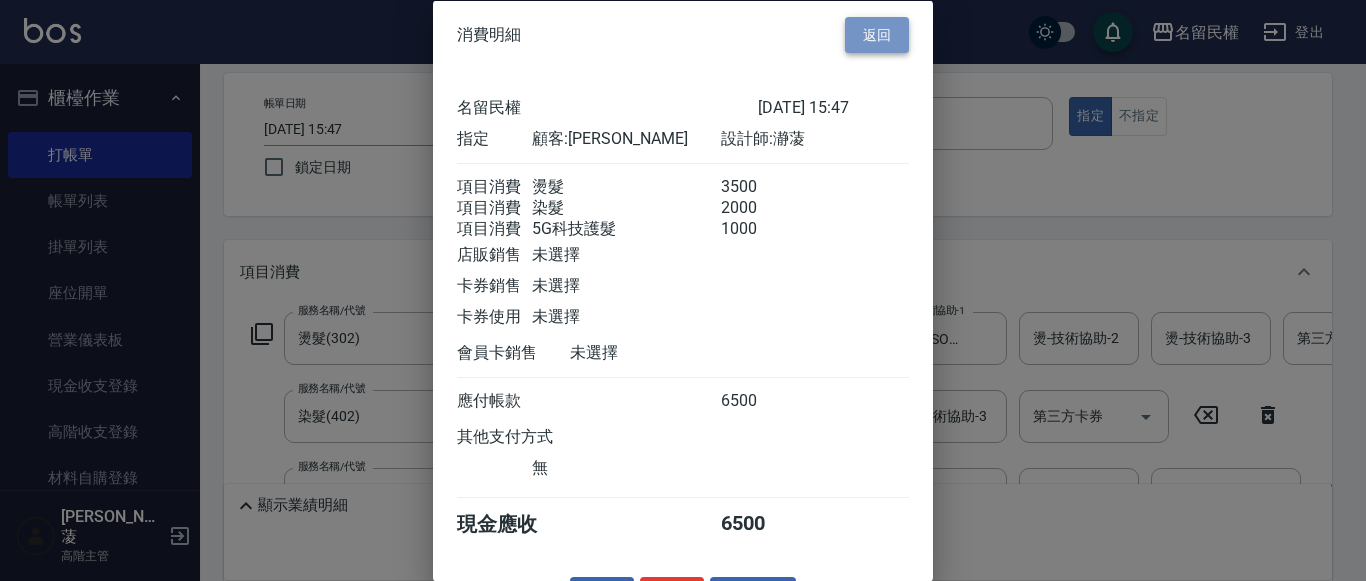 click on "返回" at bounding box center (877, 34) 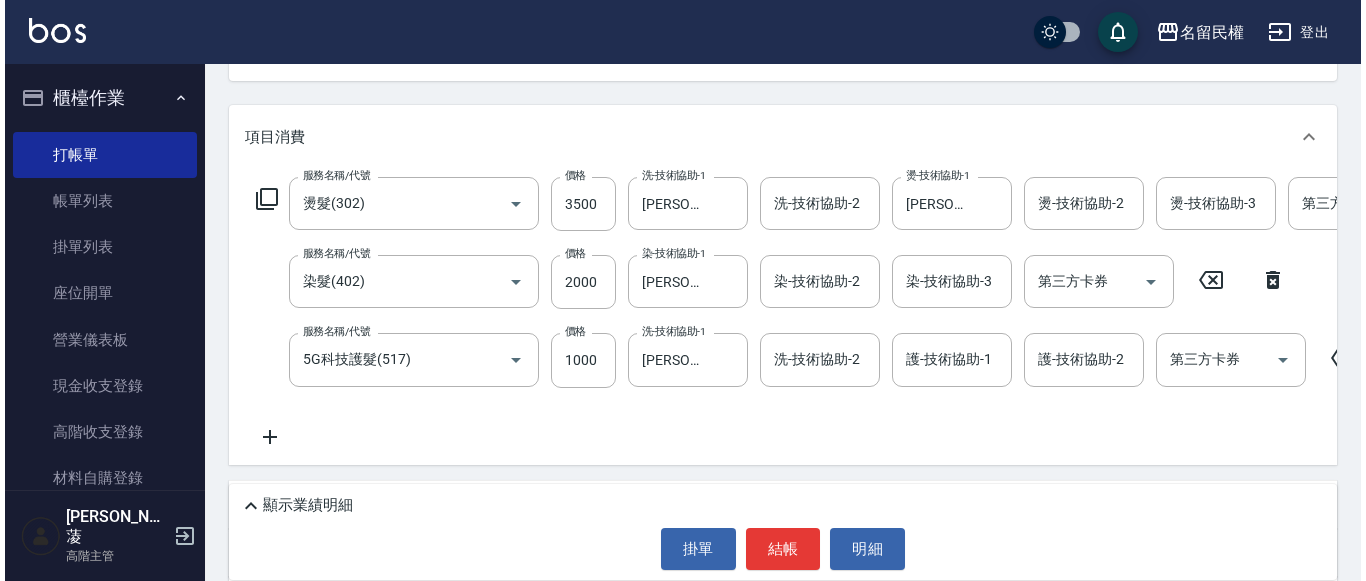 scroll, scrollTop: 388, scrollLeft: 0, axis: vertical 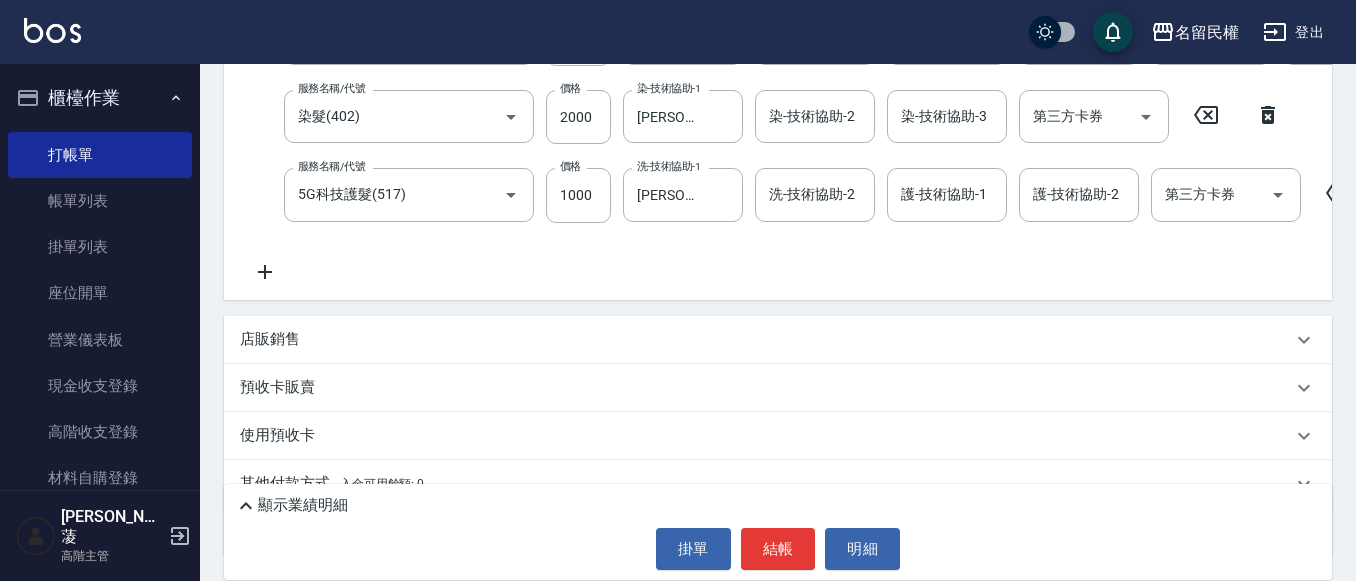 click 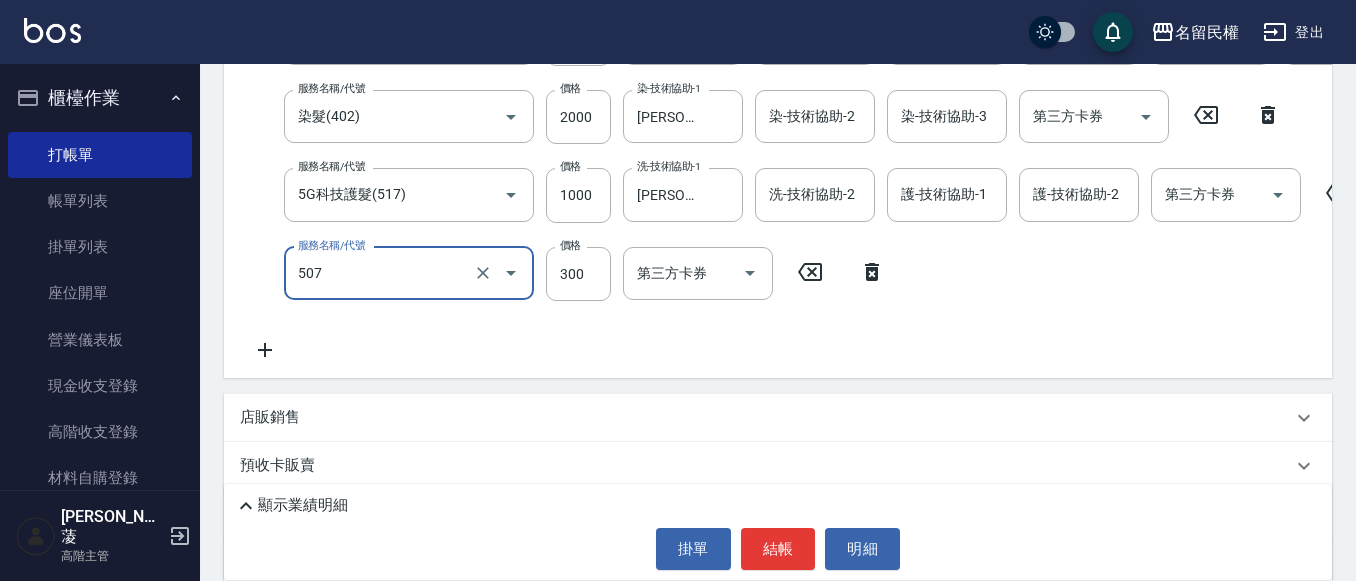 type on "頭皮隔離(507)" 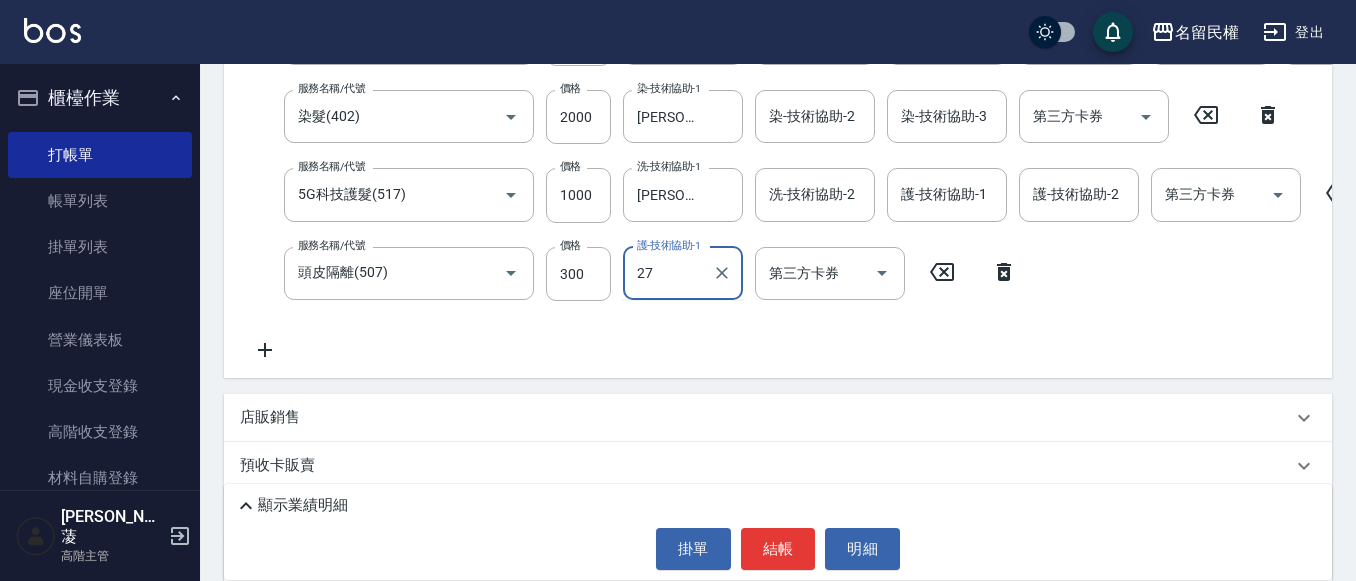 type on "[PERSON_NAME]-27" 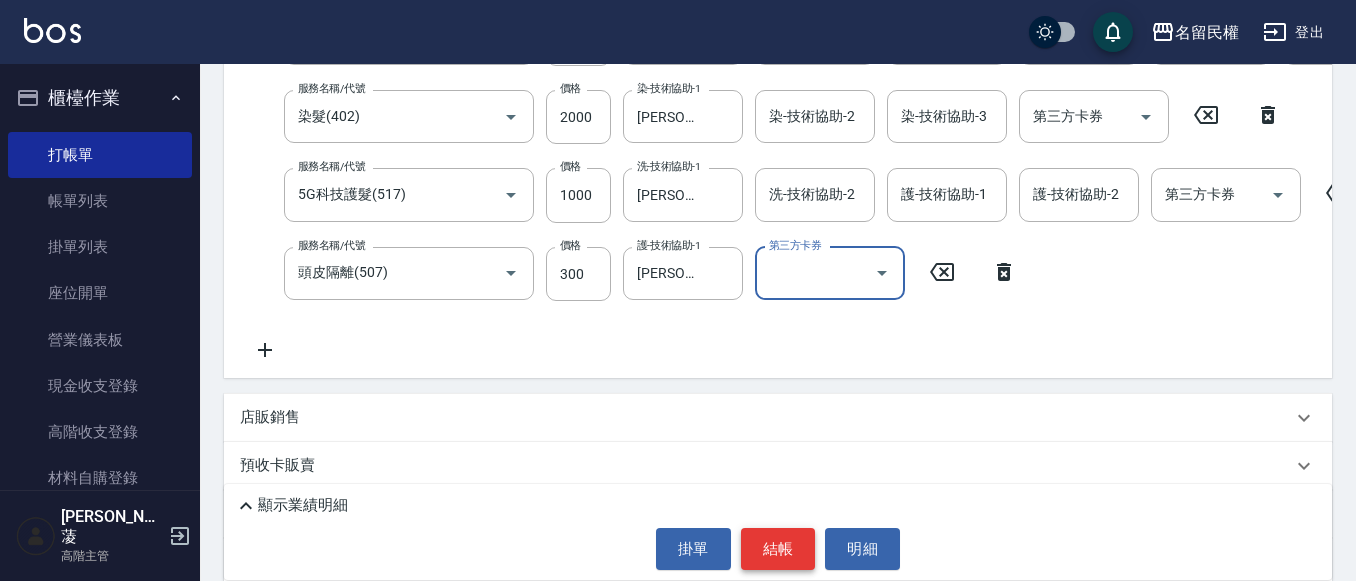 click on "結帳" at bounding box center [778, 549] 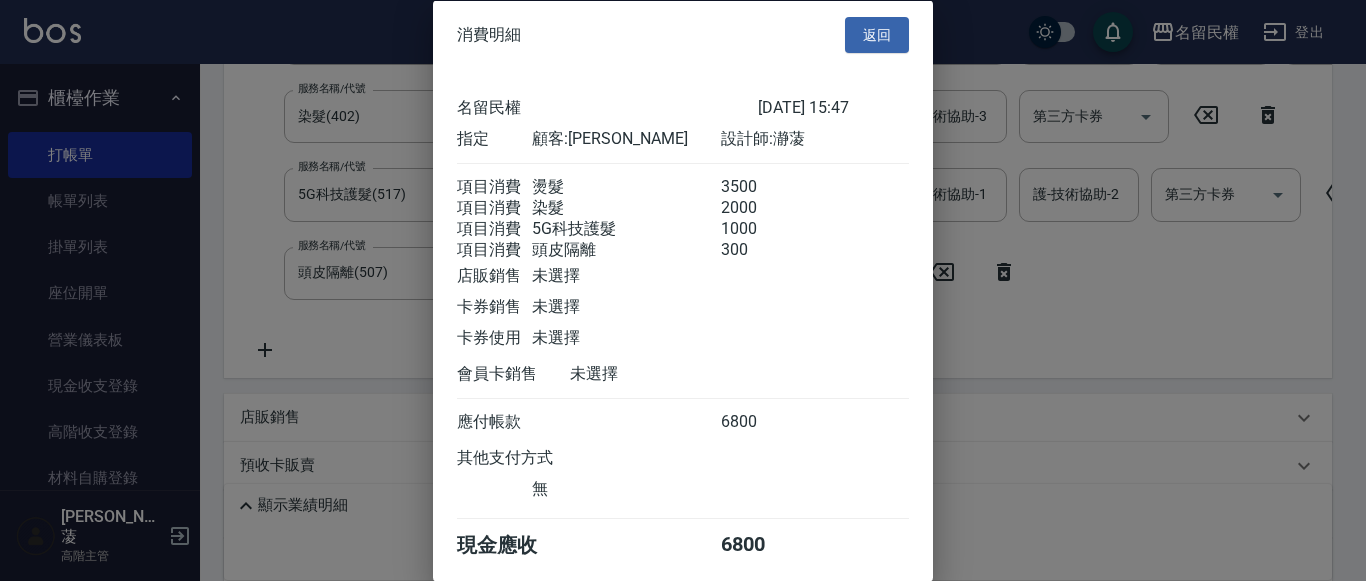 scroll, scrollTop: 98, scrollLeft: 0, axis: vertical 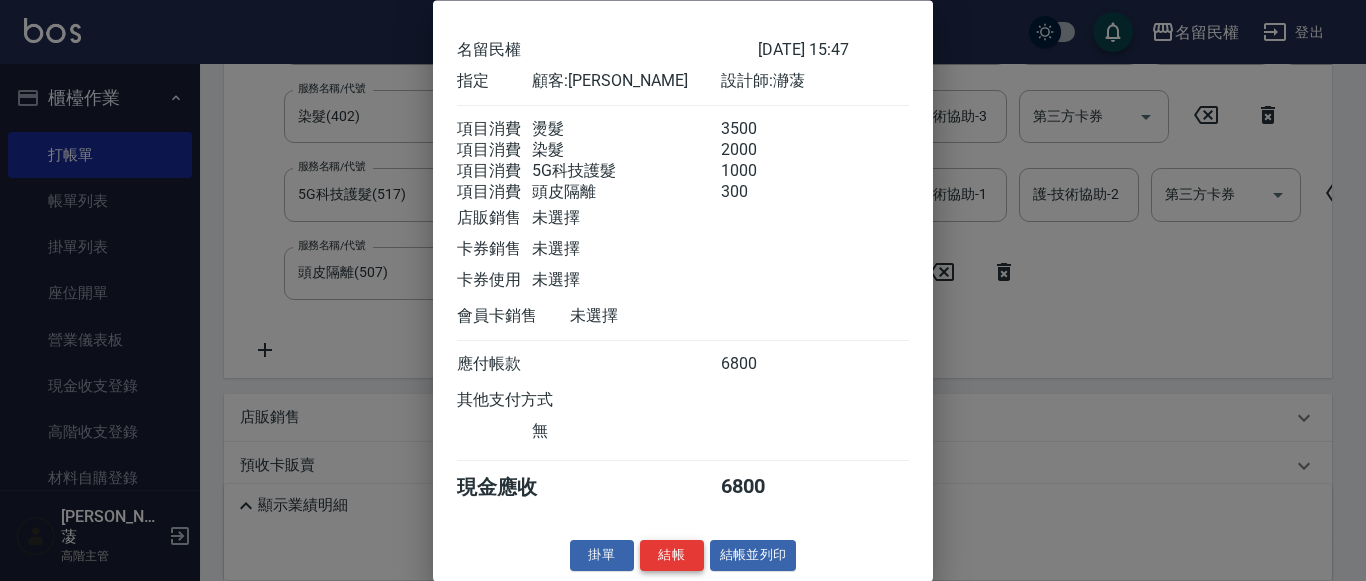 click on "結帳" at bounding box center [672, 556] 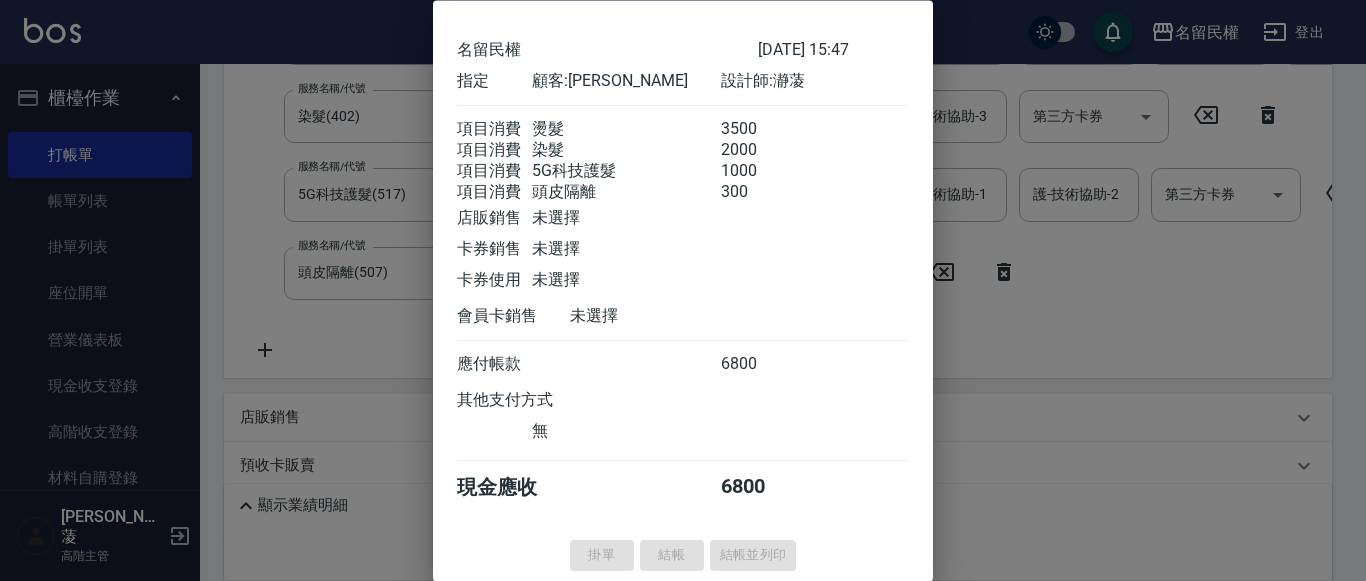 type on "[DATE] 15:49" 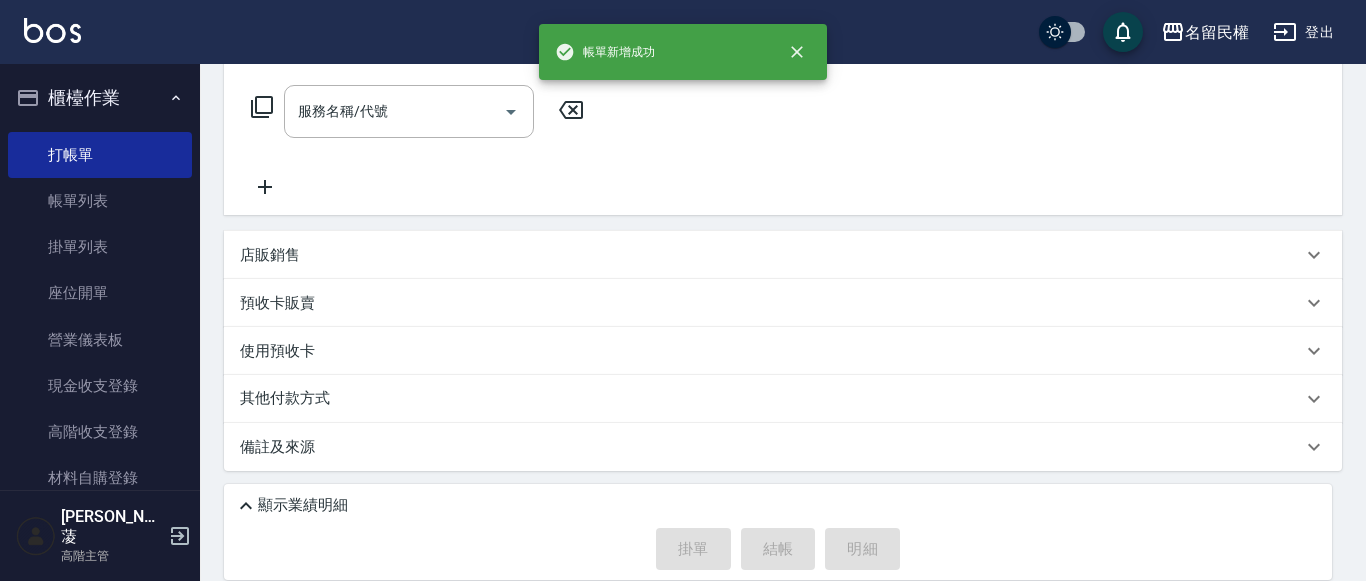 scroll, scrollTop: 0, scrollLeft: 0, axis: both 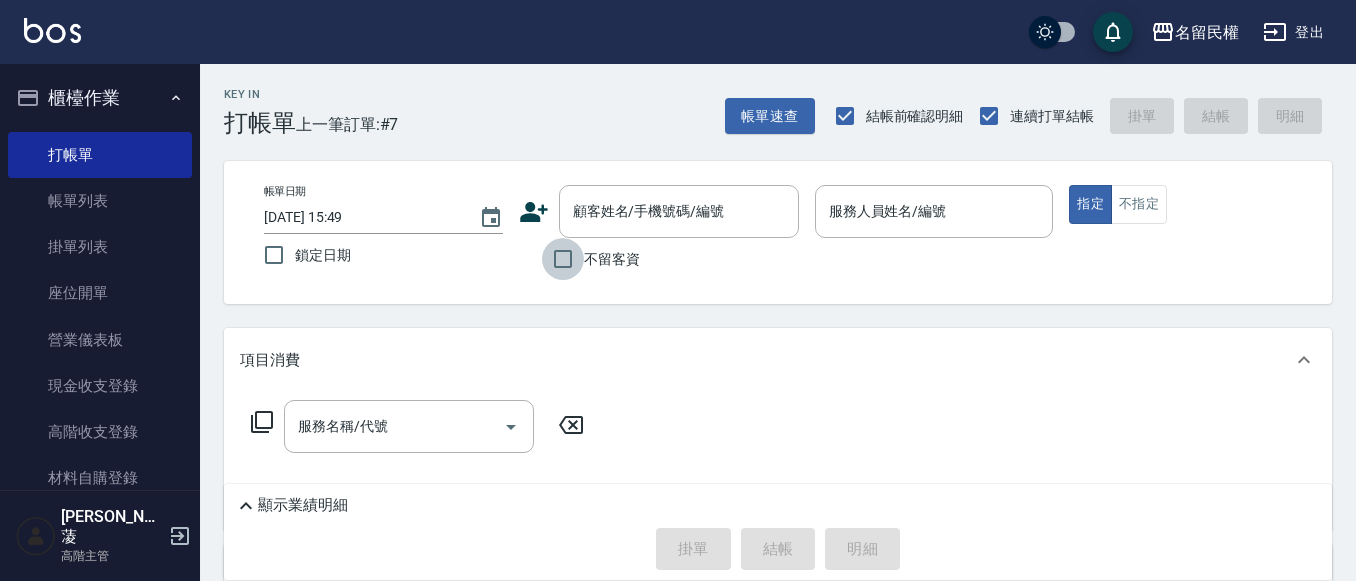 click on "不留客資" at bounding box center [563, 259] 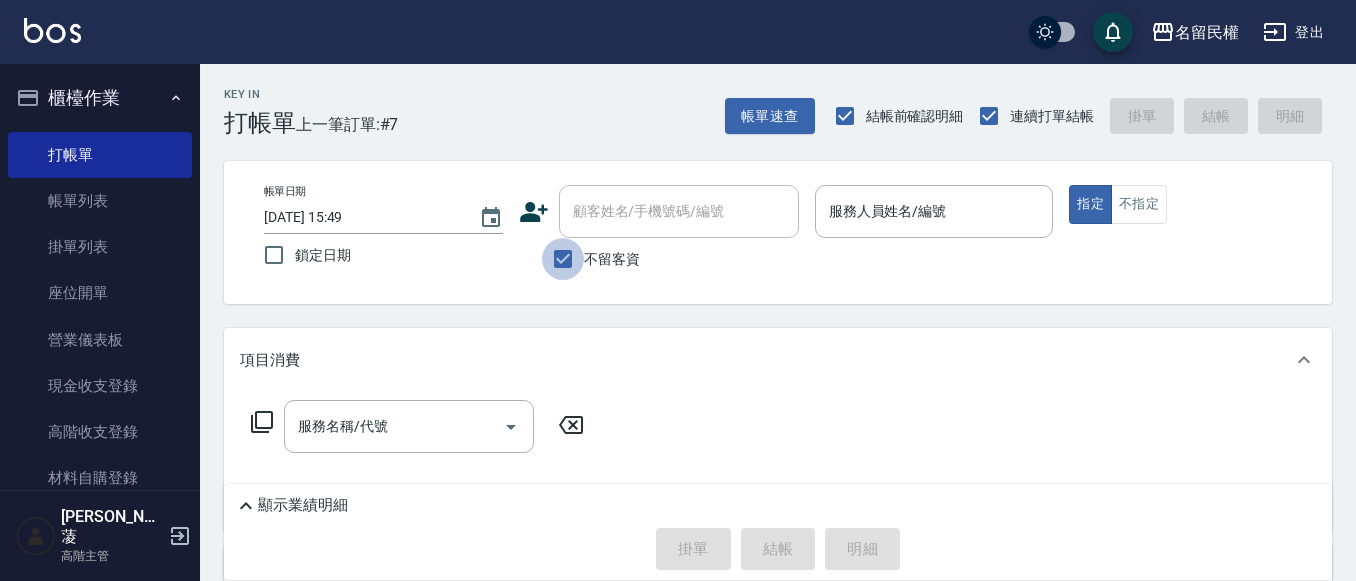 click on "不留客資" at bounding box center [563, 259] 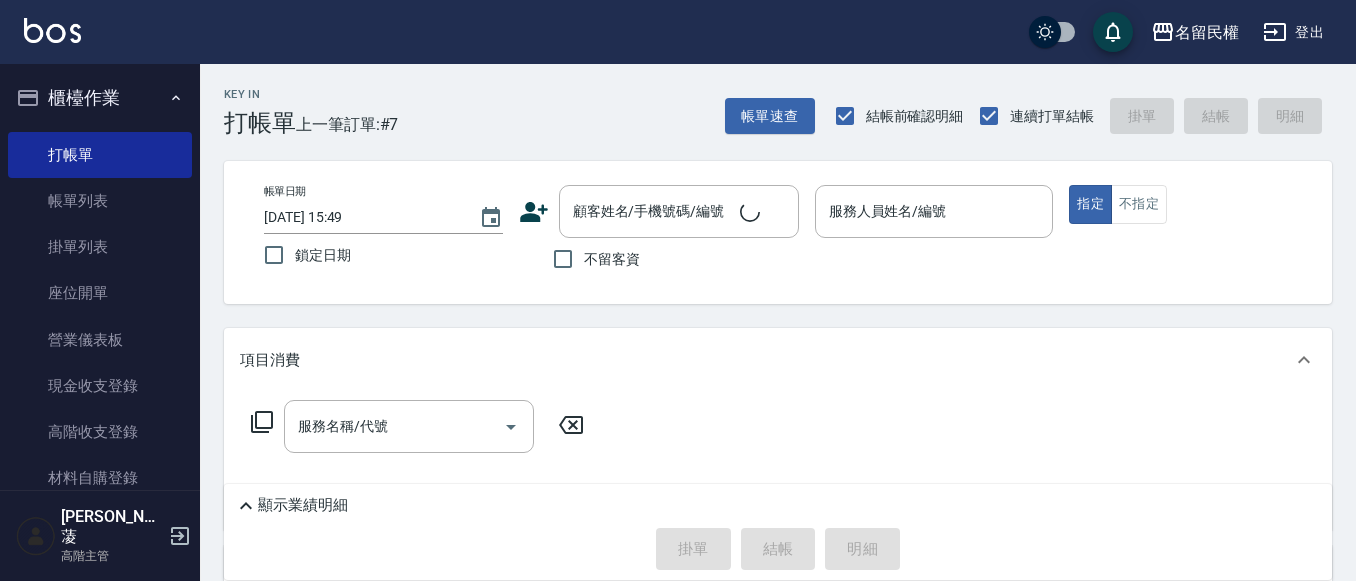 click 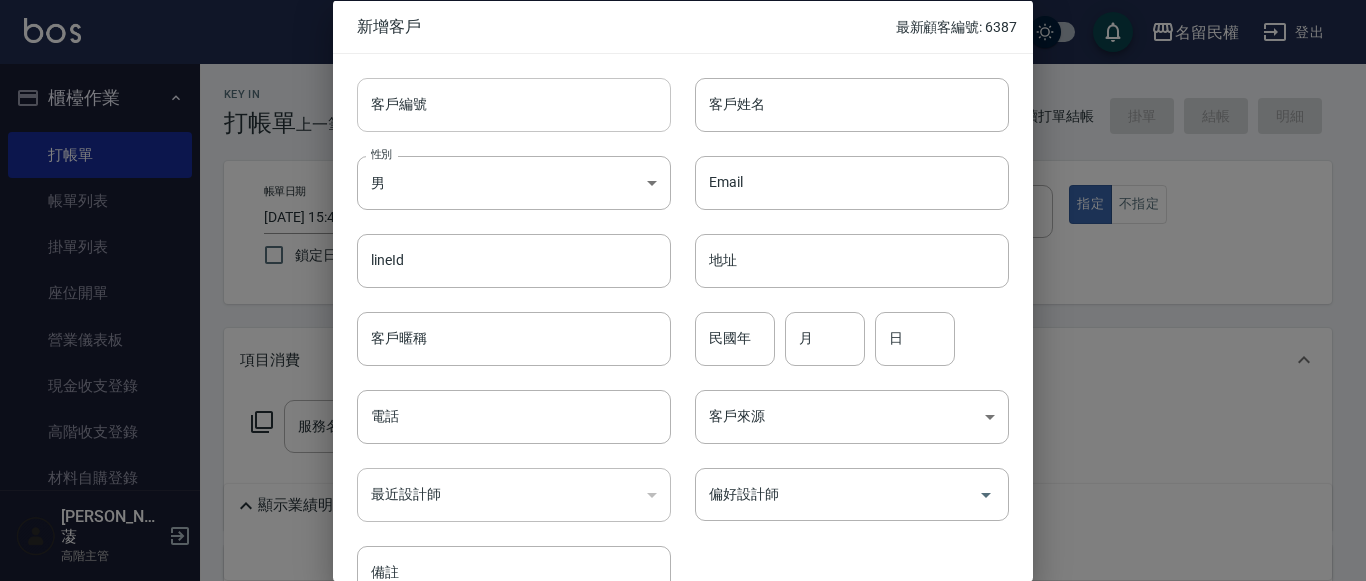 click on "客戶編號" at bounding box center [514, 104] 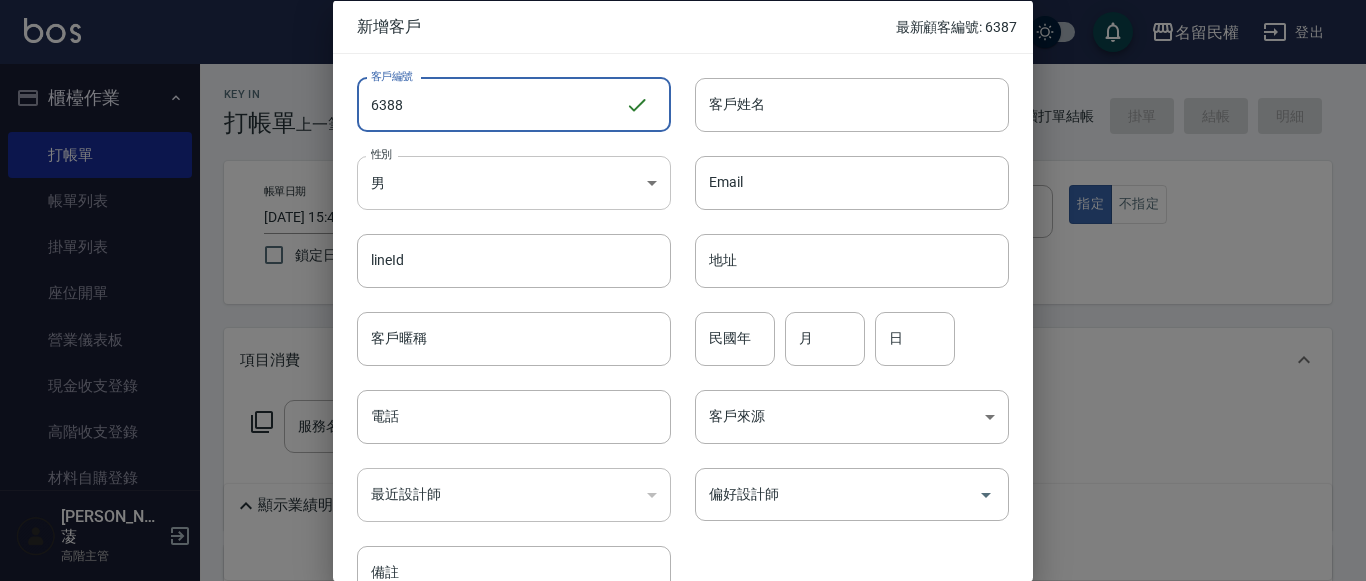 type on "6388" 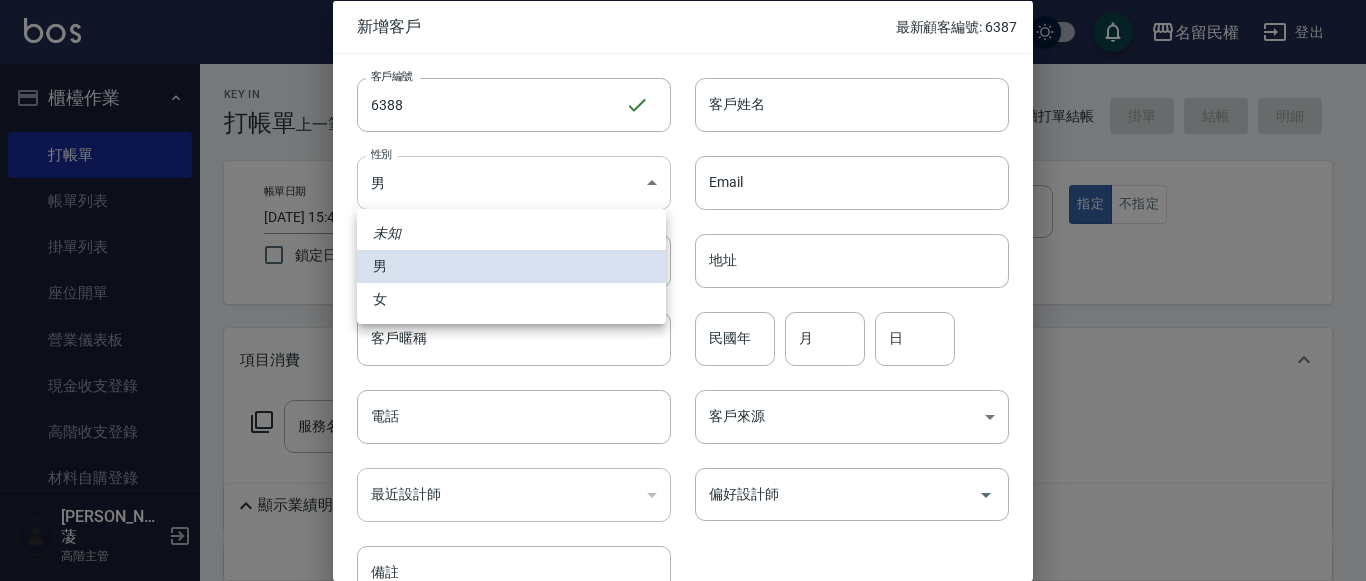 click on "名留民權 登出 櫃檯作業 打帳單 帳單列表 掛單列表 座位開單 營業儀表板 現金收支登錄 高階收支登錄 材料自購登錄 每日結帳 排班表 現場電腦打卡 掃碼打卡 預約管理 預約管理 單日預約紀錄 單週預約紀錄 報表及分析 報表目錄 消費分析儀表板 店家區間累計表 店家日報表 店家排行榜 互助日報表 互助月報表 互助排行榜 互助點數明細 互助業績報表 全店業績分析表 每日業績分析表 營業統計分析表 營業項目月分析表 設計師業績表 設計師日報表 設計師業績分析表 設計師業績月報表 設計師抽成報表 設計師排行榜 商品銷售排行榜 商品消耗明細 商品進銷貨報表 商品庫存表 商品庫存盤點表 會員卡銷售報表 服務扣項明細表 單一服務項目查詢 店販抽成明細 店販分類抽成明細 顧客入金餘額表 顧客卡券餘額表 每日非現金明細 每日收支明細 收支分類明細表 收支匯款表" at bounding box center [683, 448] 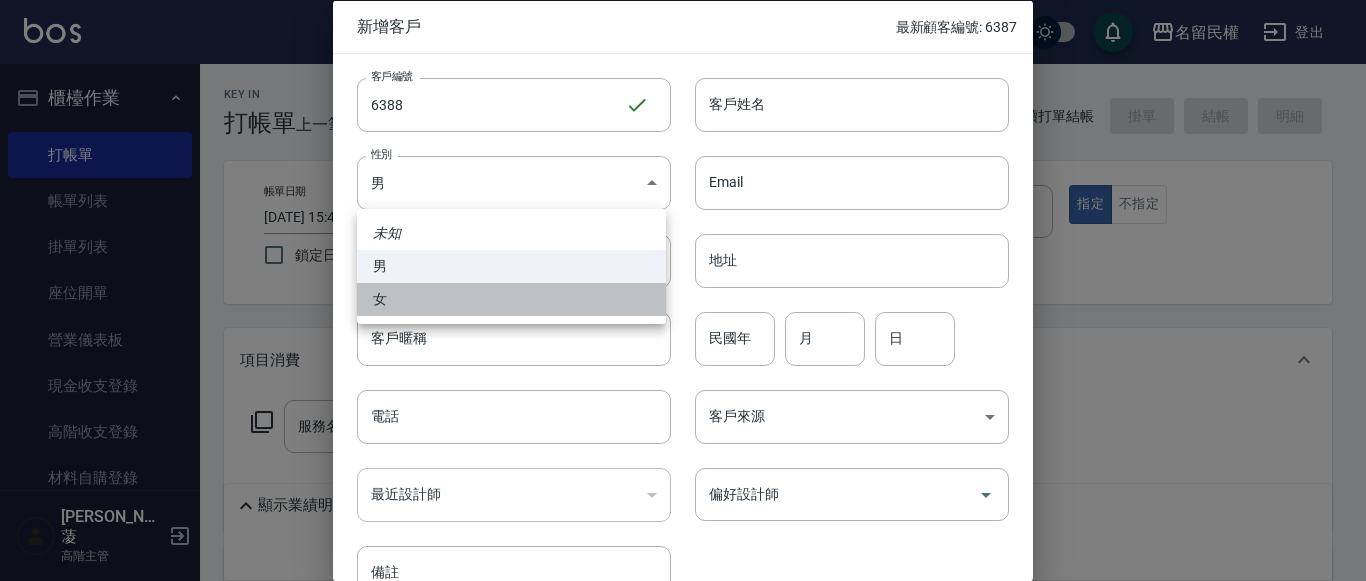 click on "女" at bounding box center [511, 299] 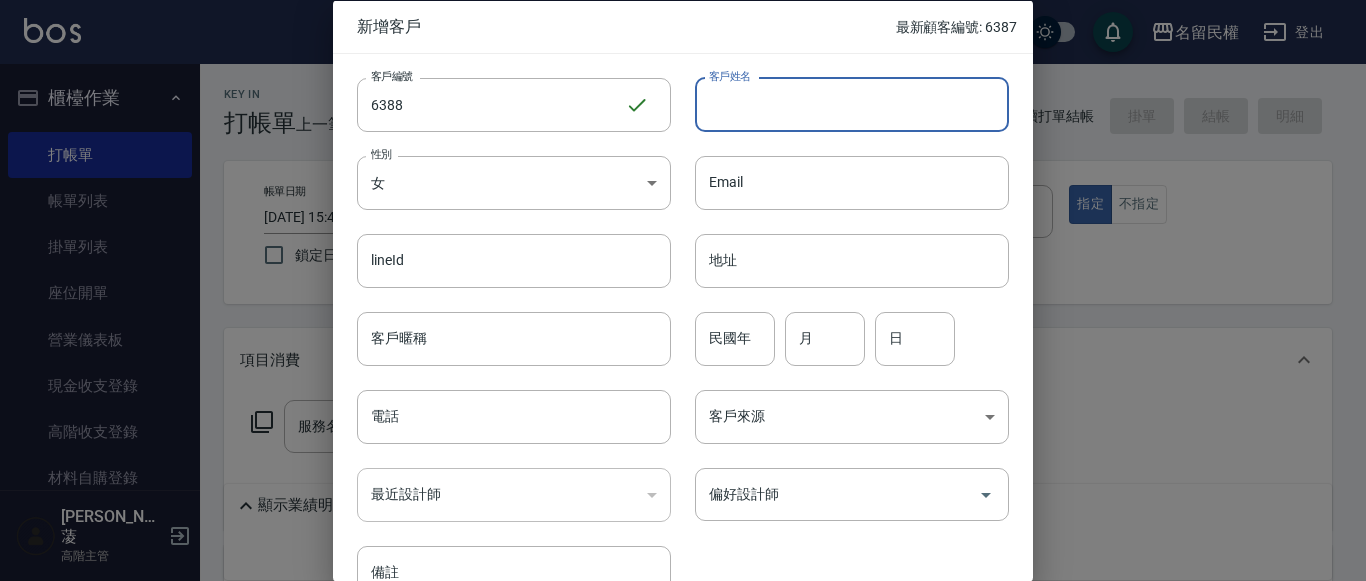 click on "客戶姓名" at bounding box center (852, 104) 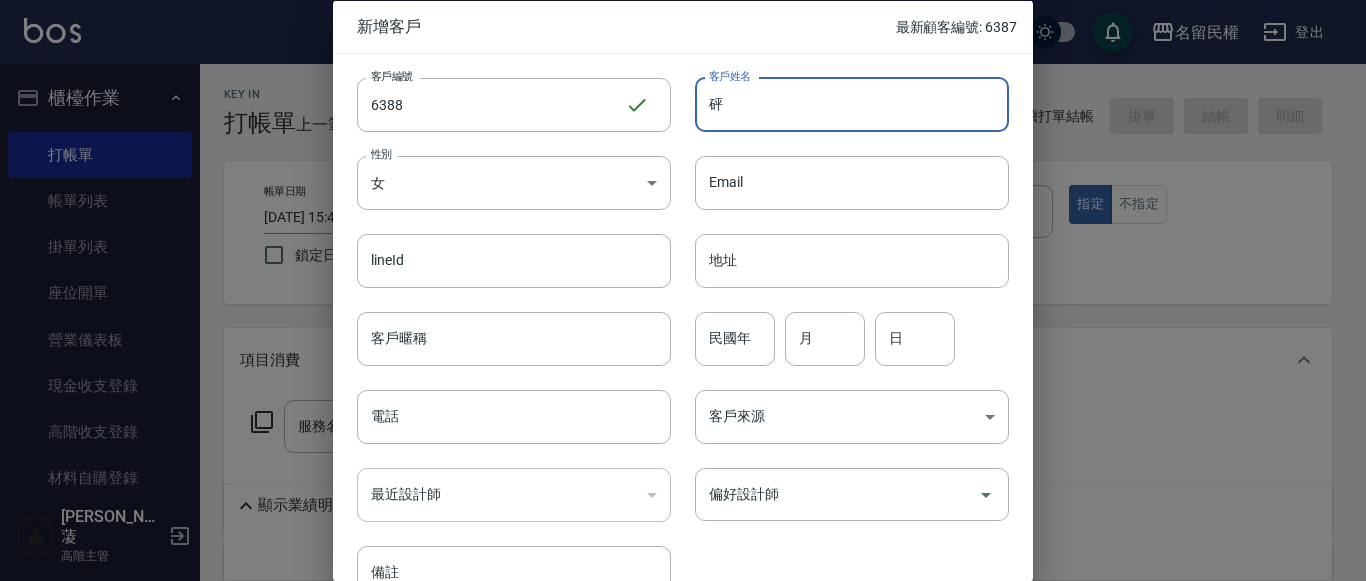 type on "烹" 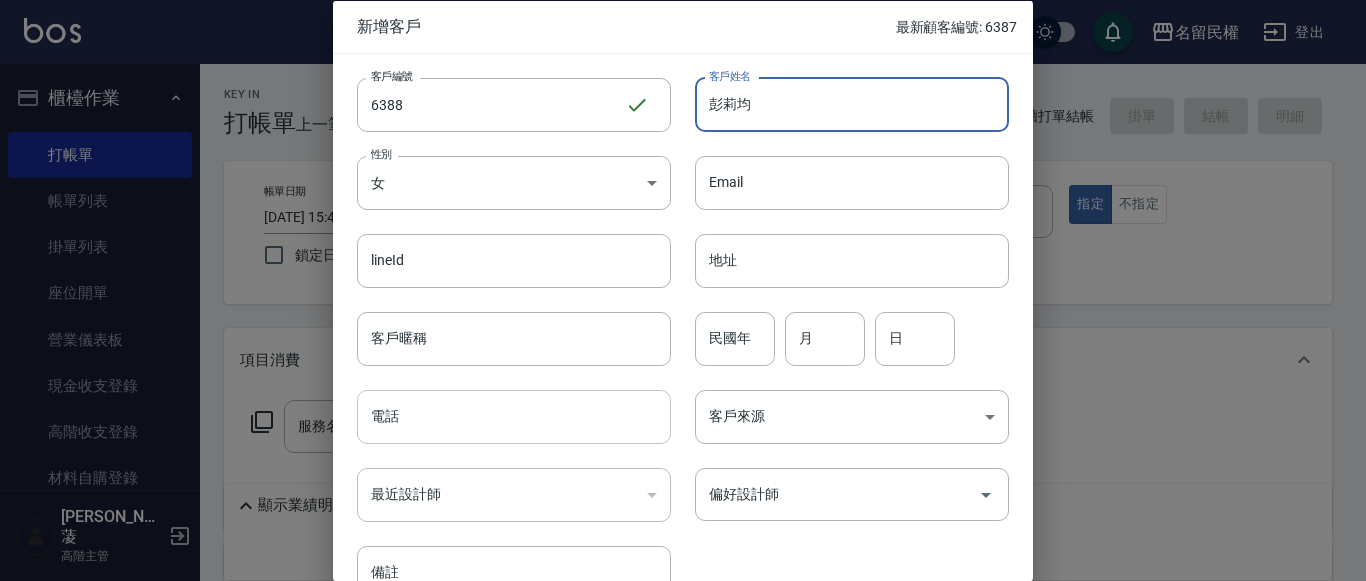 type on "彭莉均" 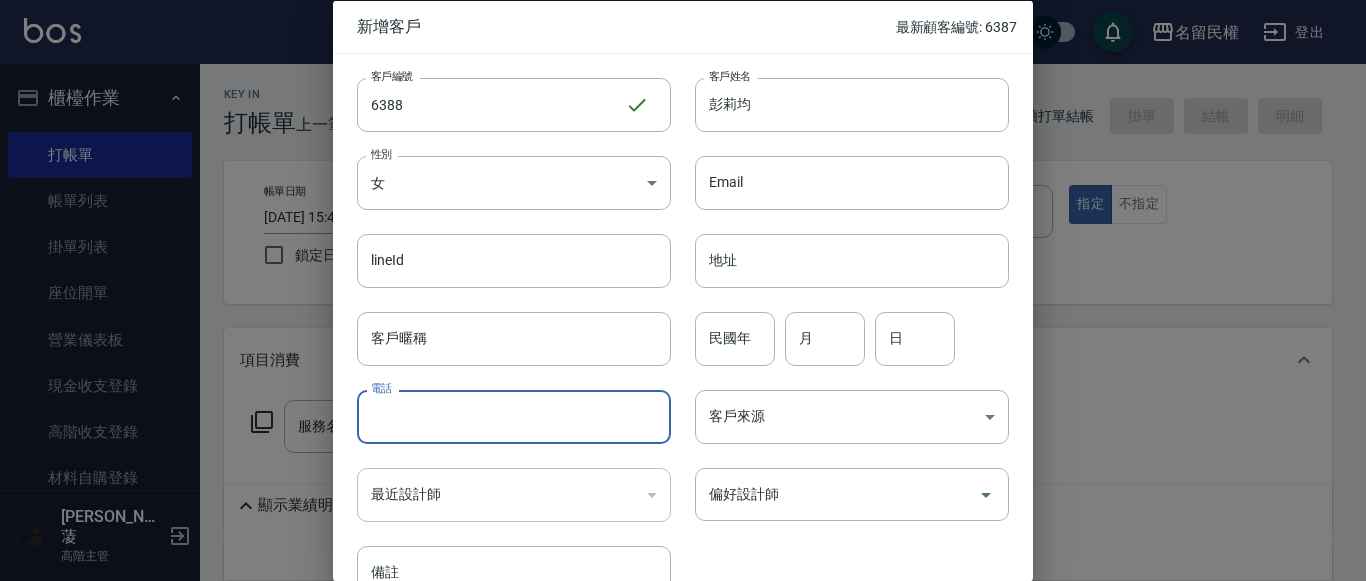 click on "電話" at bounding box center [514, 417] 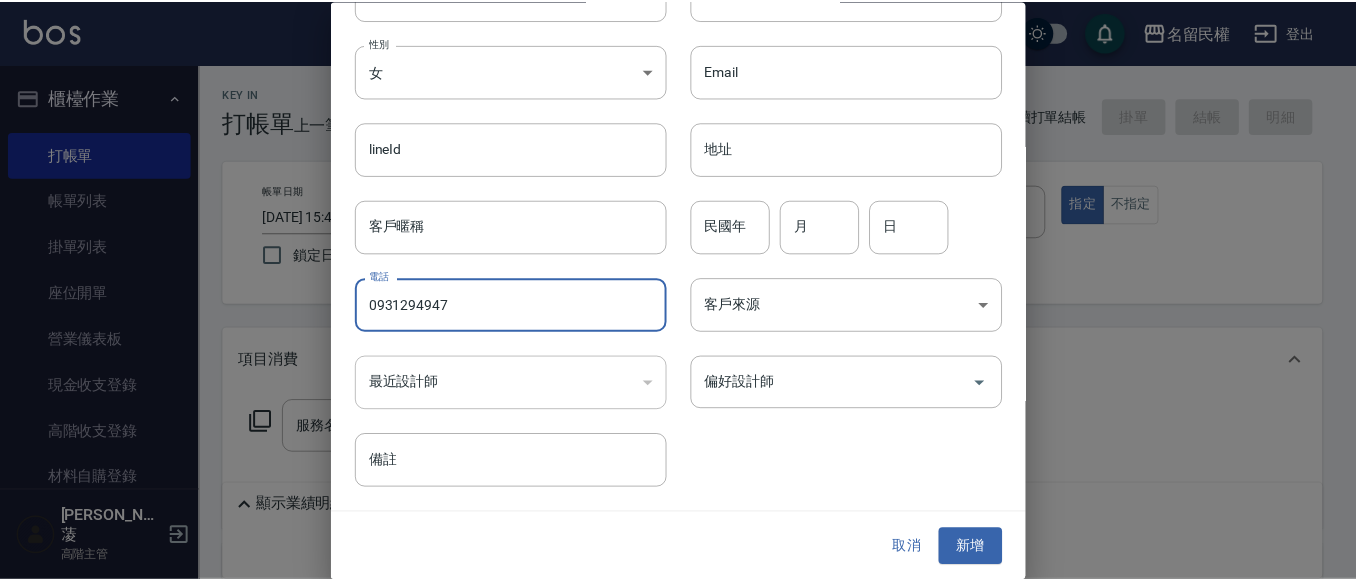 scroll, scrollTop: 112, scrollLeft: 0, axis: vertical 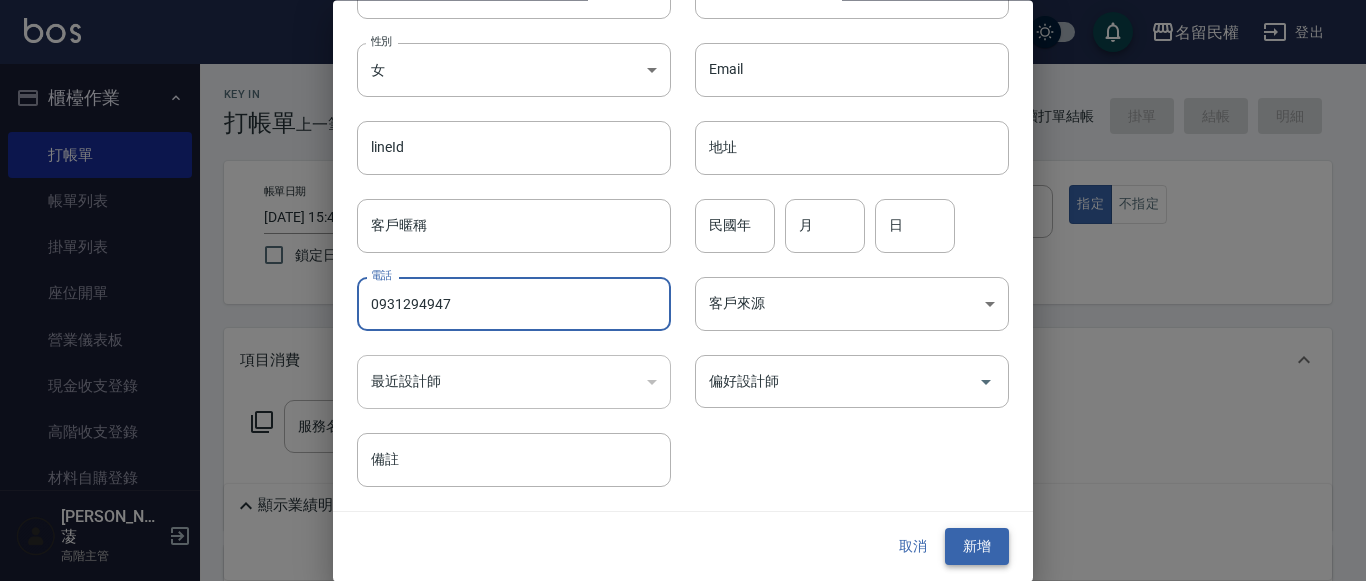 type on "0931294947" 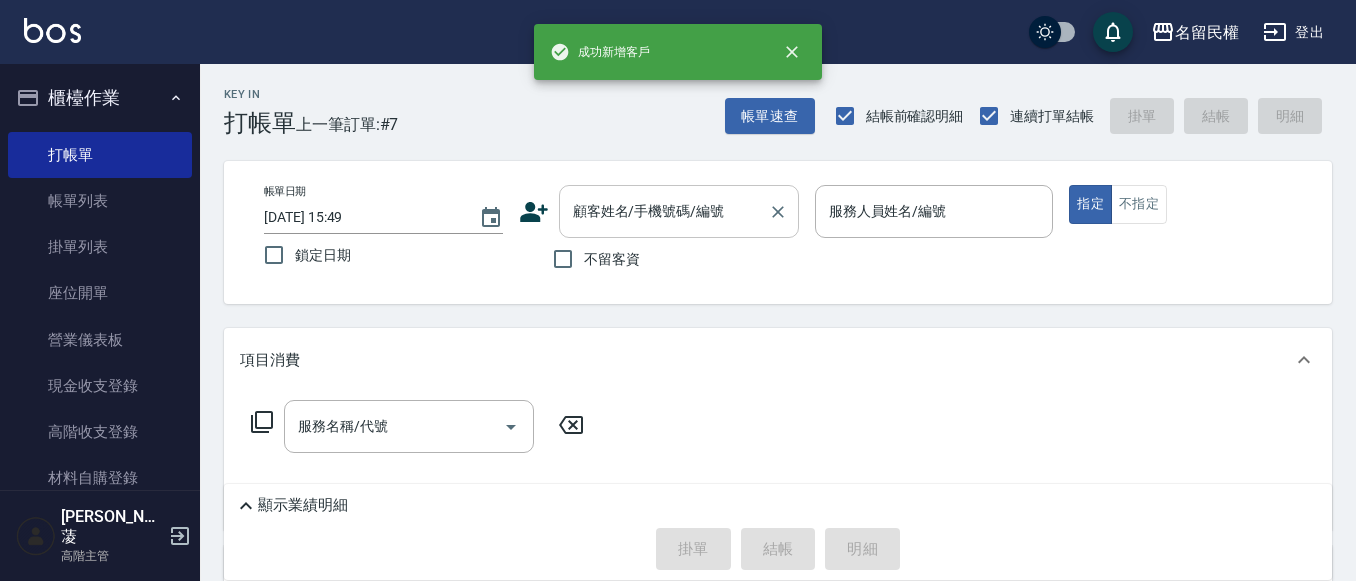 click on "顧客姓名/手機號碼/編號" at bounding box center [664, 211] 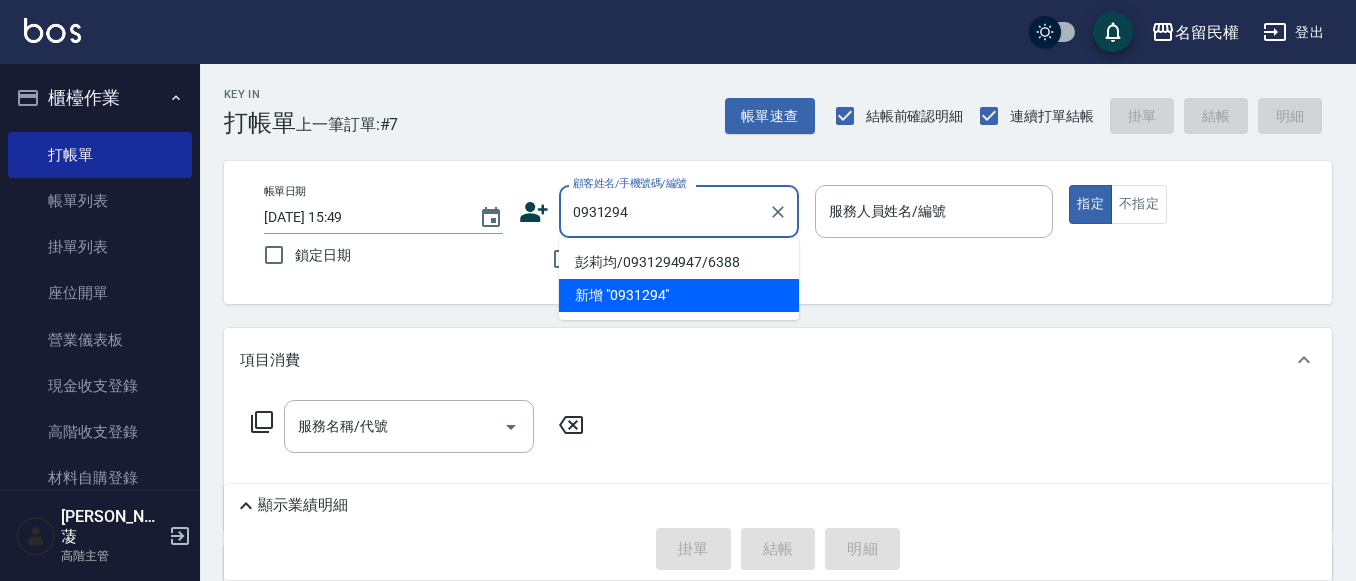 click on "彭莉均/0931294947/6388" at bounding box center (679, 262) 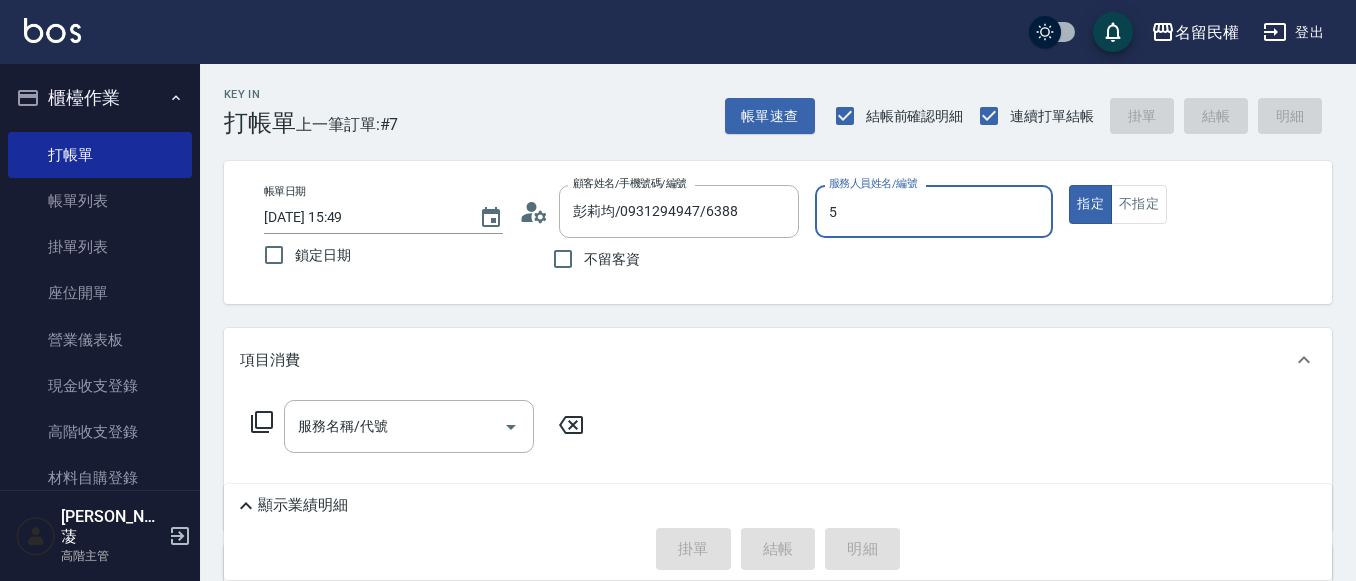 type on "瀞蓤-5" 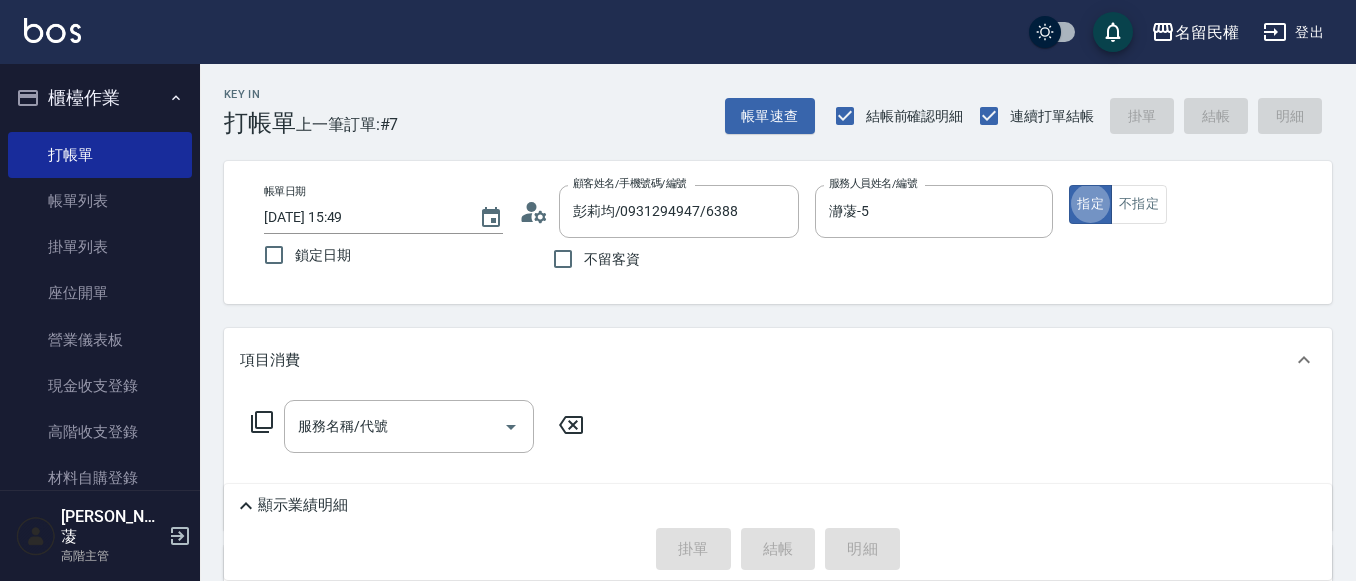 type on "true" 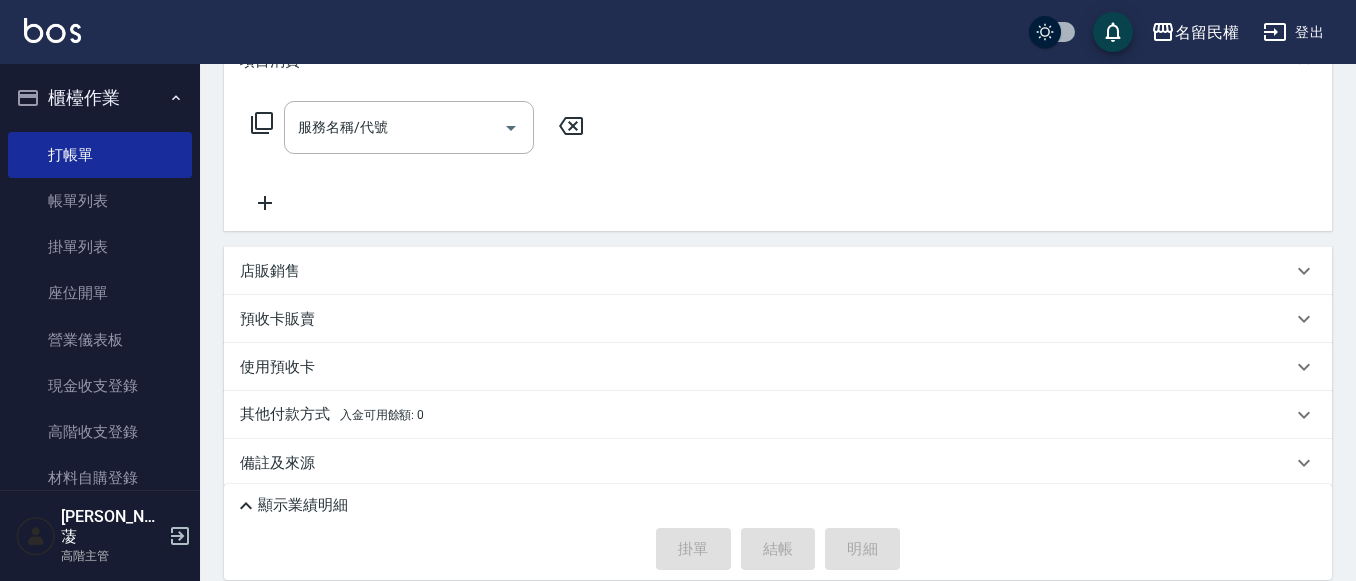 scroll, scrollTop: 300, scrollLeft: 0, axis: vertical 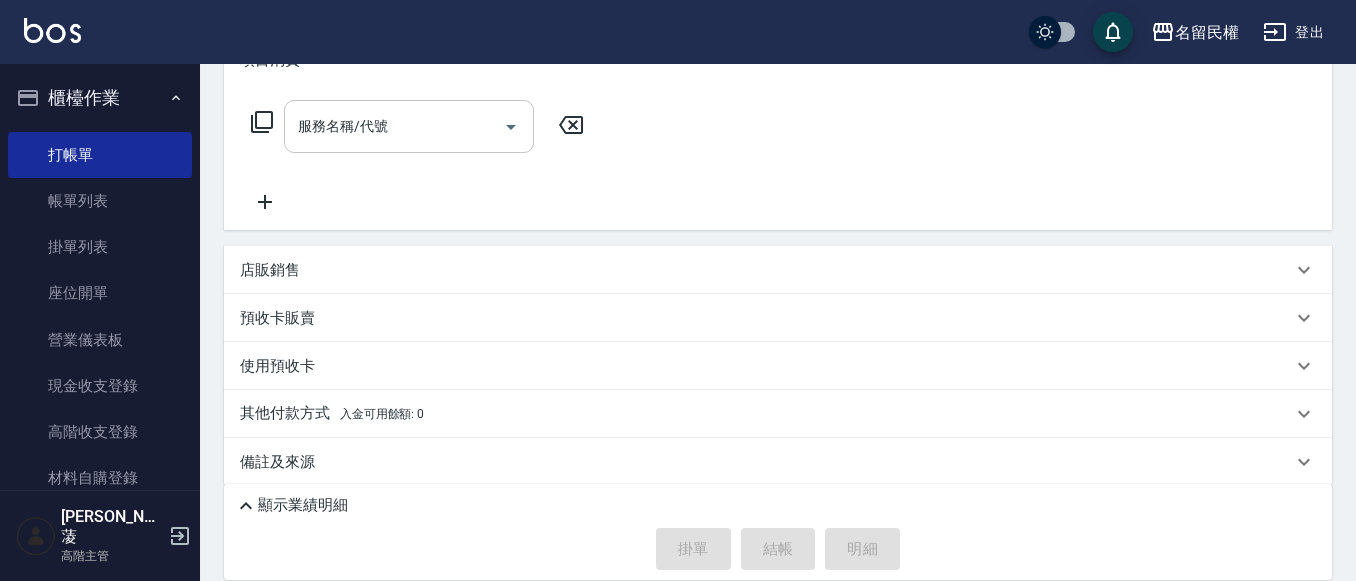 click on "服務名稱/代號" at bounding box center (409, 126) 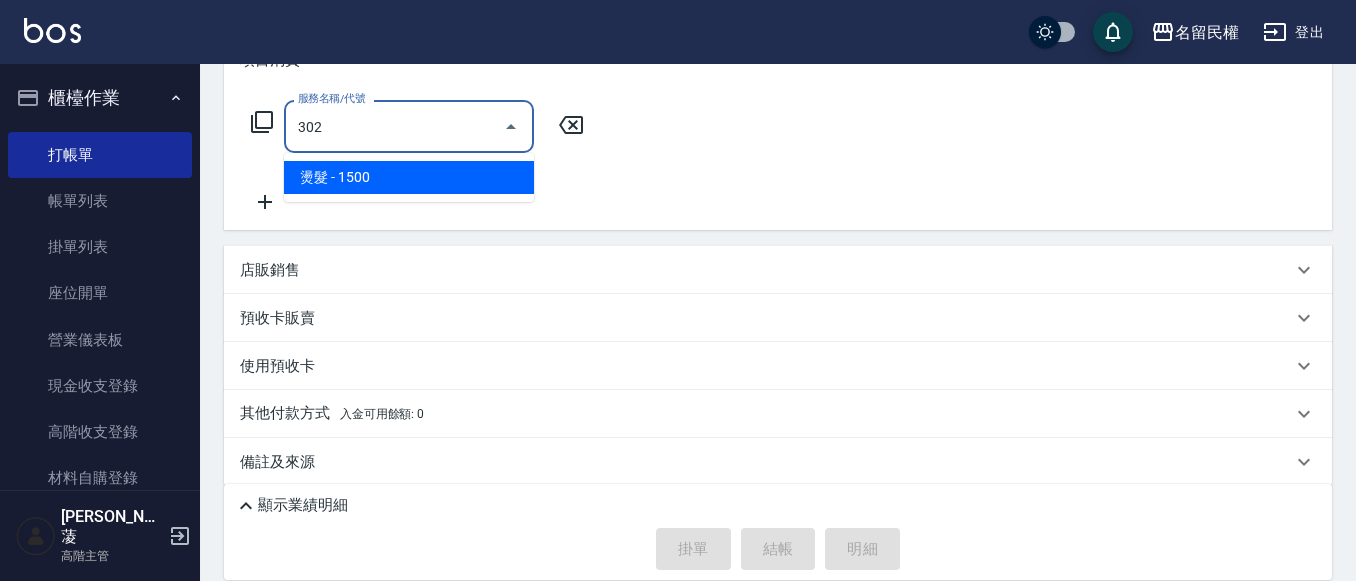 type on "燙髮(302)" 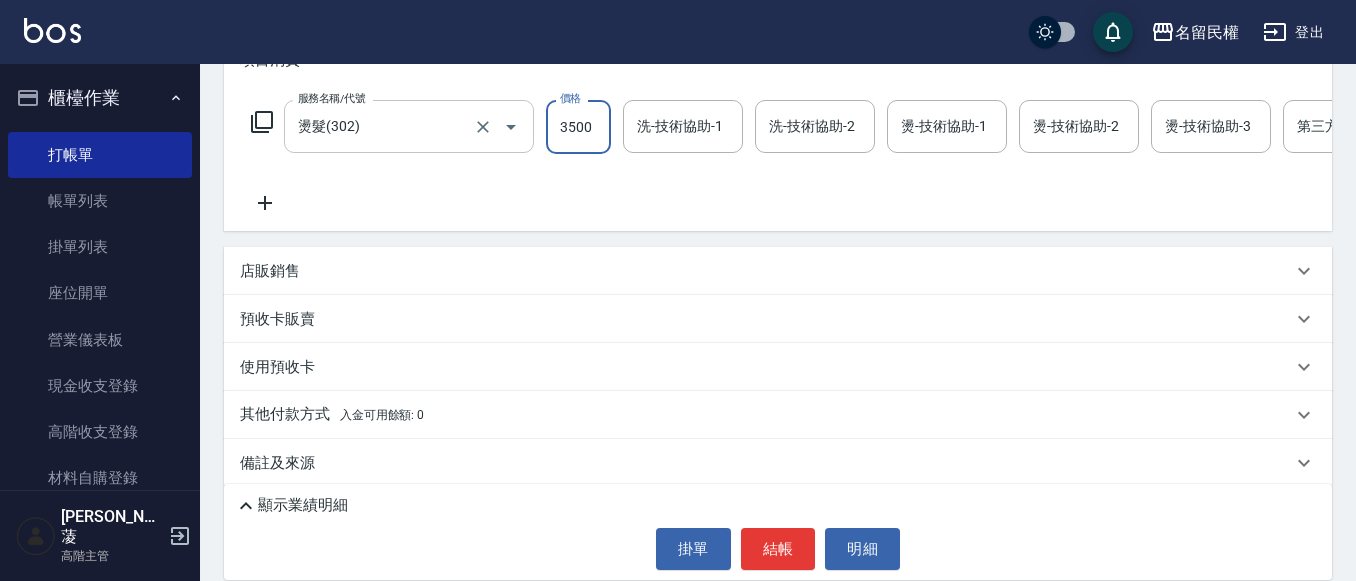 type on "3500" 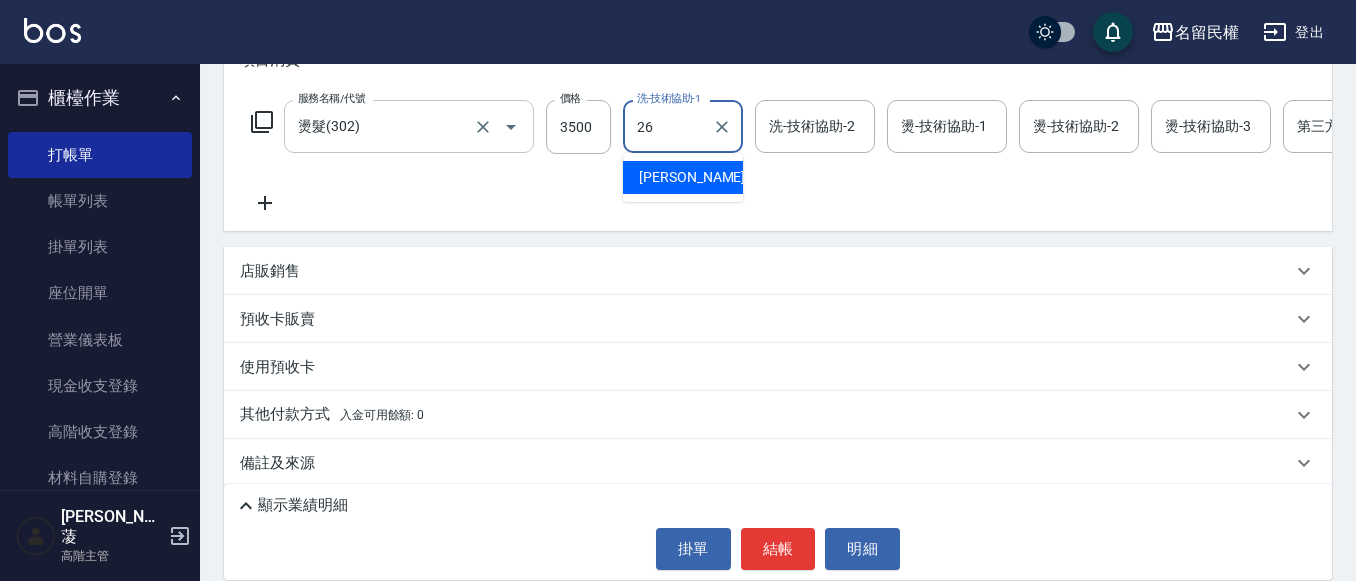 type on "沅莘-26" 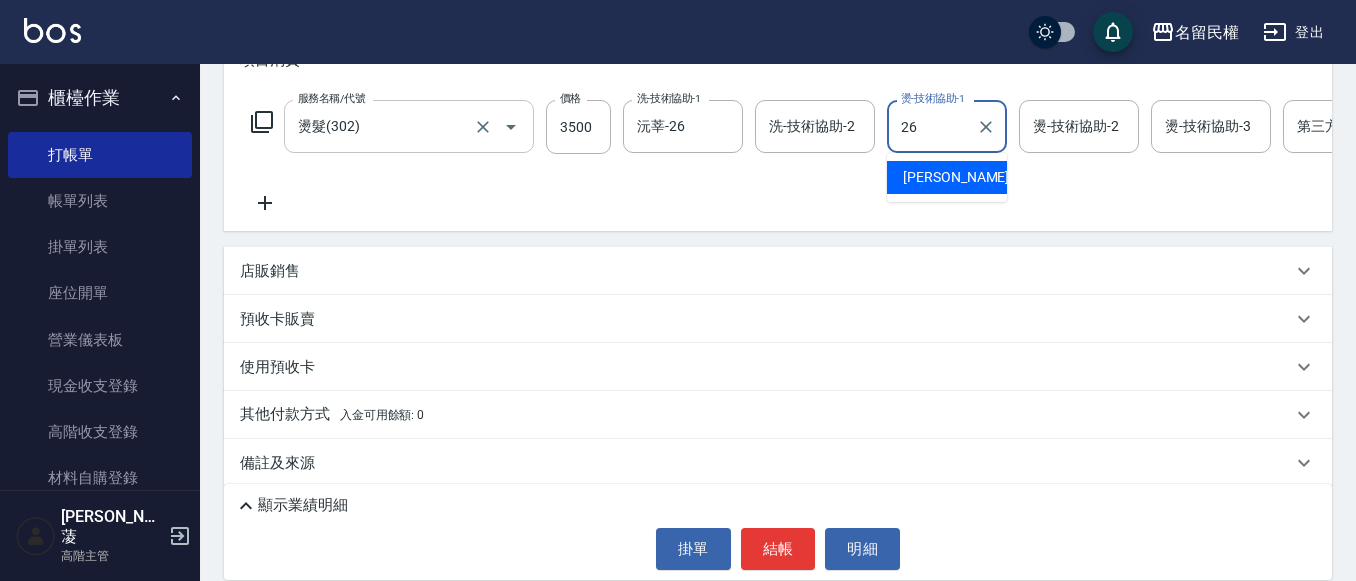 type on "沅莘-26" 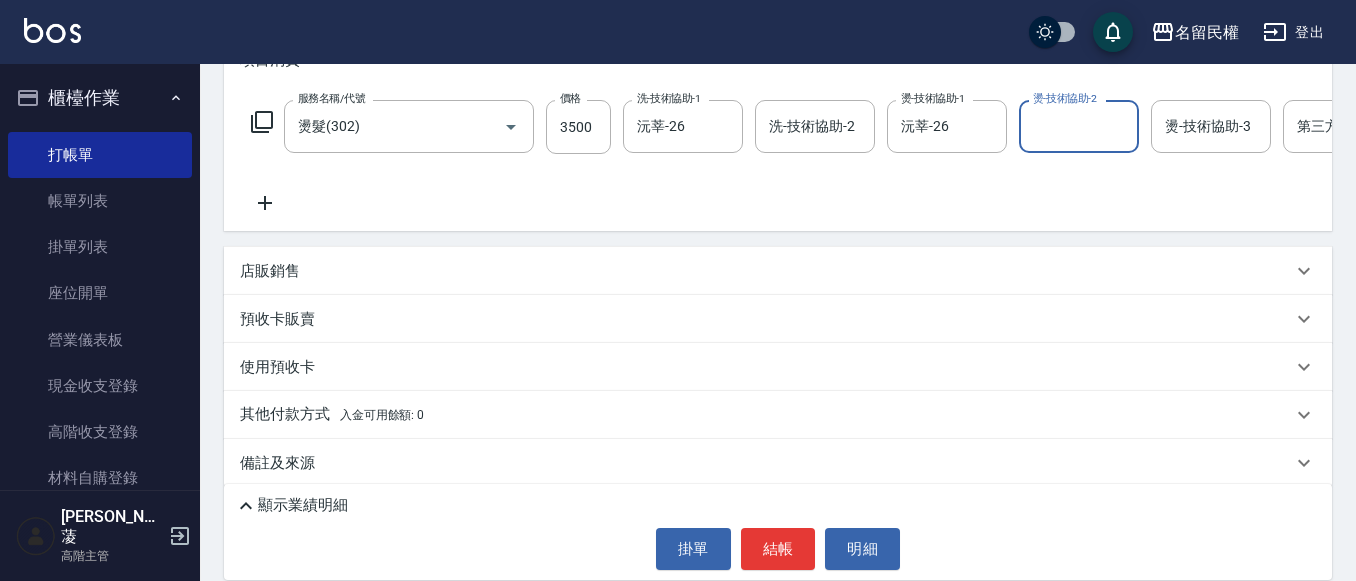 click 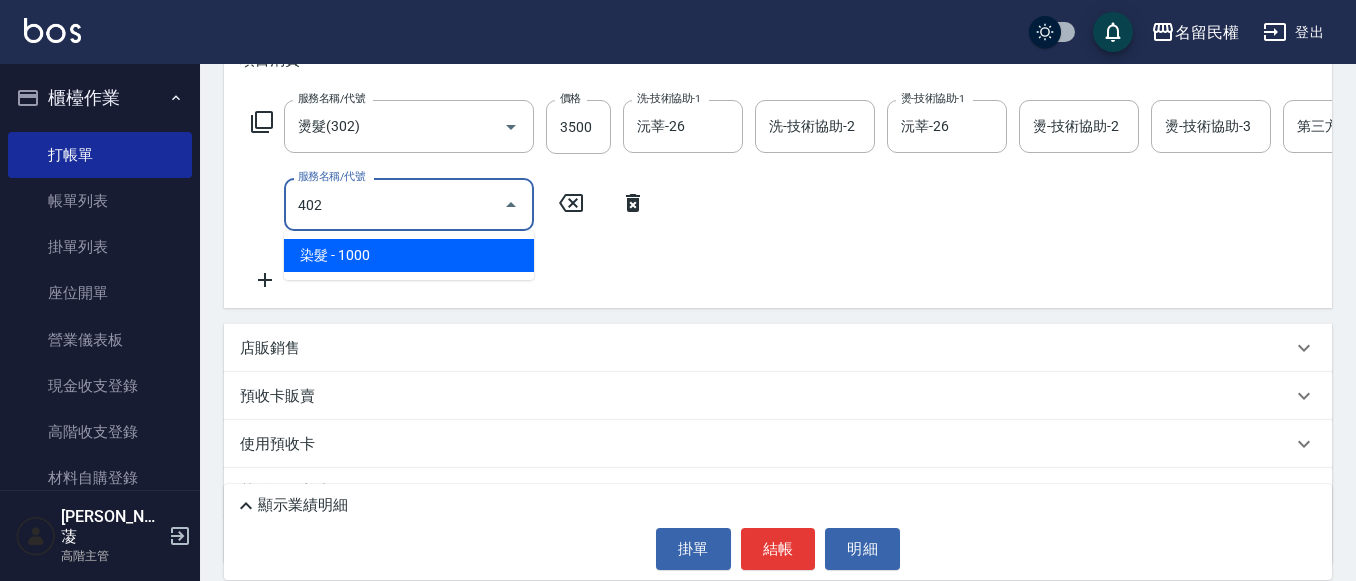type on "染髮(402)" 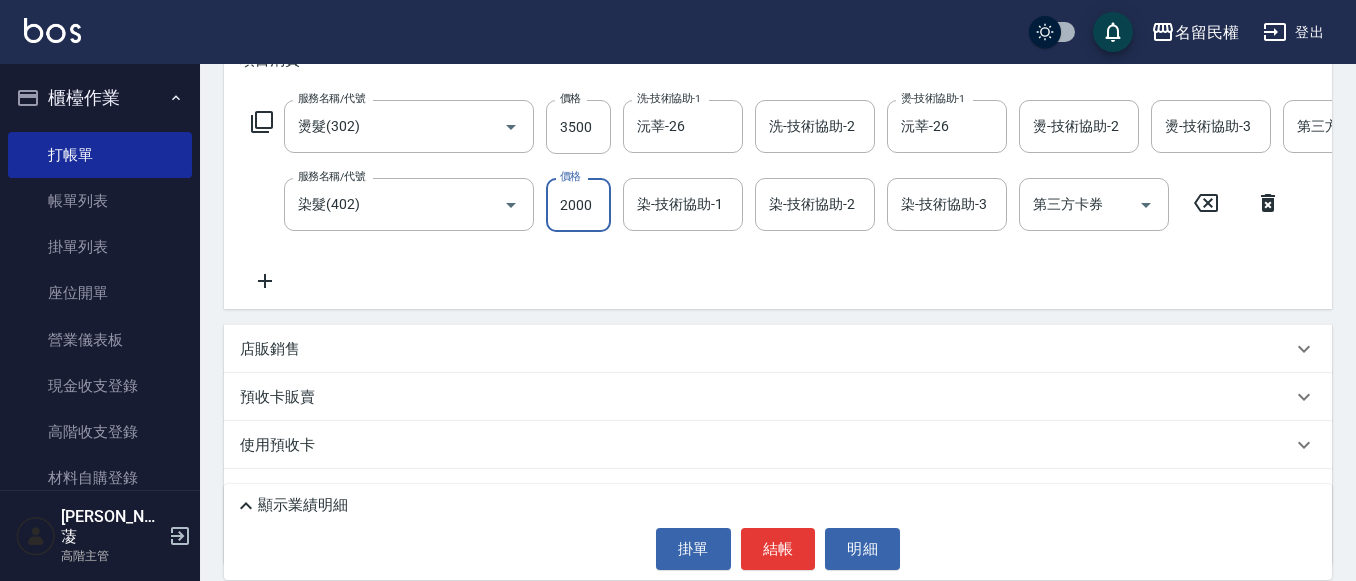 type on "2000" 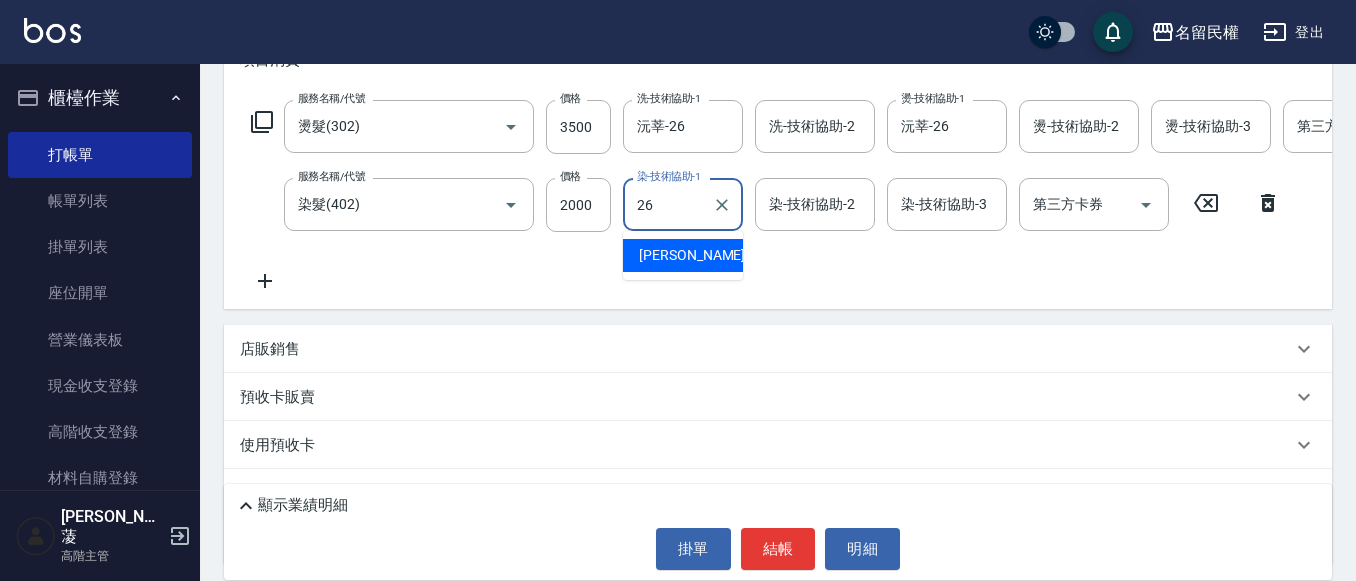 type on "沅莘-26" 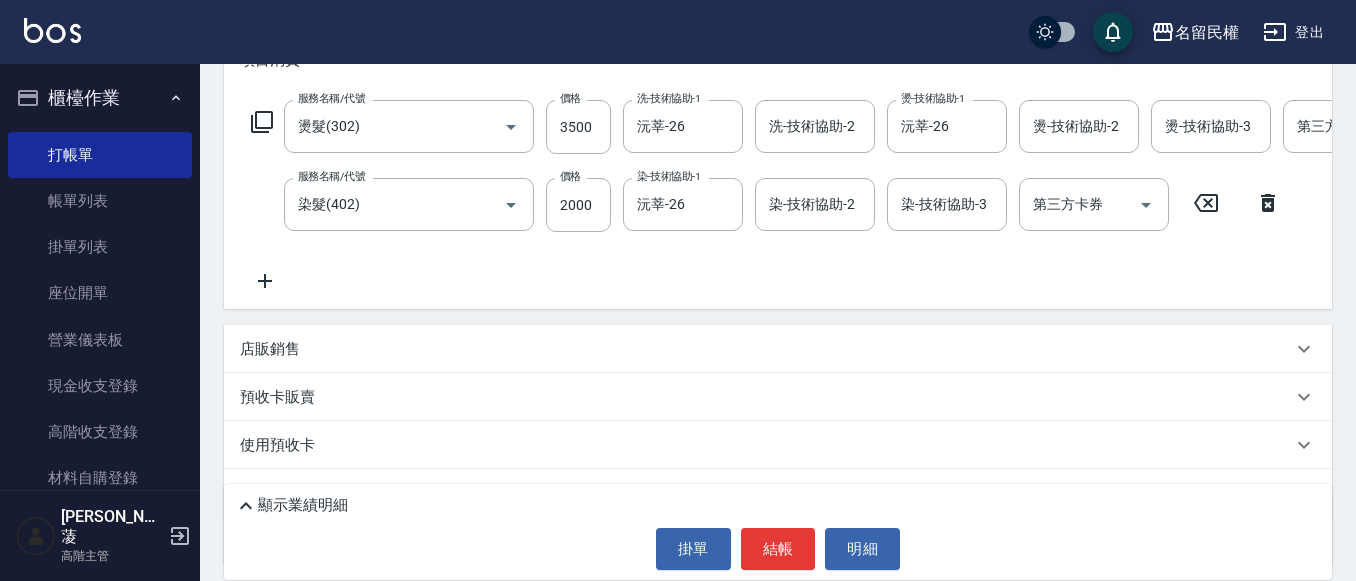 click 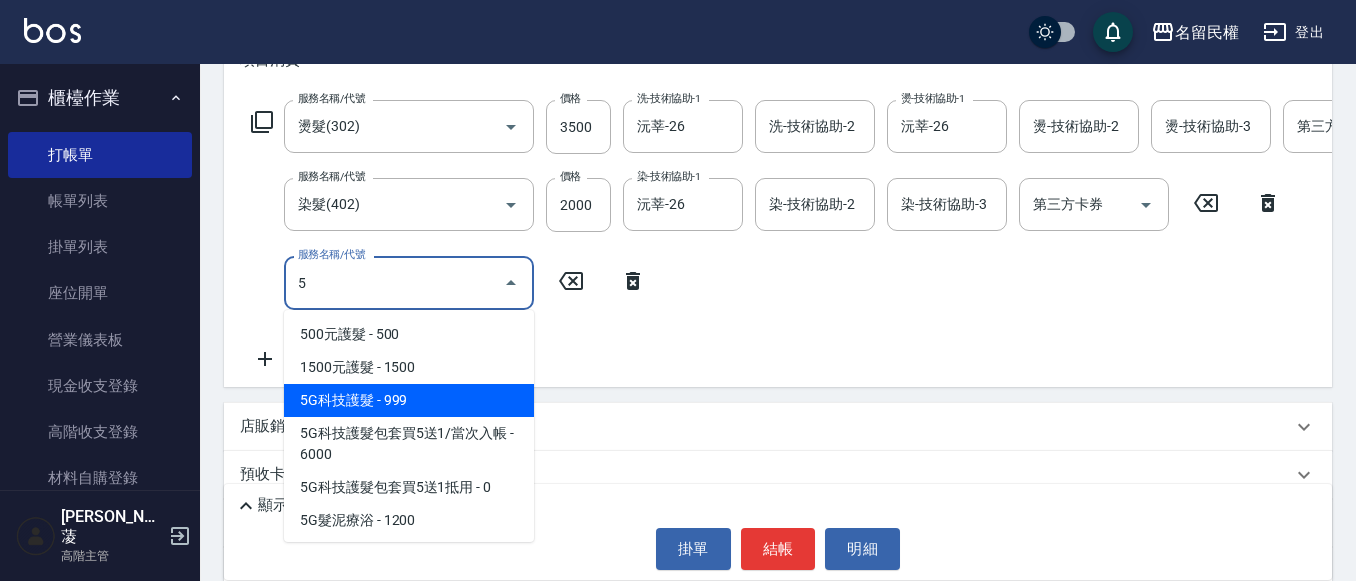 click on "5G科技護髮 - 999" at bounding box center (409, 400) 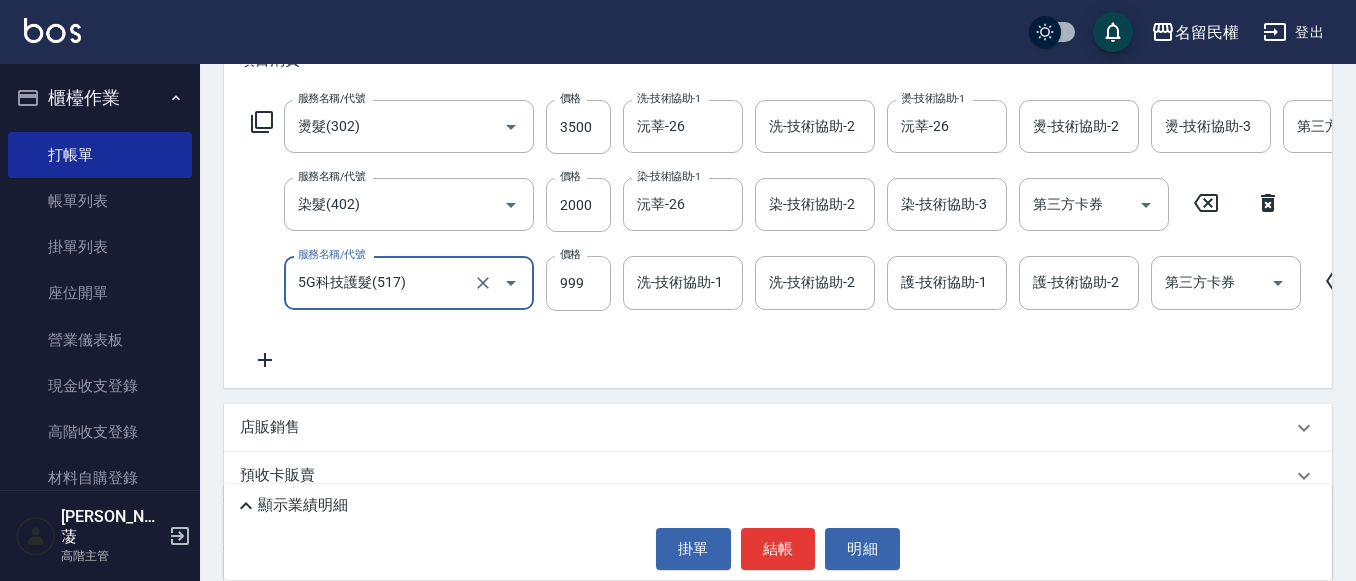 type on "5G科技護髮(517)" 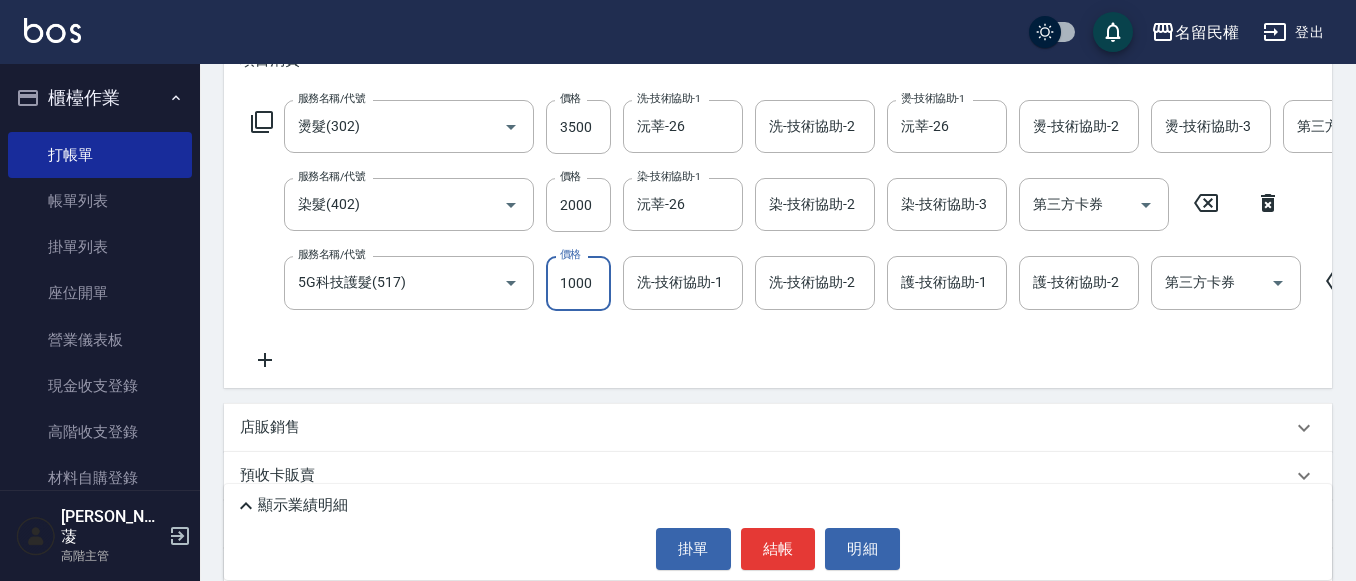 type on "1000" 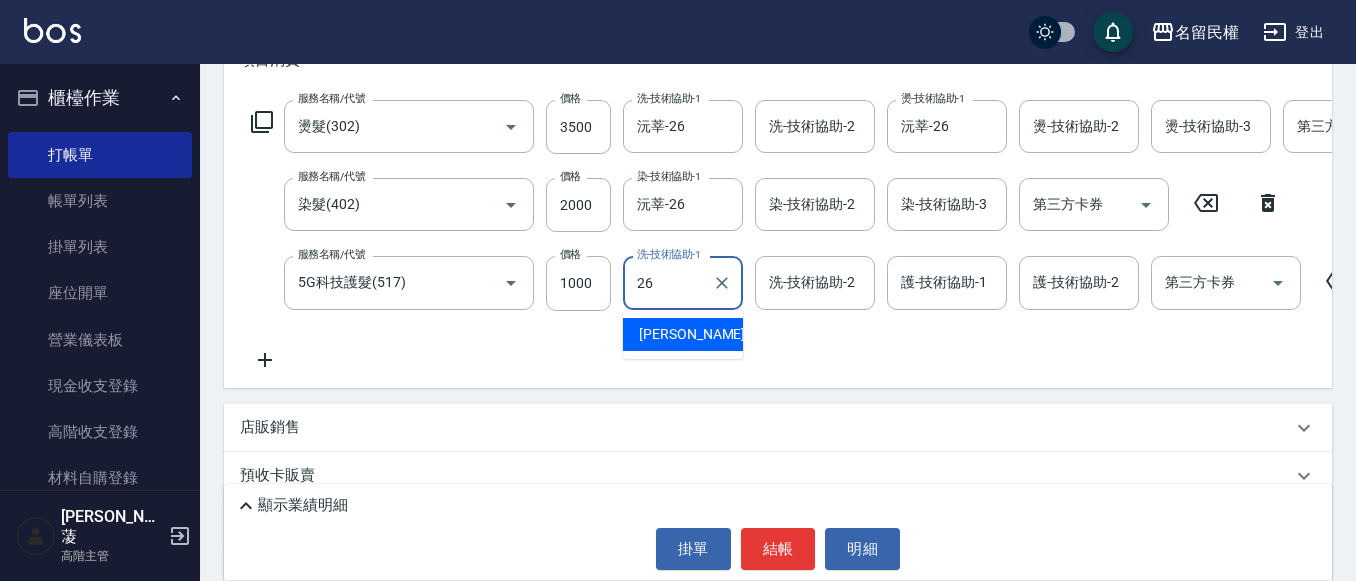 type on "沅莘-26" 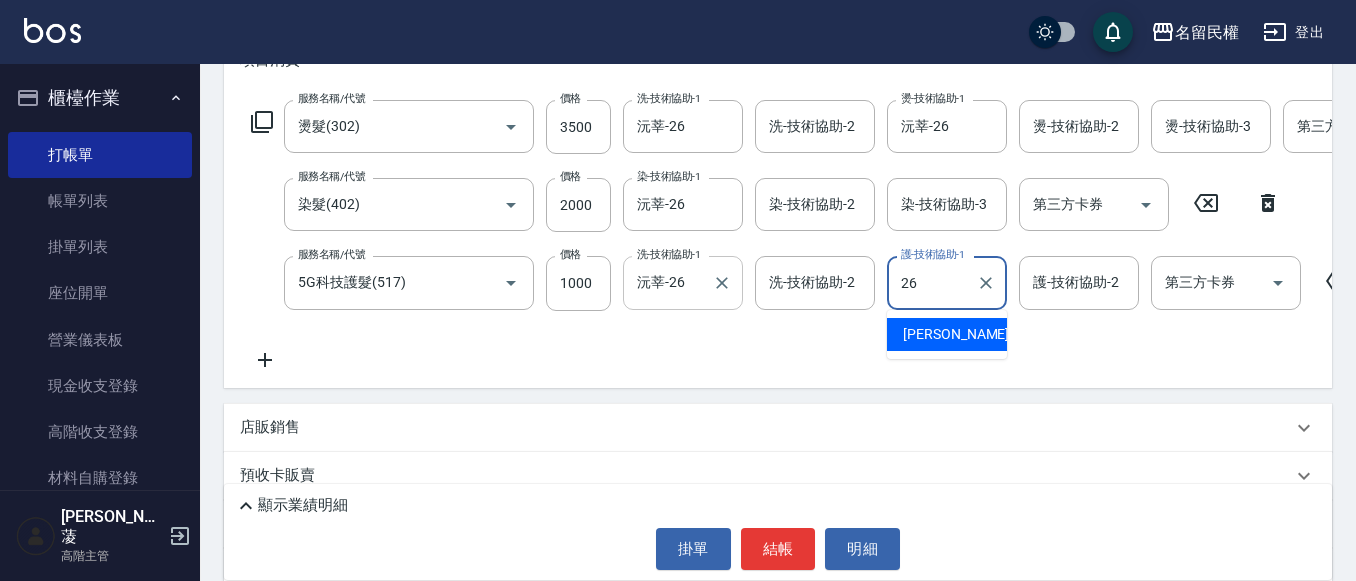 type on "沅莘-26" 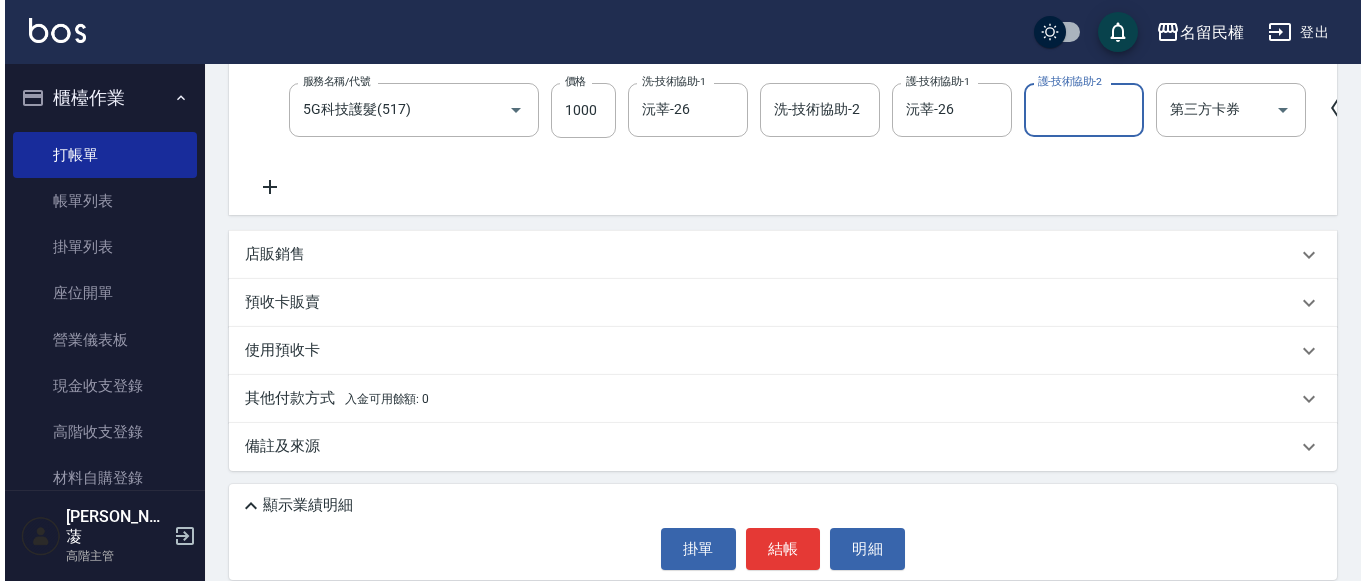 scroll, scrollTop: 288, scrollLeft: 0, axis: vertical 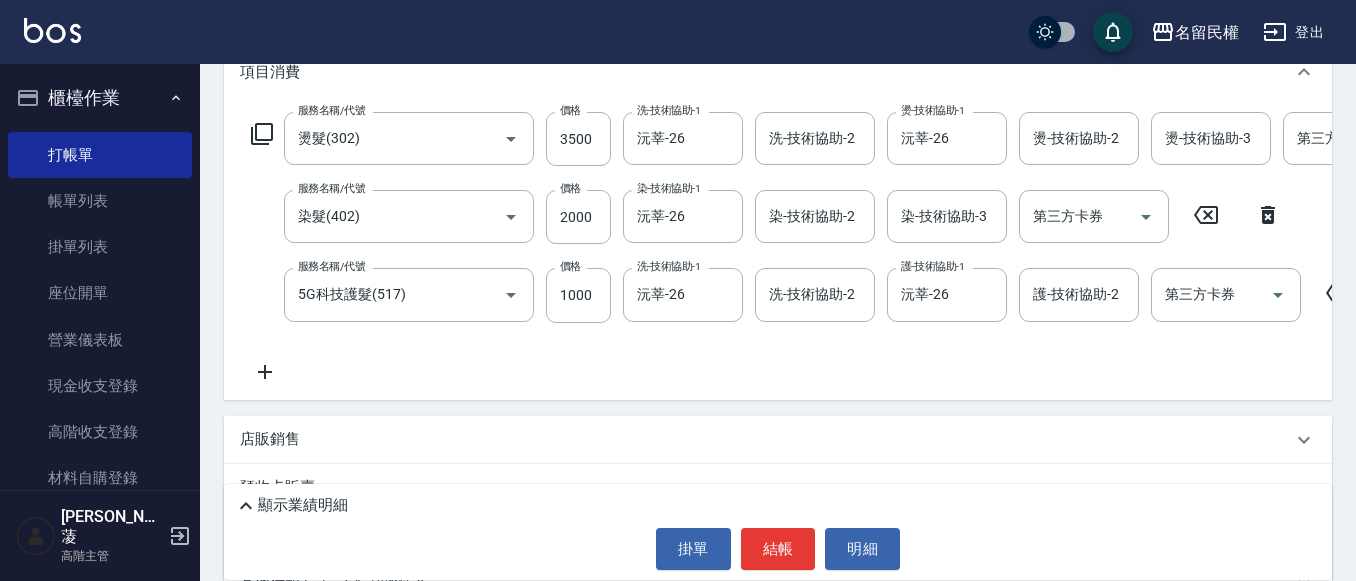 click 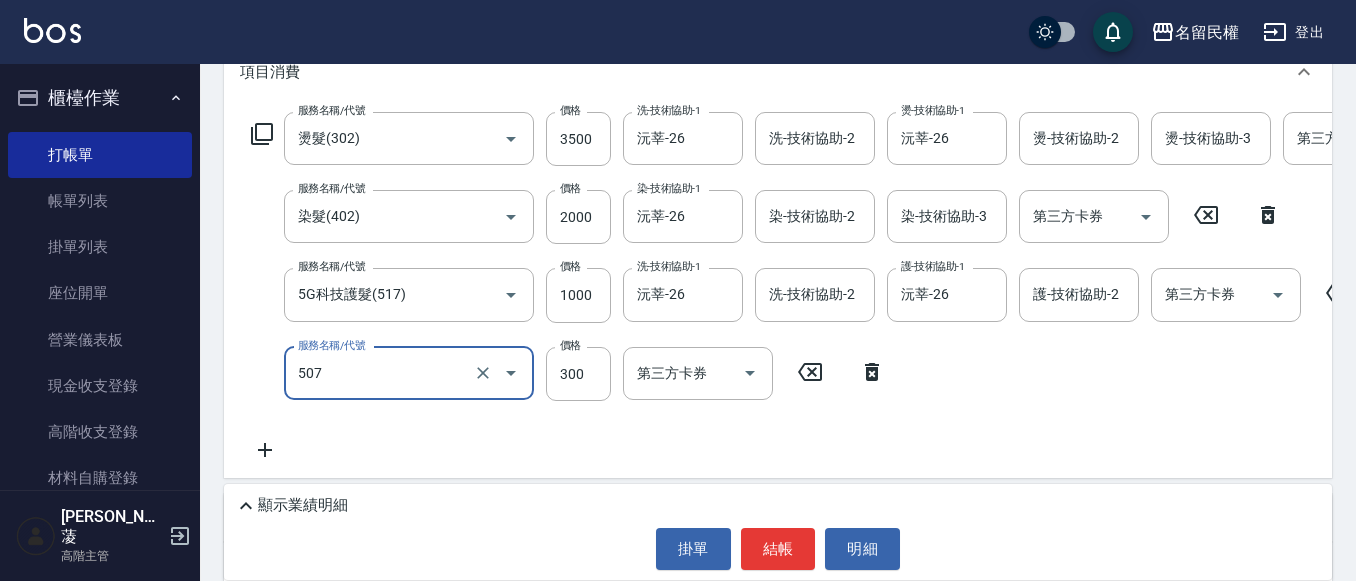 type on "頭皮隔離(507)" 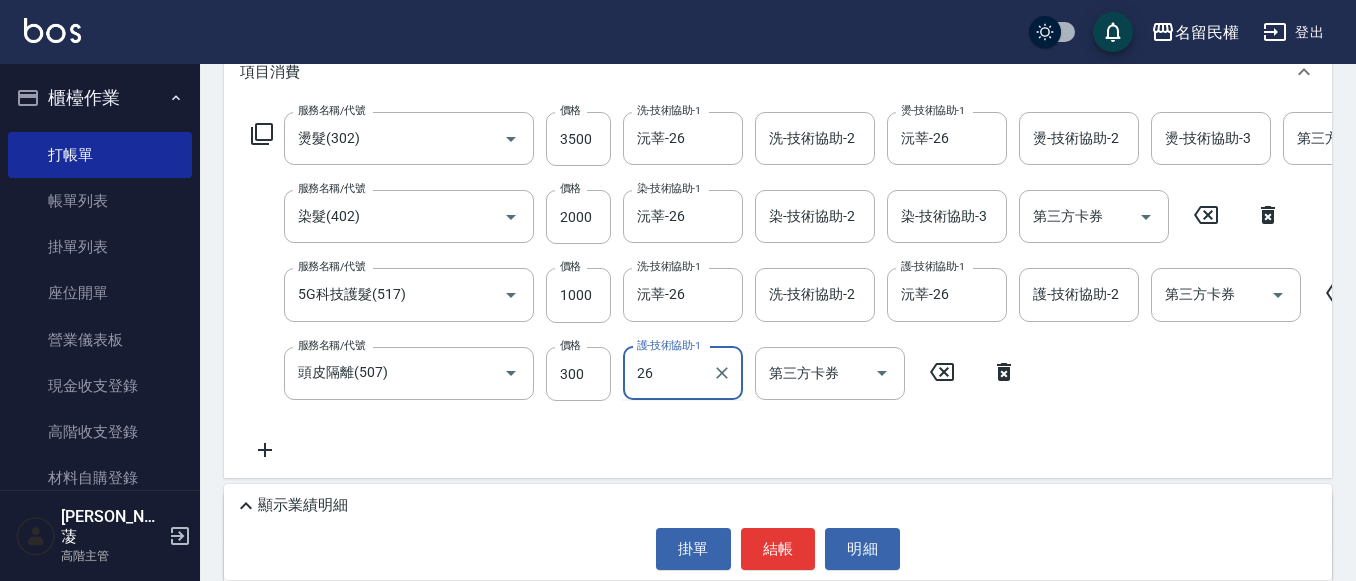 type on "沅莘-26" 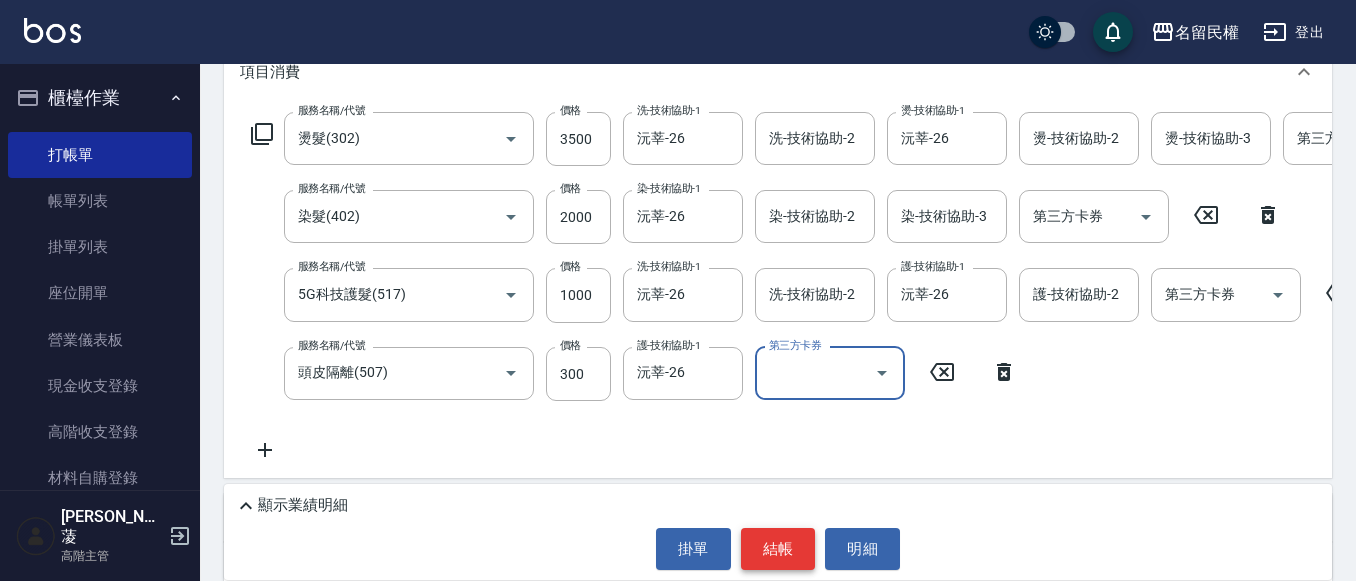 click on "結帳" at bounding box center [778, 549] 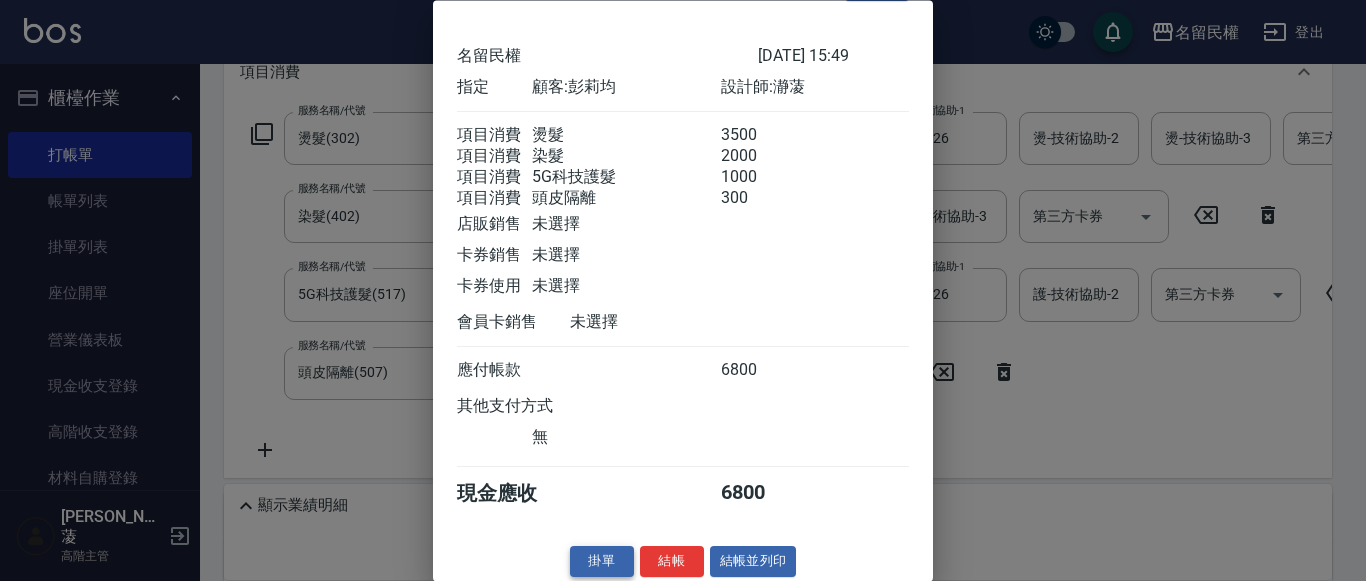 scroll, scrollTop: 98, scrollLeft: 0, axis: vertical 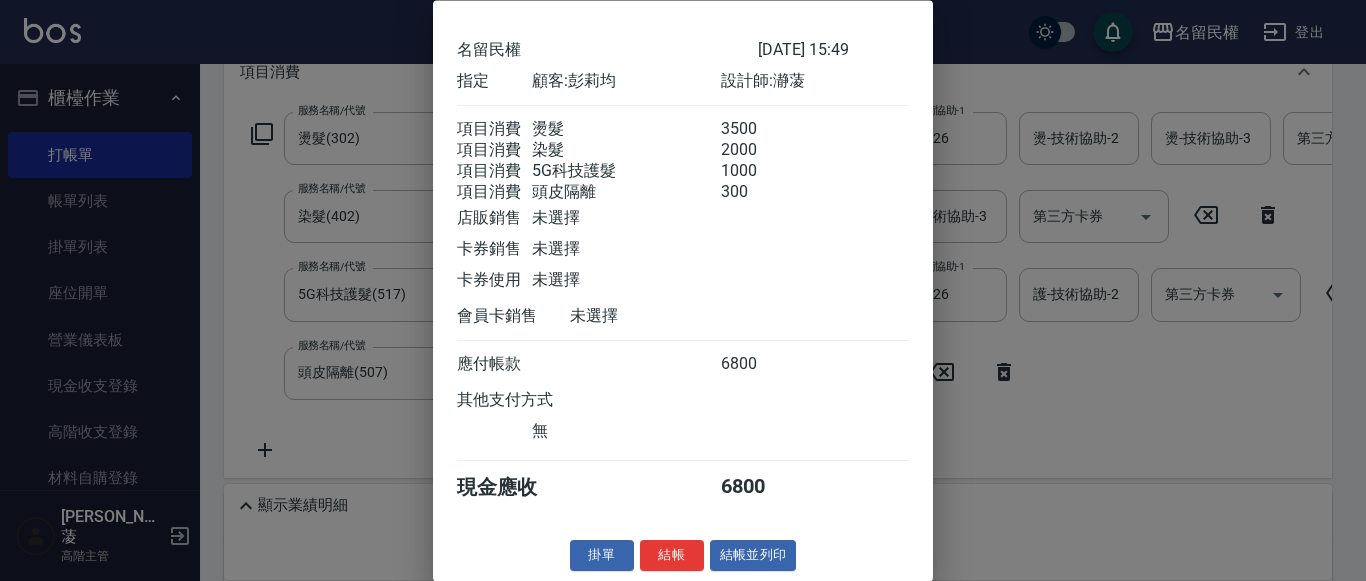 click on "結帳" at bounding box center [672, 556] 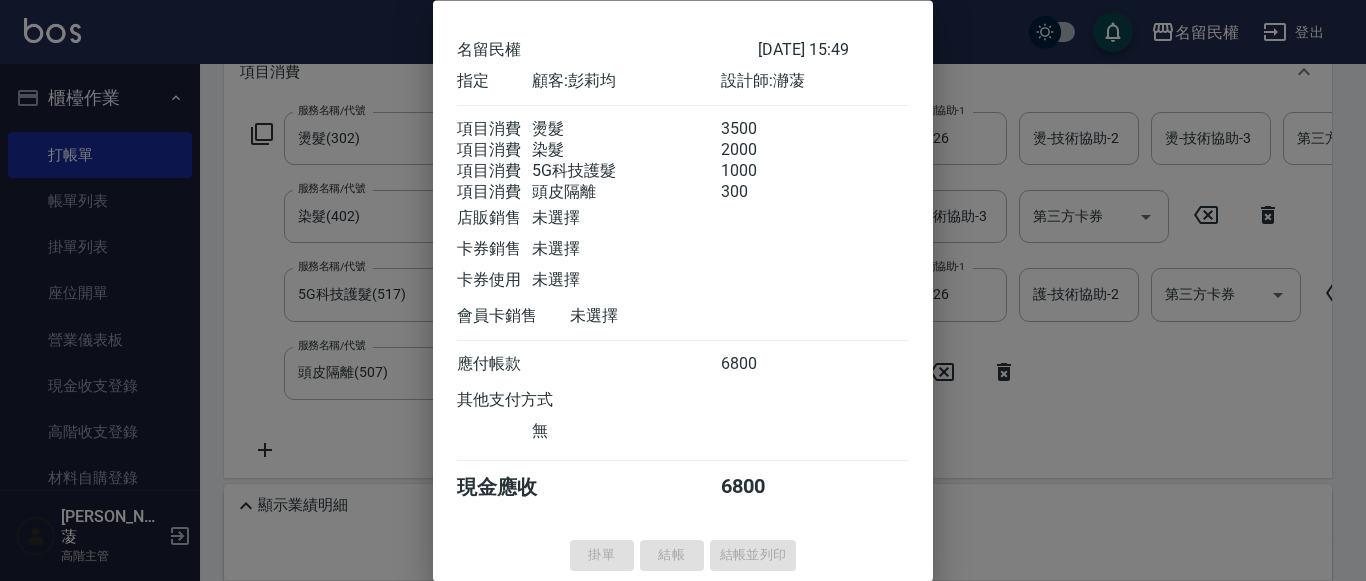 type on "[DATE] 15:50" 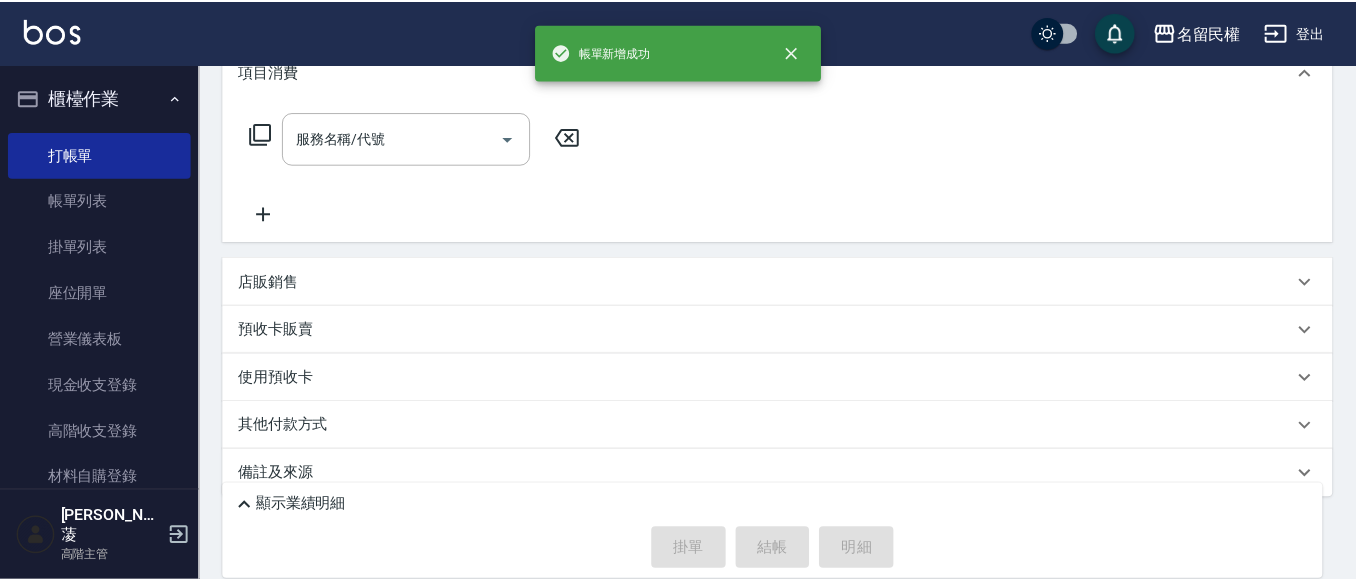 scroll, scrollTop: 0, scrollLeft: 0, axis: both 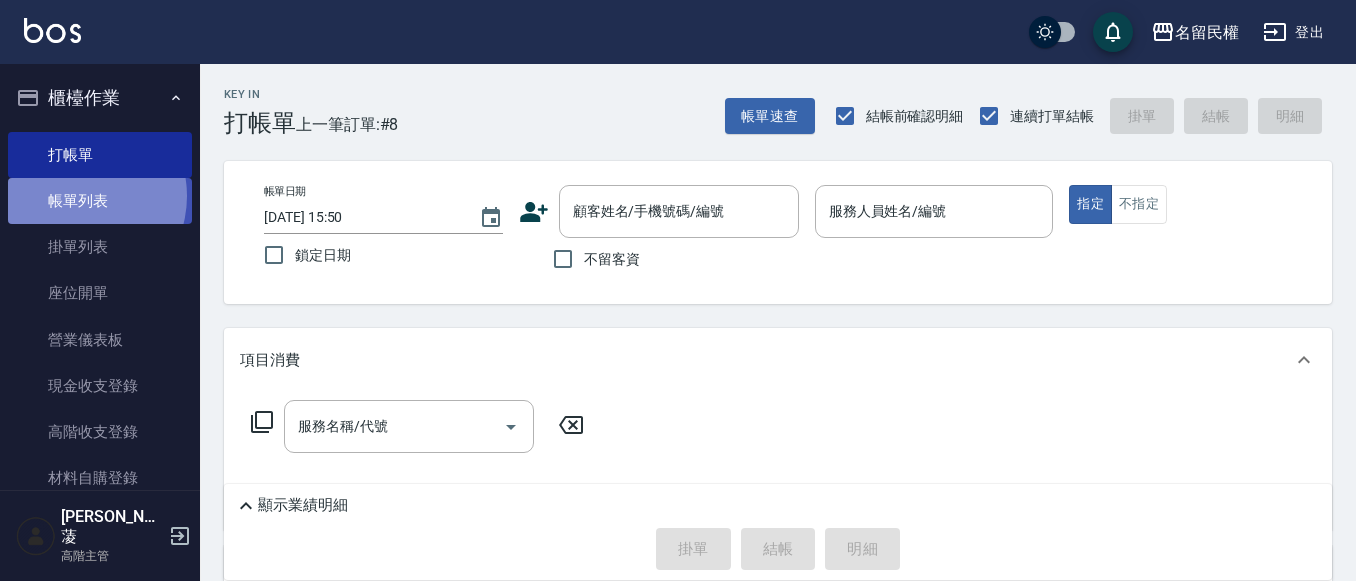 click on "帳單列表" at bounding box center [100, 201] 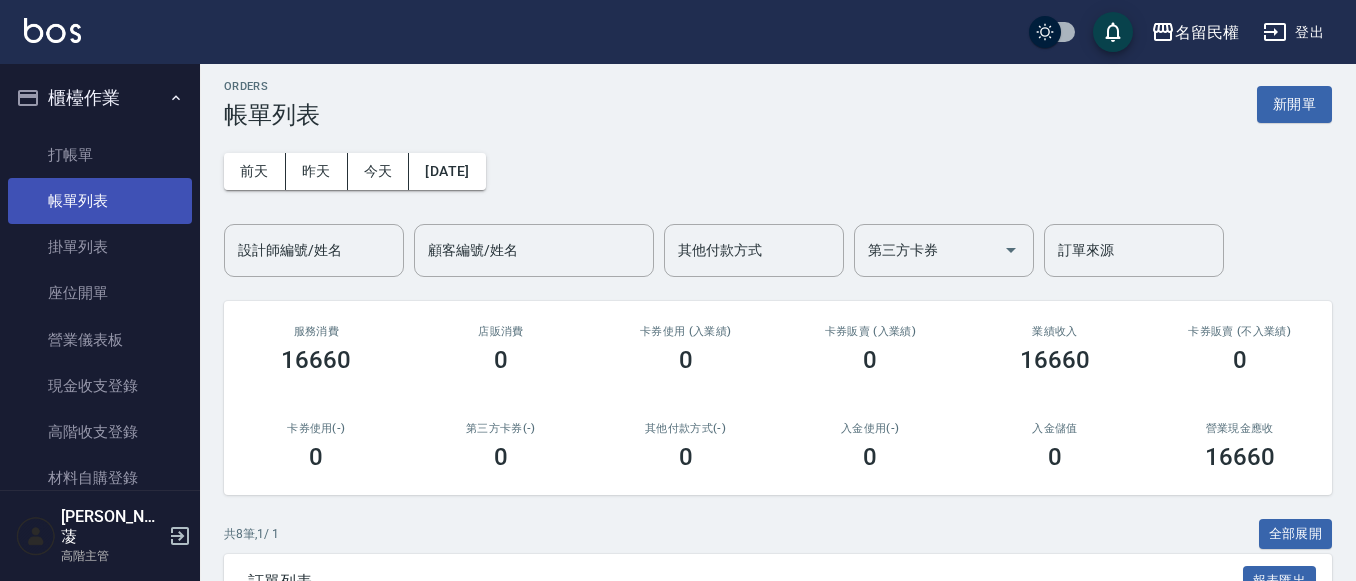 scroll, scrollTop: 0, scrollLeft: 0, axis: both 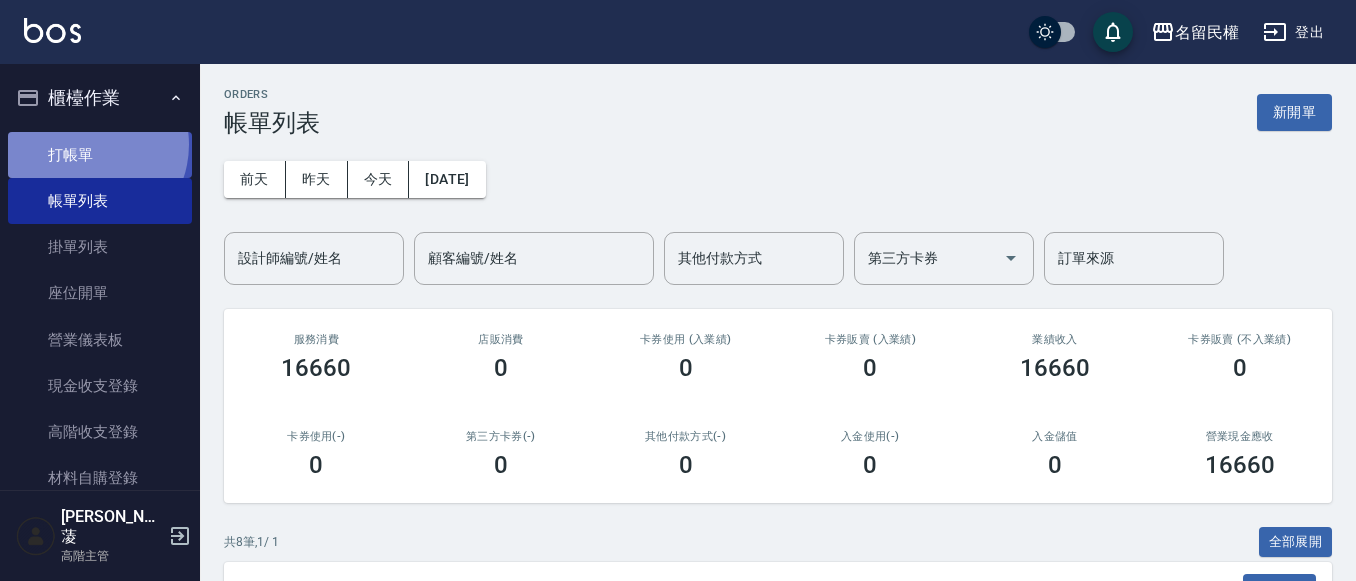 drag, startPoint x: 84, startPoint y: 144, endPoint x: 99, endPoint y: 150, distance: 16.155495 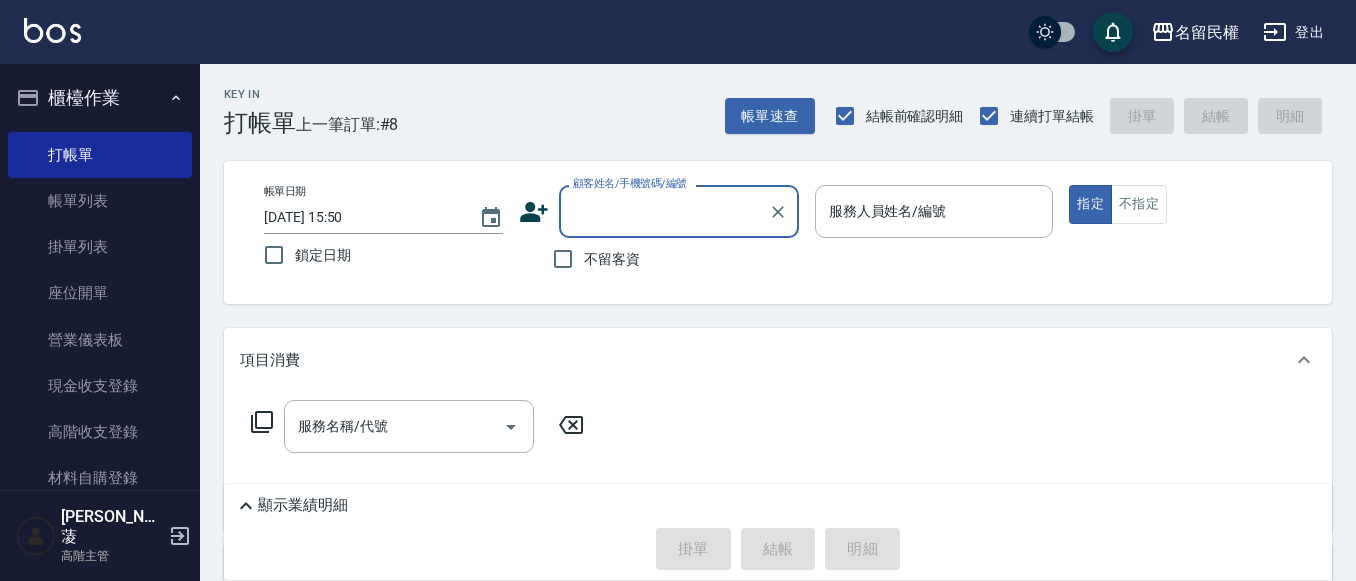 click on "帳單列表" at bounding box center (100, 201) 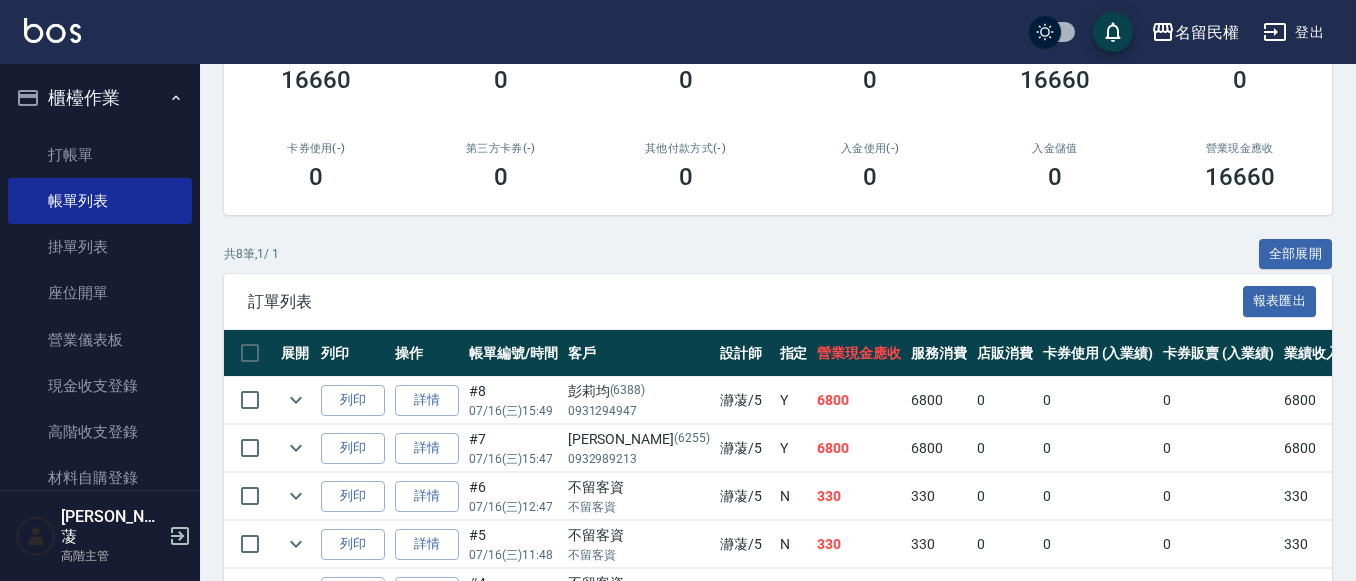 scroll, scrollTop: 400, scrollLeft: 0, axis: vertical 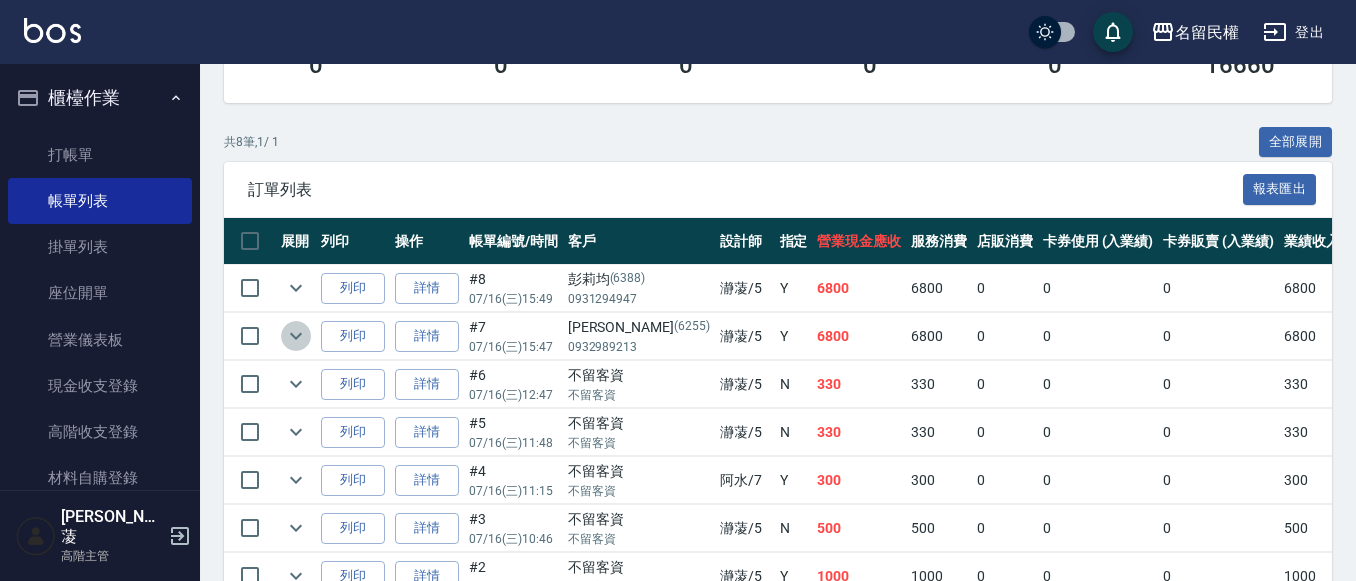 click 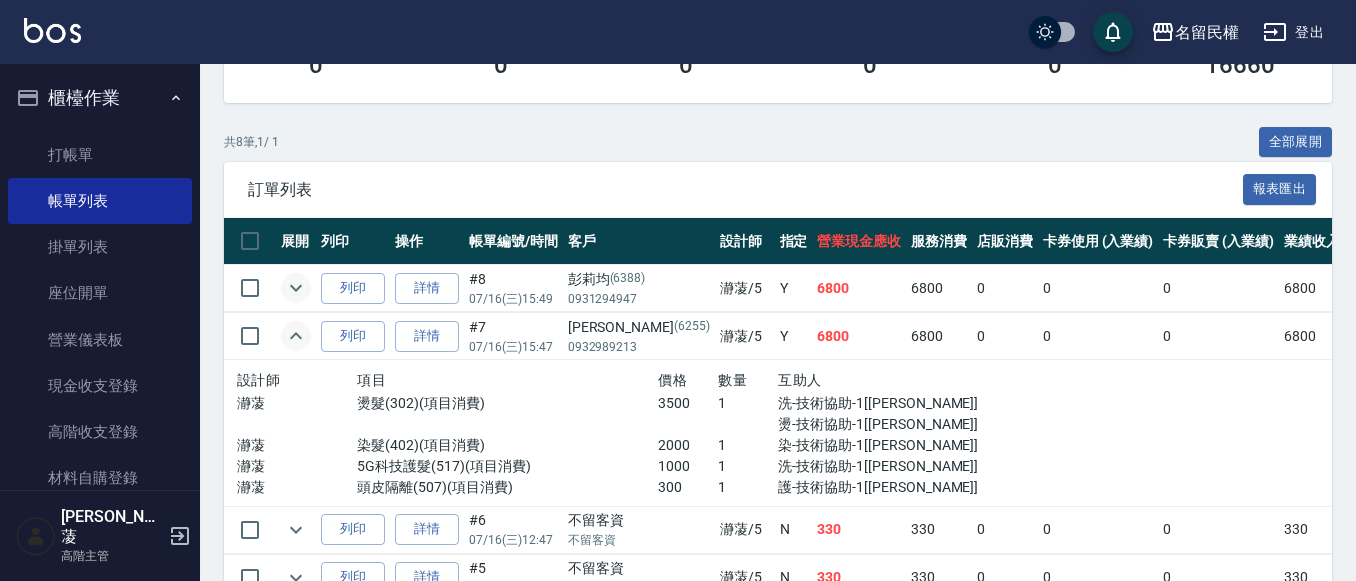 click 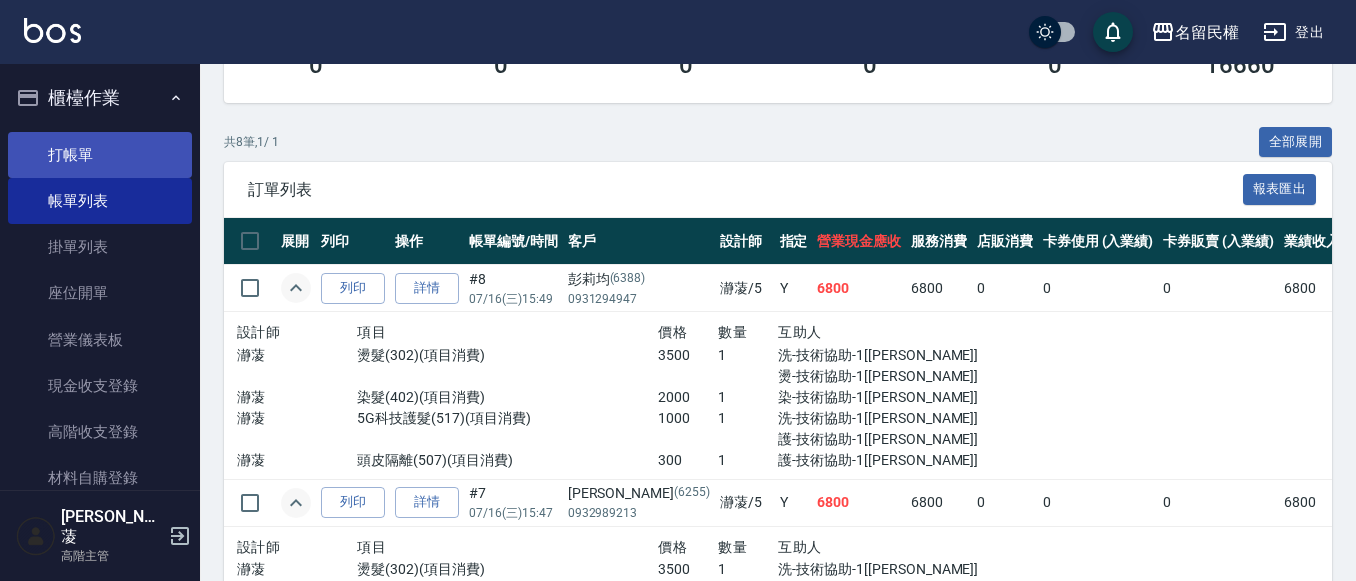 click on "打帳單" at bounding box center [100, 155] 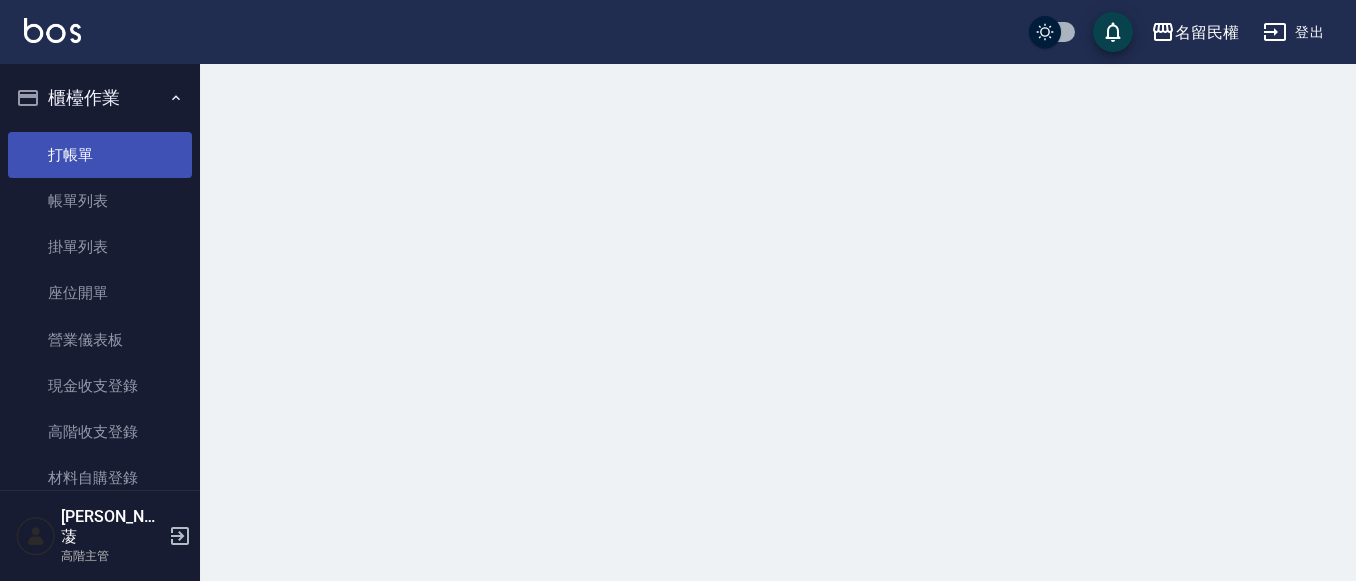 scroll, scrollTop: 0, scrollLeft: 0, axis: both 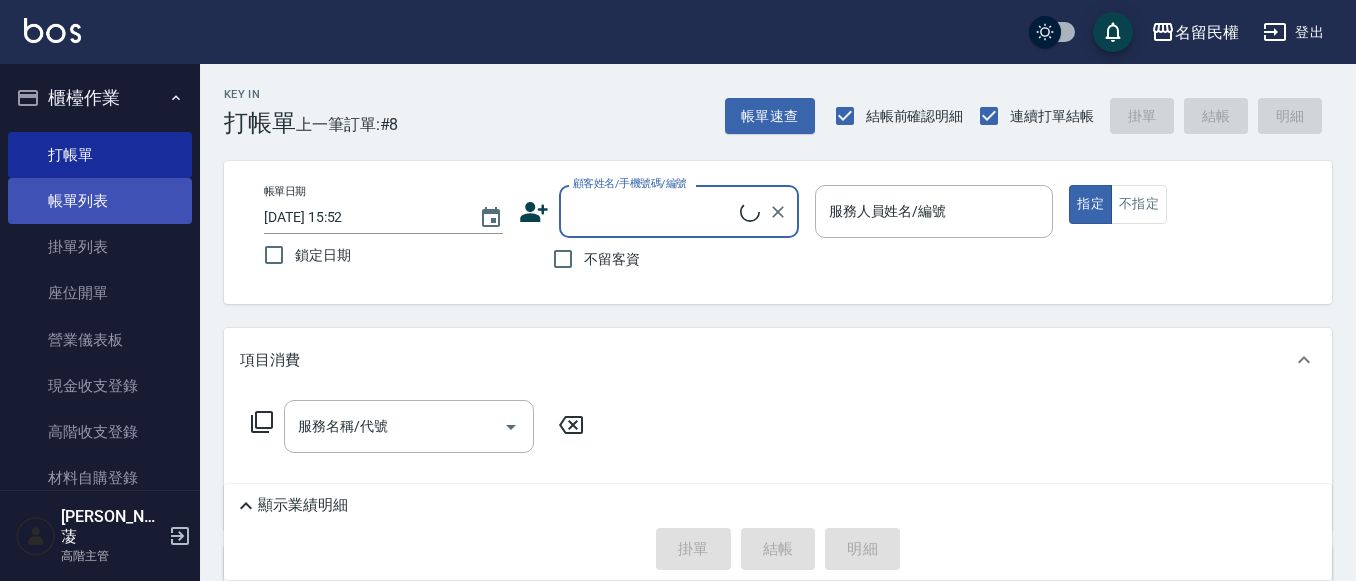 click on "帳單列表" at bounding box center [100, 201] 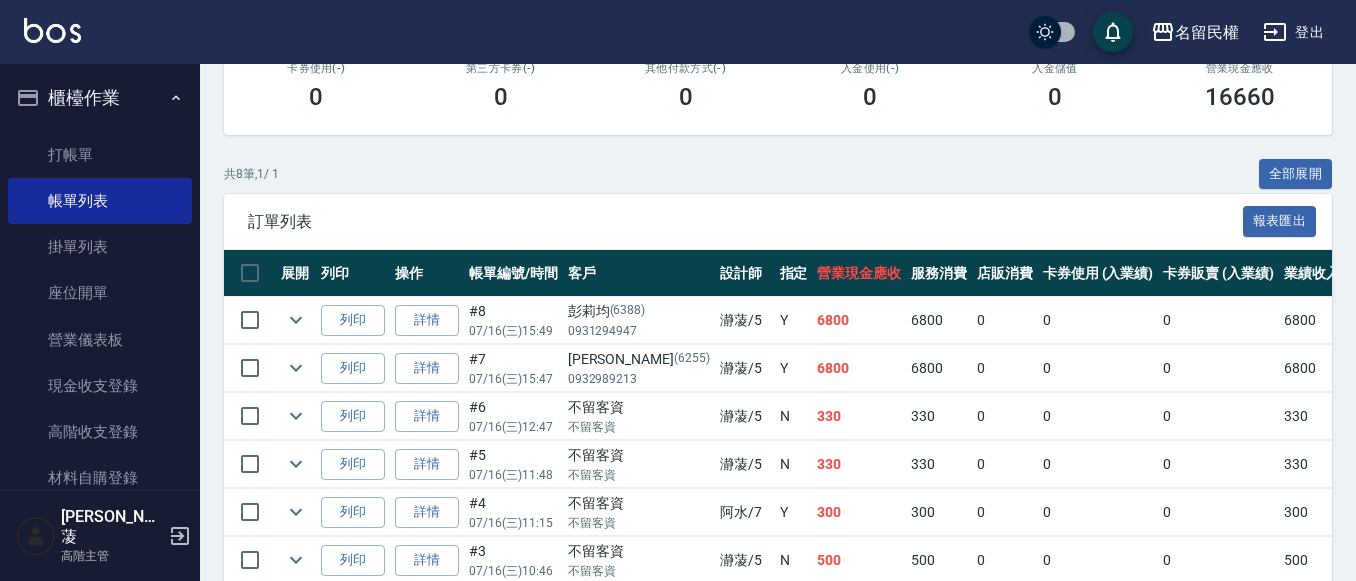 scroll, scrollTop: 400, scrollLeft: 0, axis: vertical 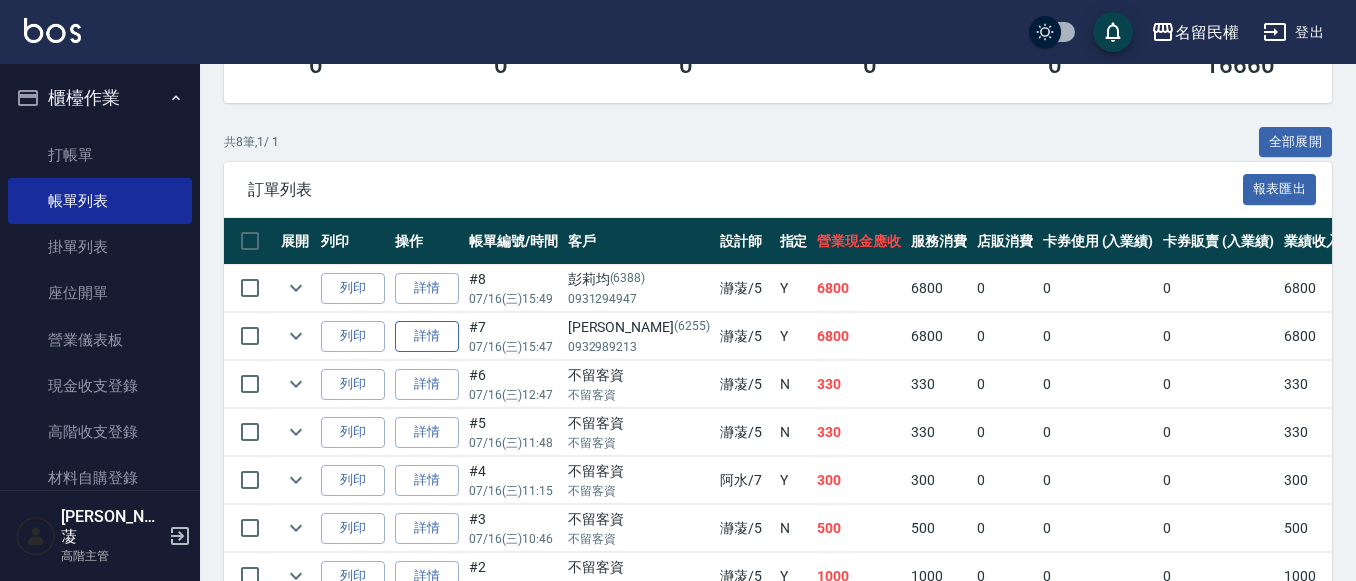 click on "詳情" at bounding box center [427, 336] 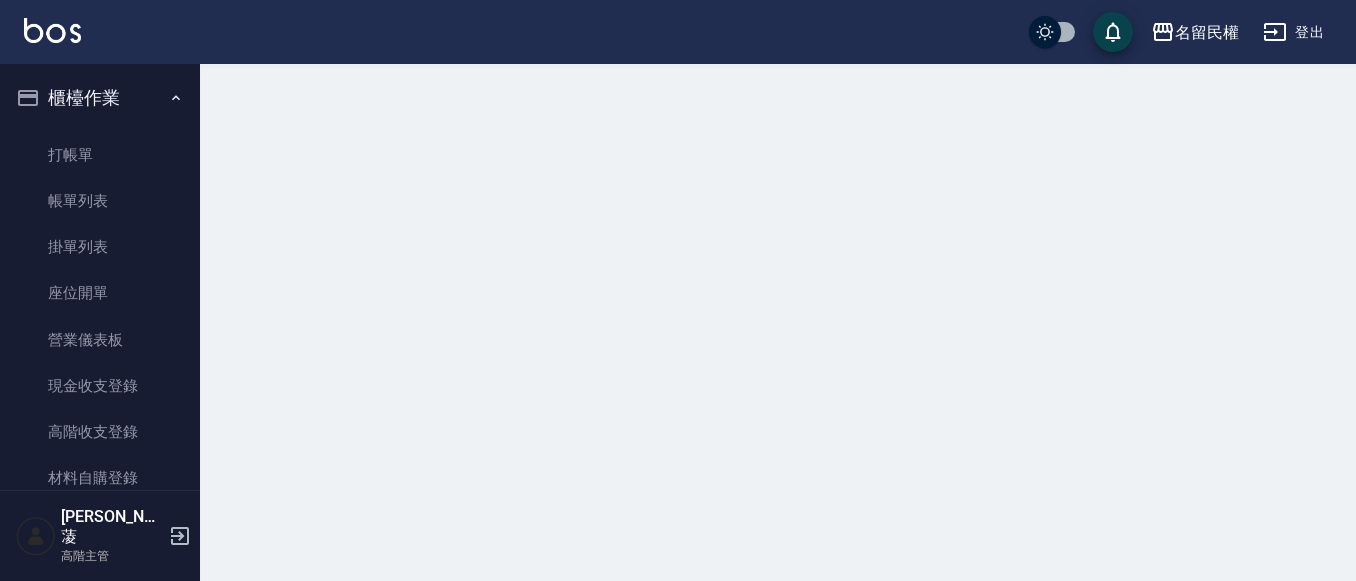 scroll, scrollTop: 0, scrollLeft: 0, axis: both 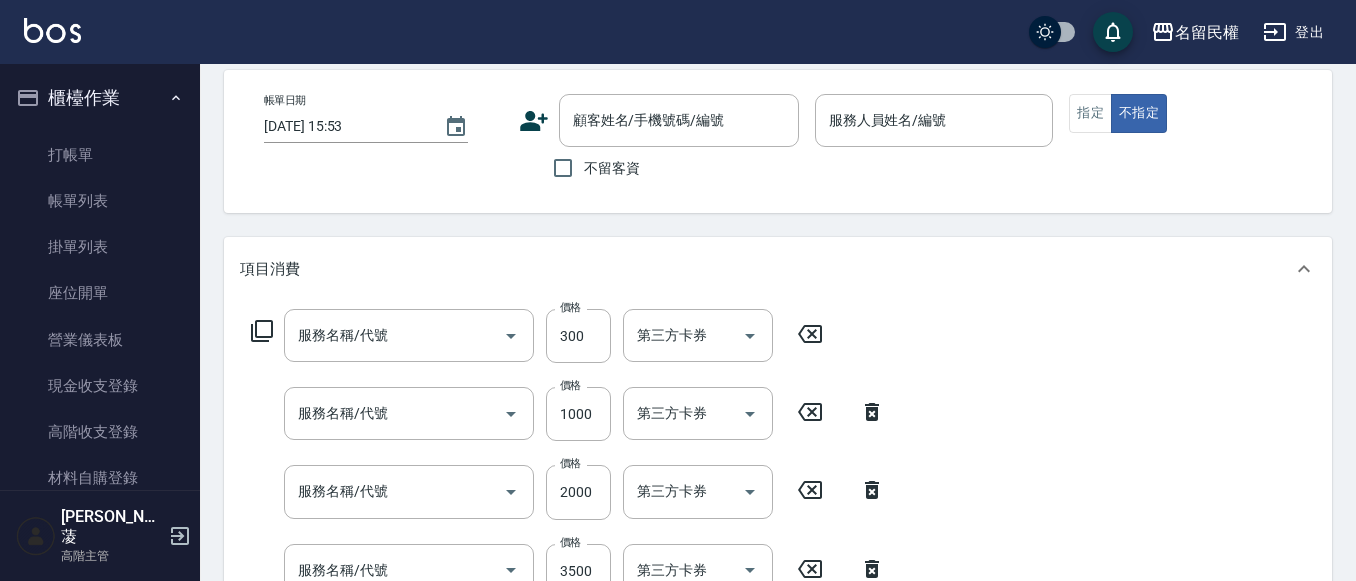 type on "[DATE] 15:47" 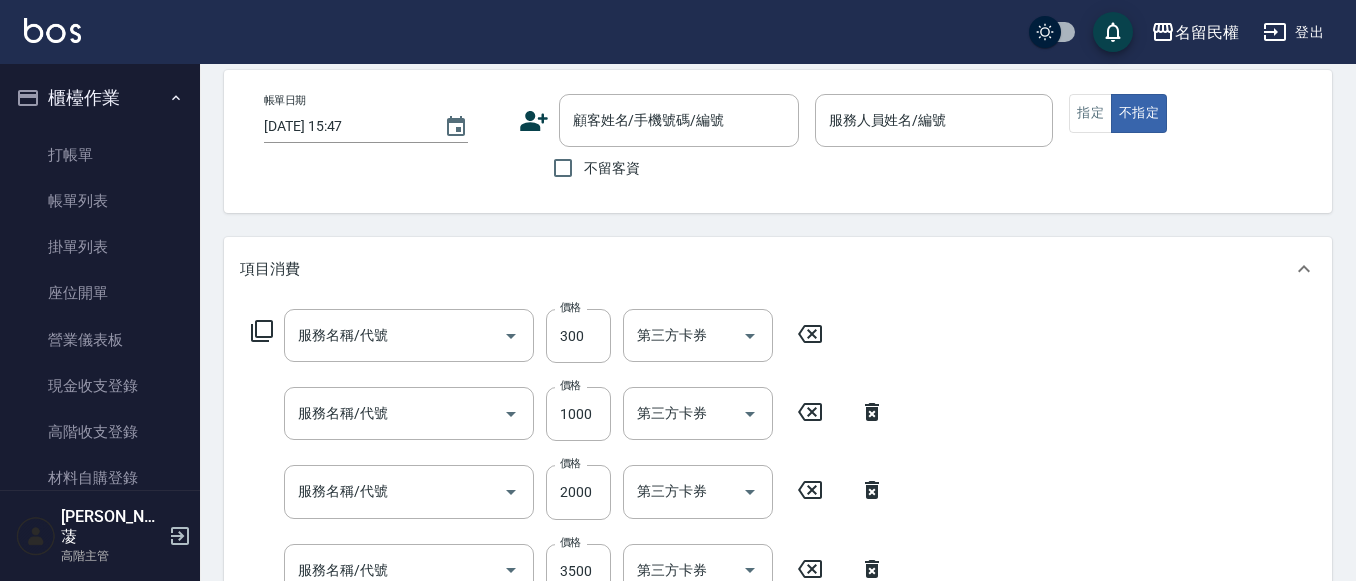 type on "瀞蓤-5" 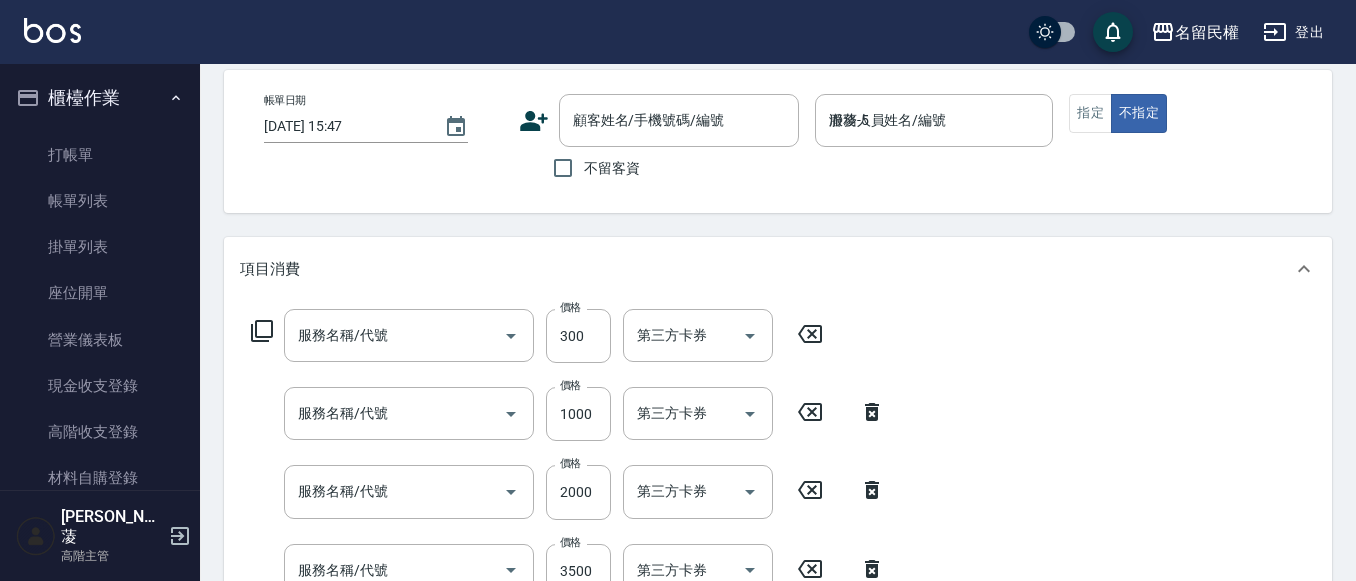 type on "頭皮隔離(507)" 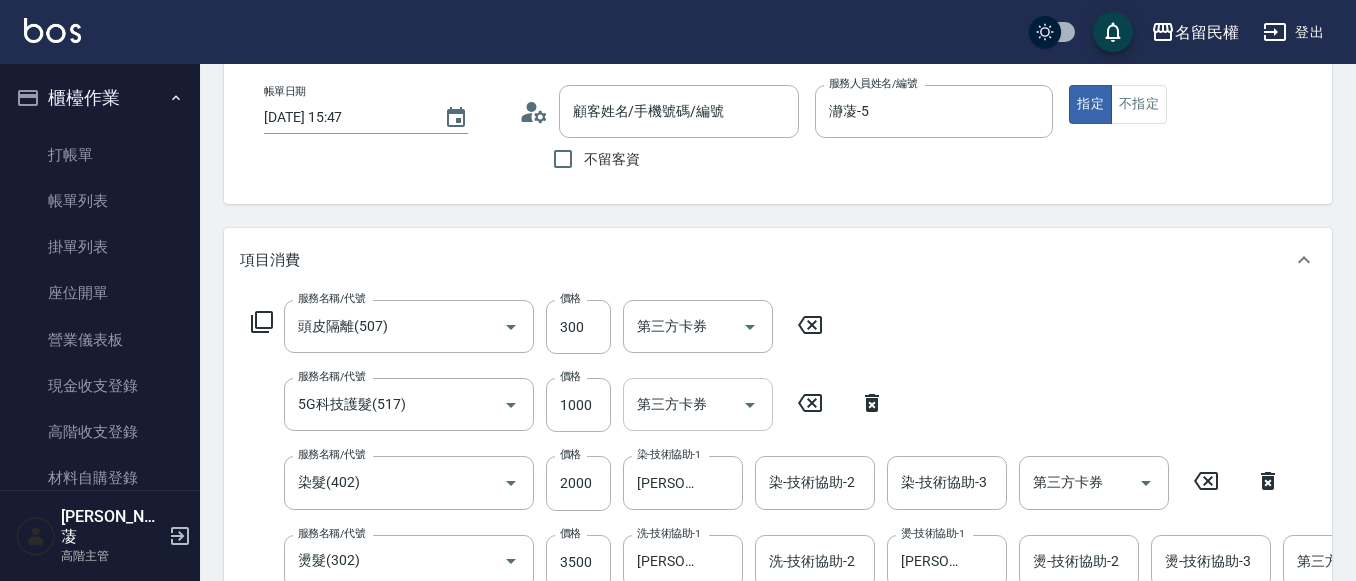 type on "[PERSON_NAME]/0932989213/6255" 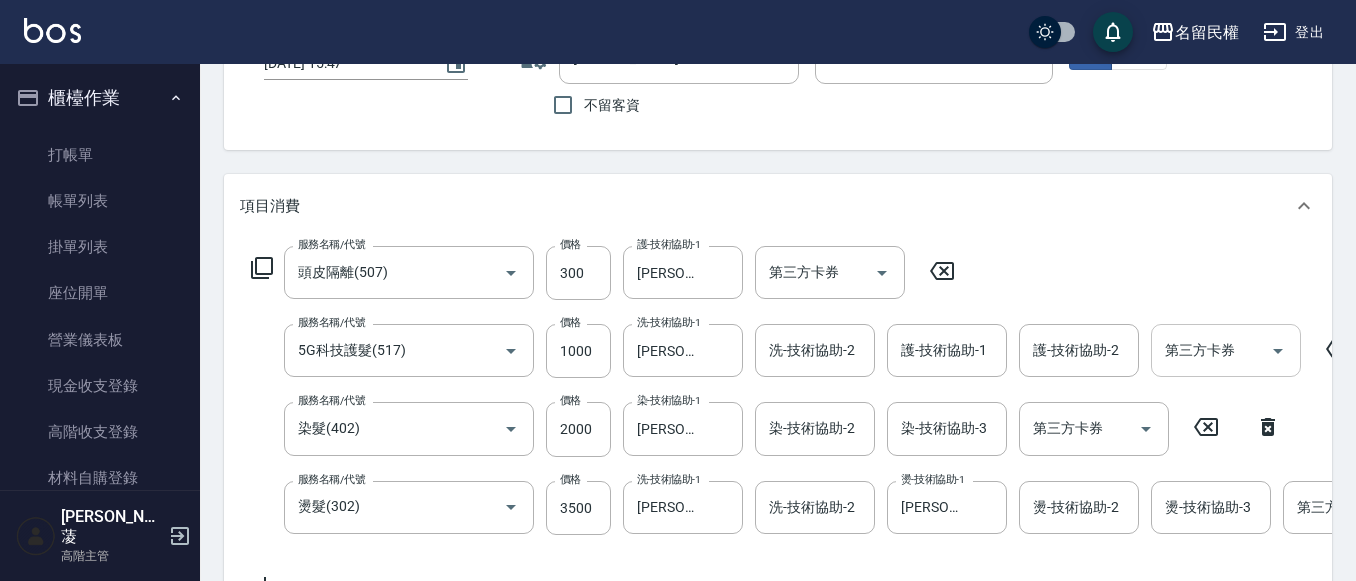 scroll, scrollTop: 200, scrollLeft: 0, axis: vertical 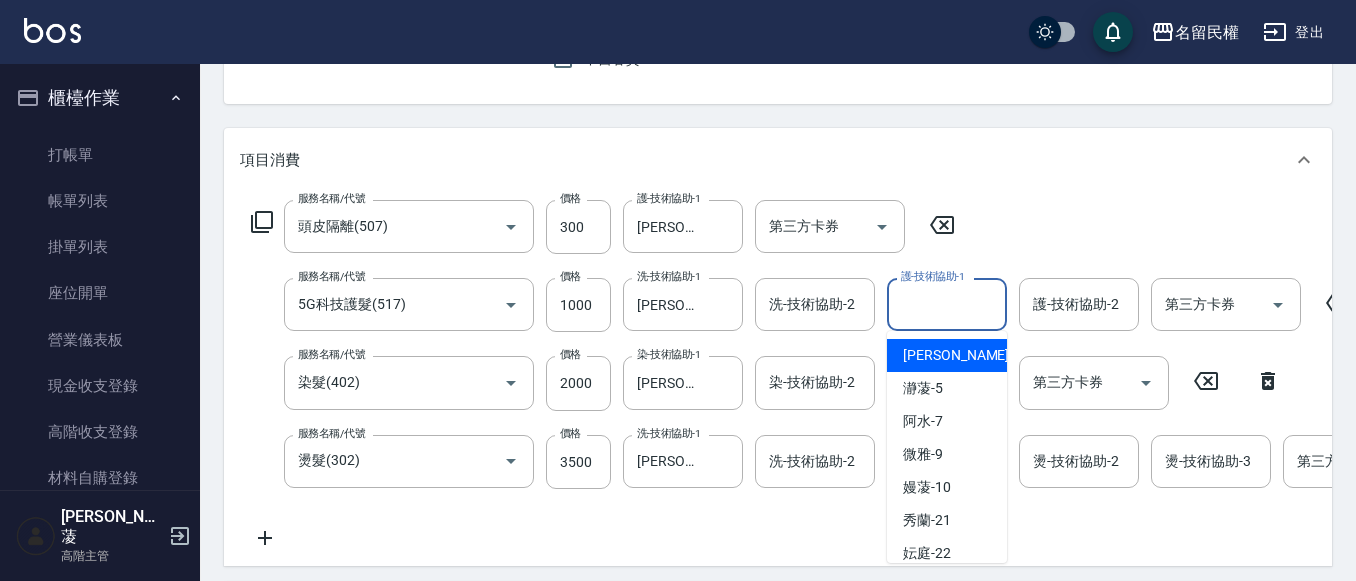 click on "護-技術協助-1" at bounding box center (947, 304) 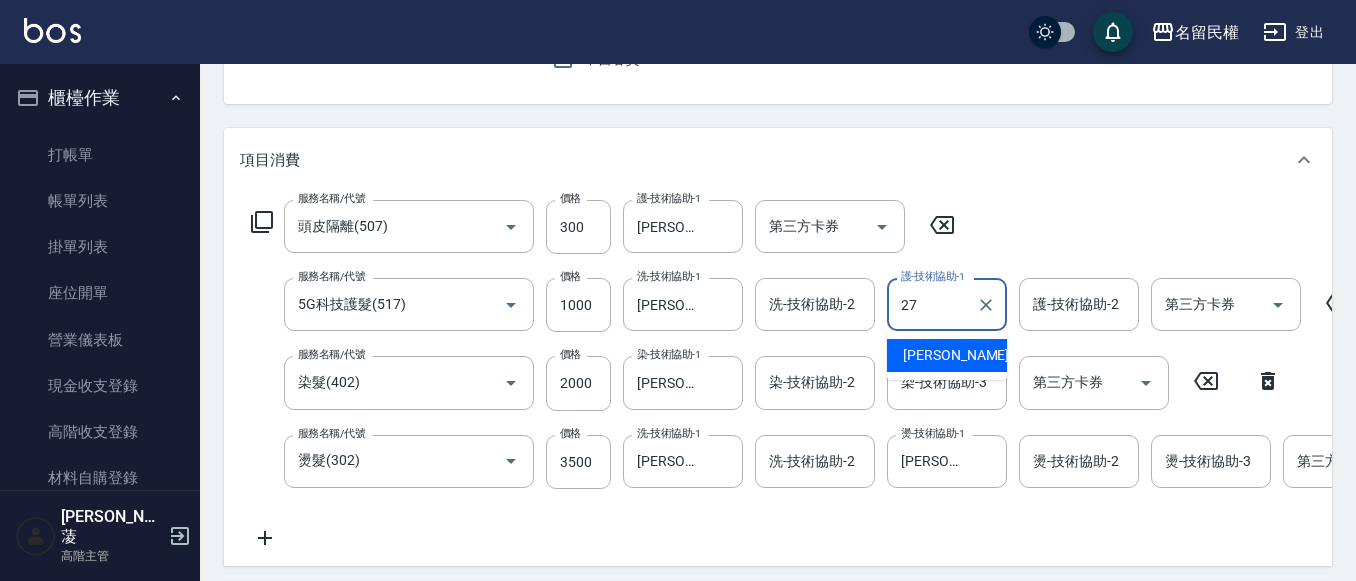 type on "[PERSON_NAME]-27" 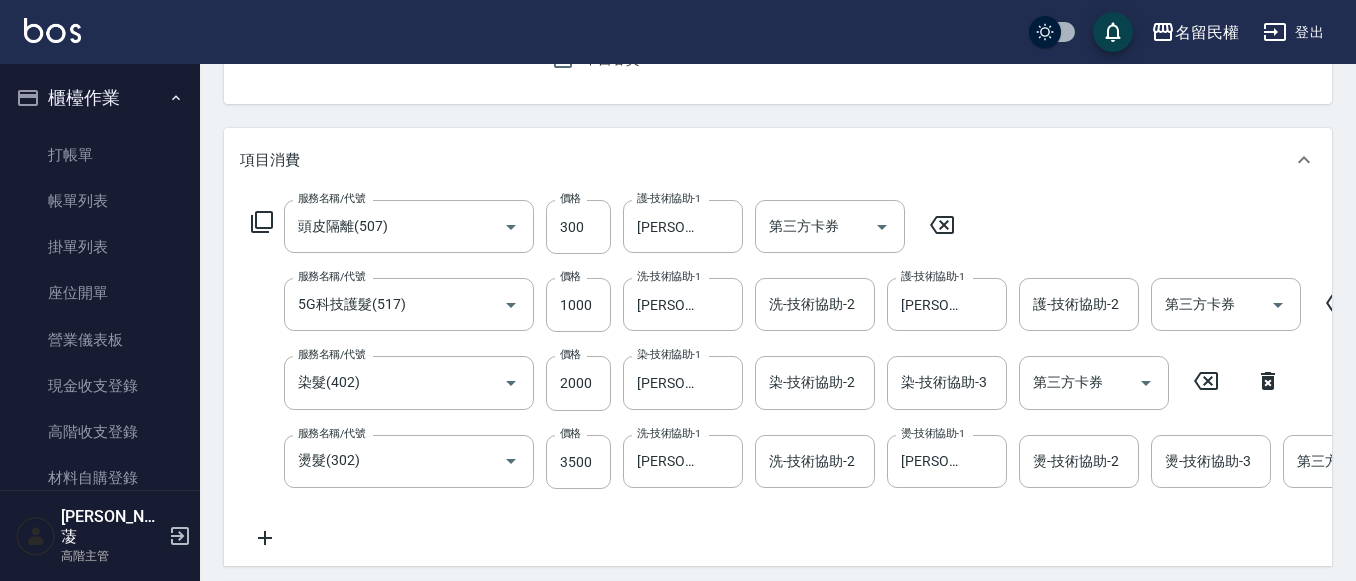 click on "項目消費" at bounding box center (778, 160) 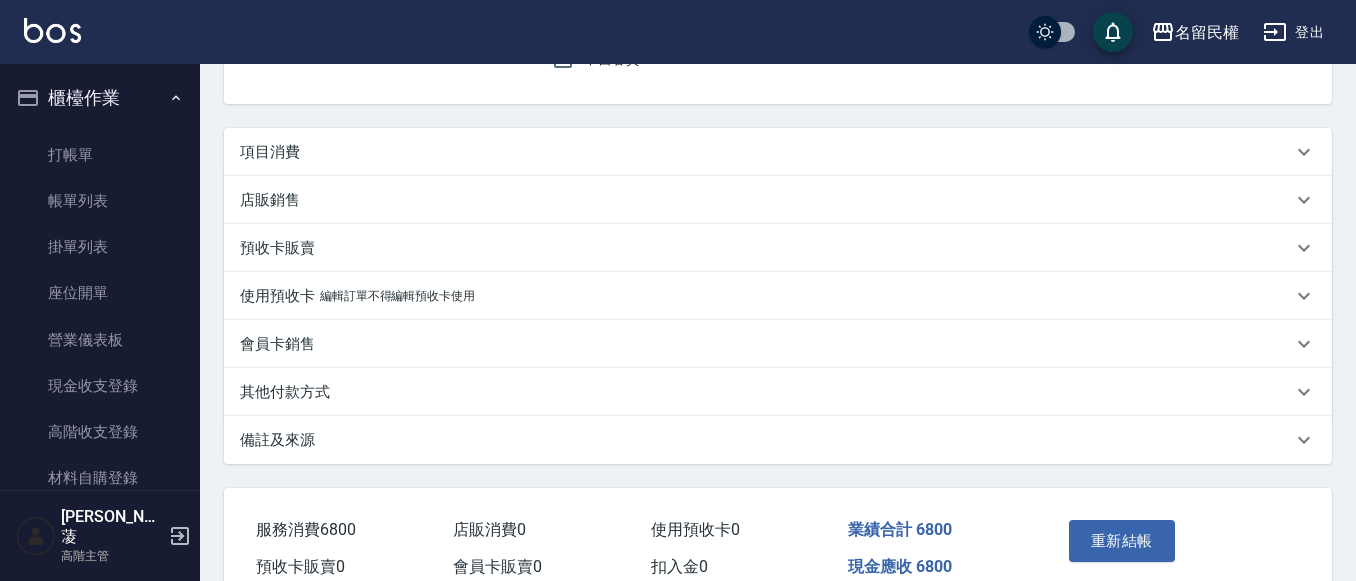 click on "項目消費" at bounding box center [778, 152] 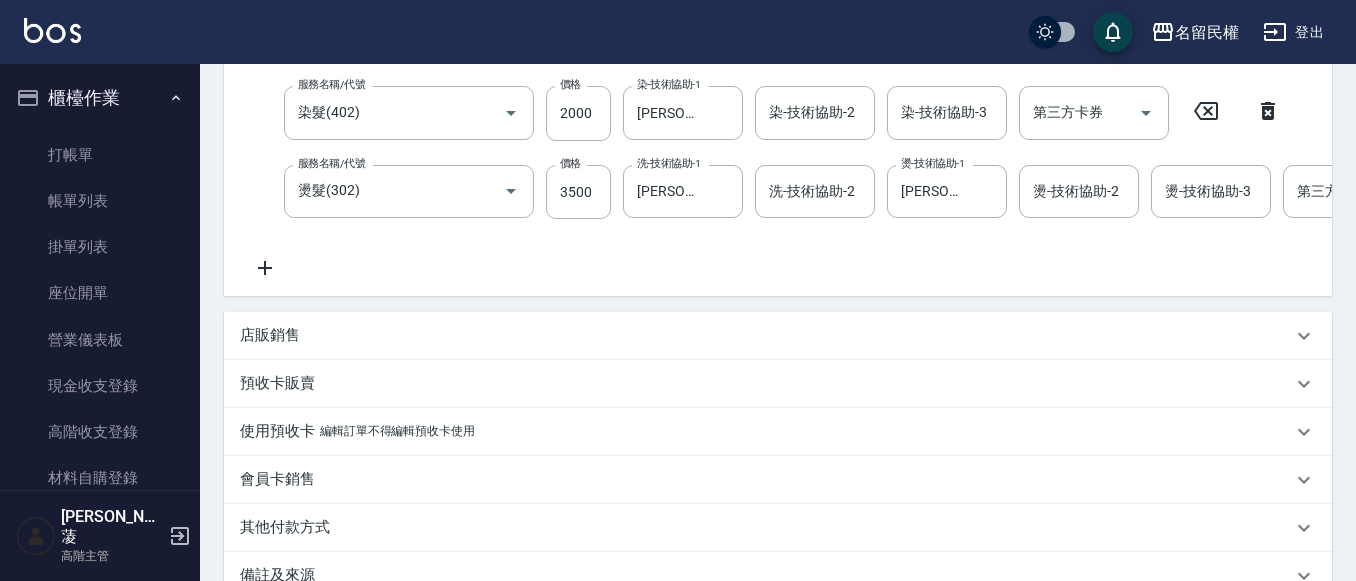 scroll, scrollTop: 600, scrollLeft: 0, axis: vertical 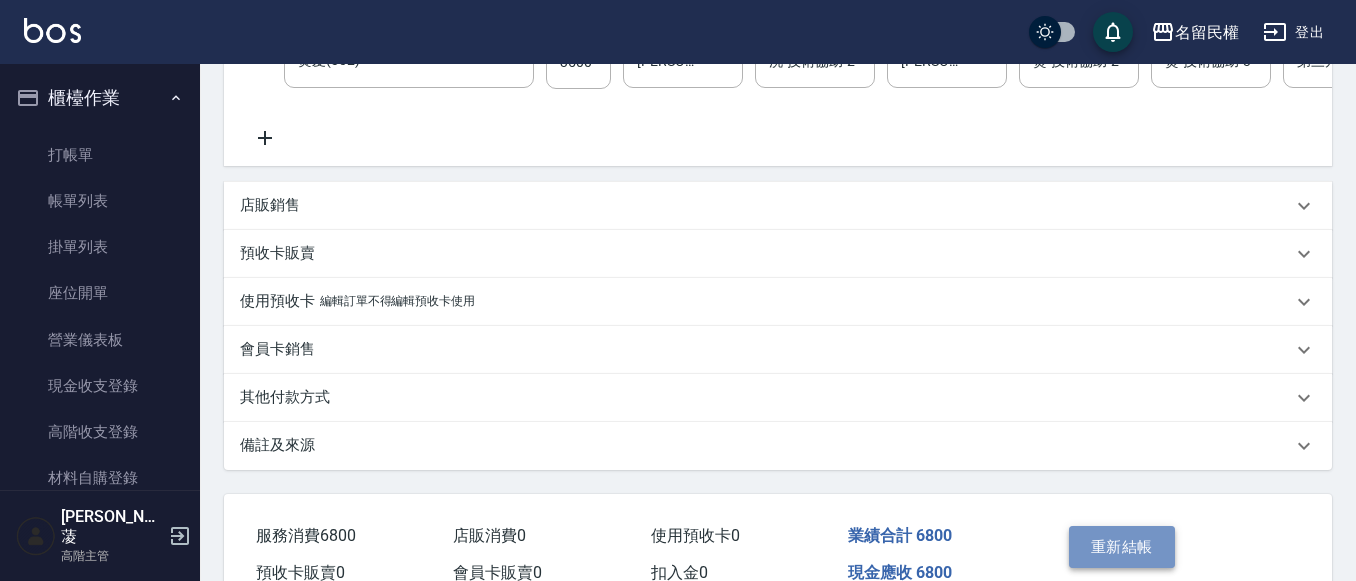 click on "重新結帳" at bounding box center [1122, 547] 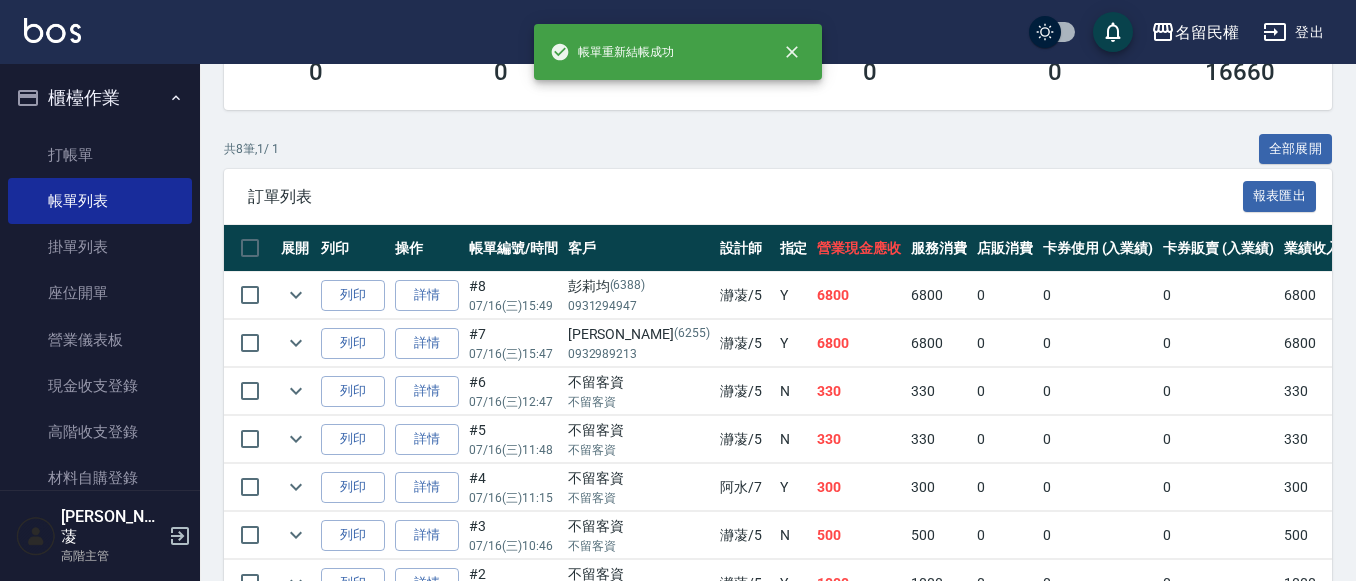 scroll, scrollTop: 500, scrollLeft: 0, axis: vertical 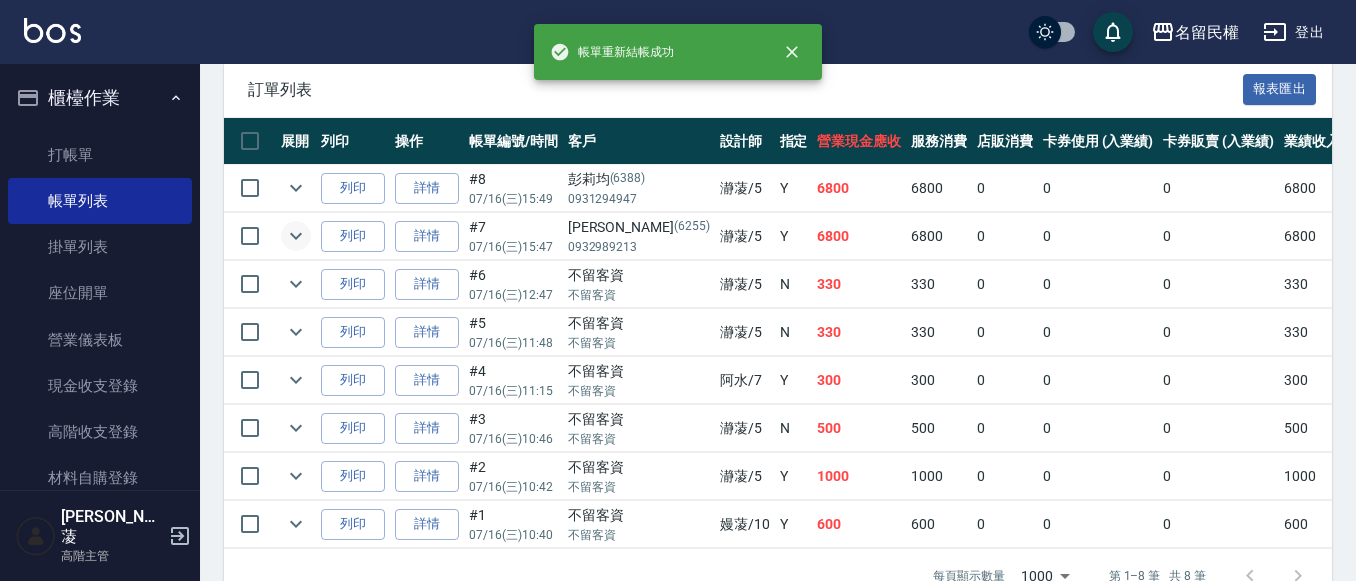 click 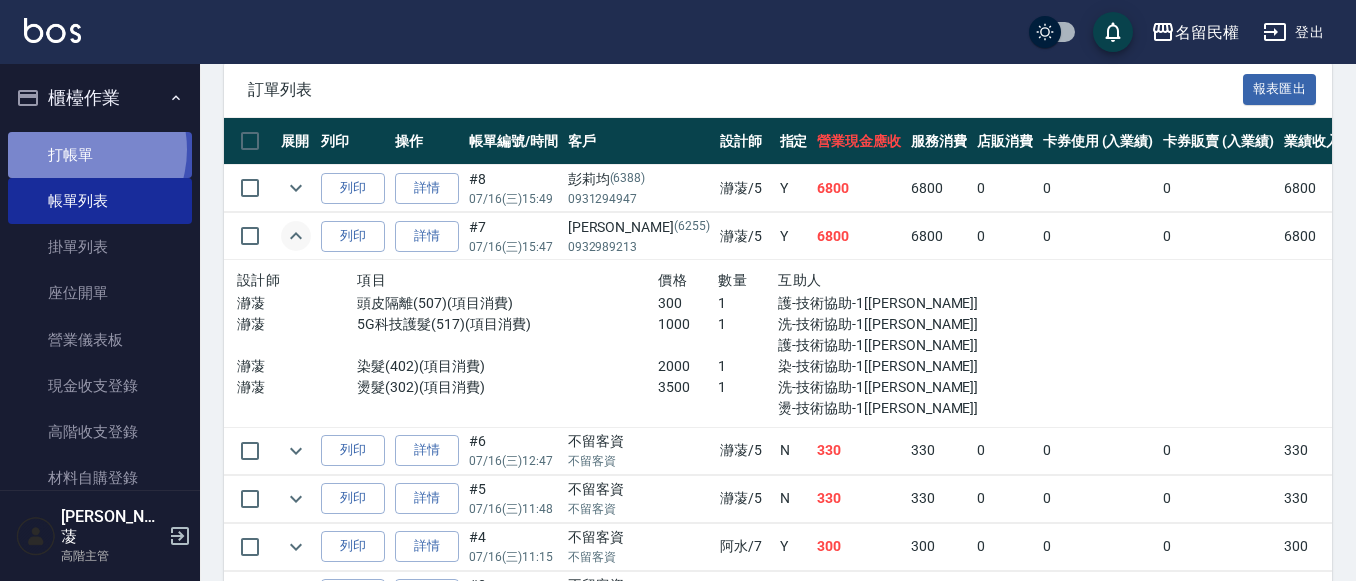 click on "打帳單" at bounding box center [100, 155] 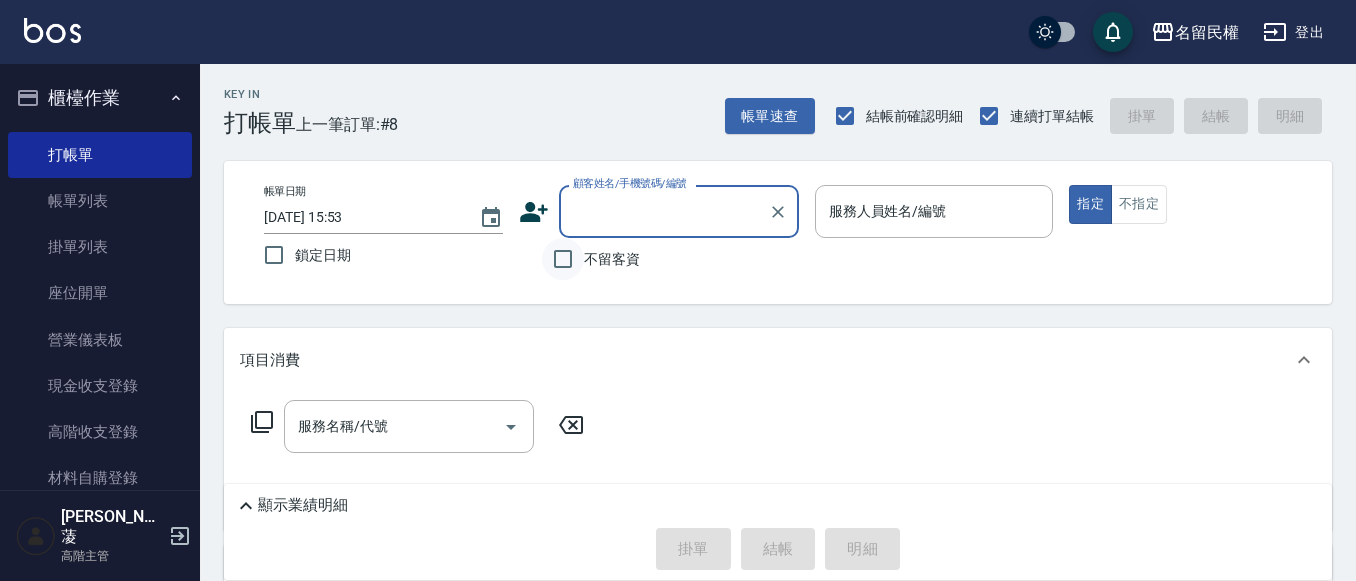 click on "不留客資" at bounding box center [563, 259] 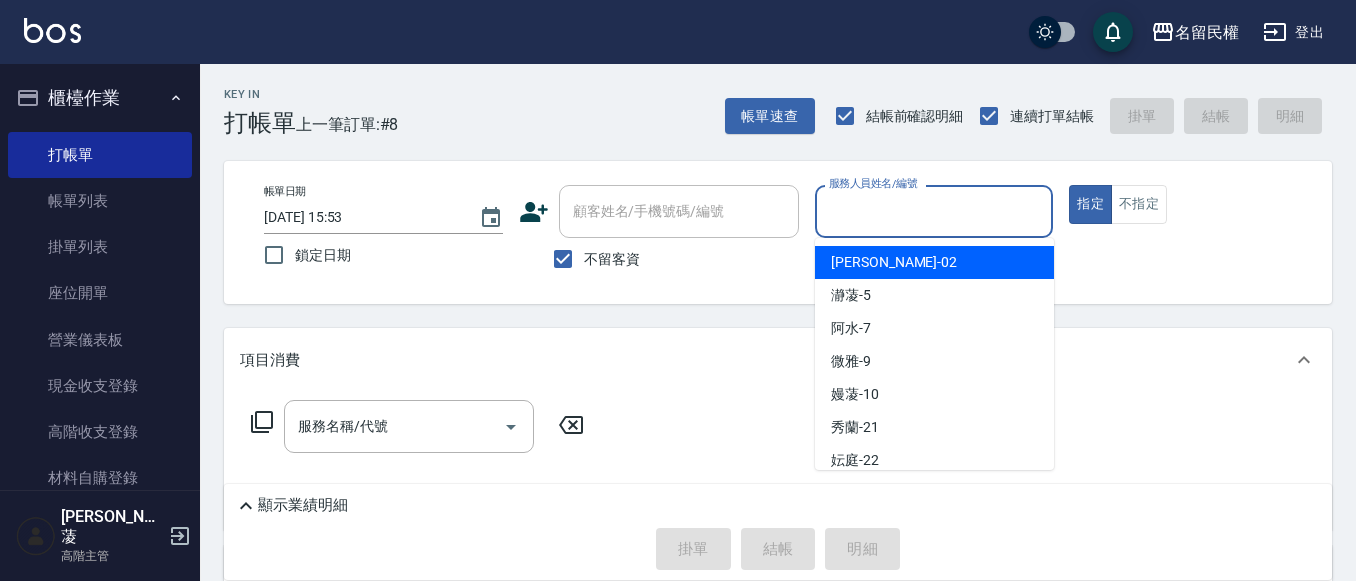 click on "服務人員姓名/編號" at bounding box center (934, 211) 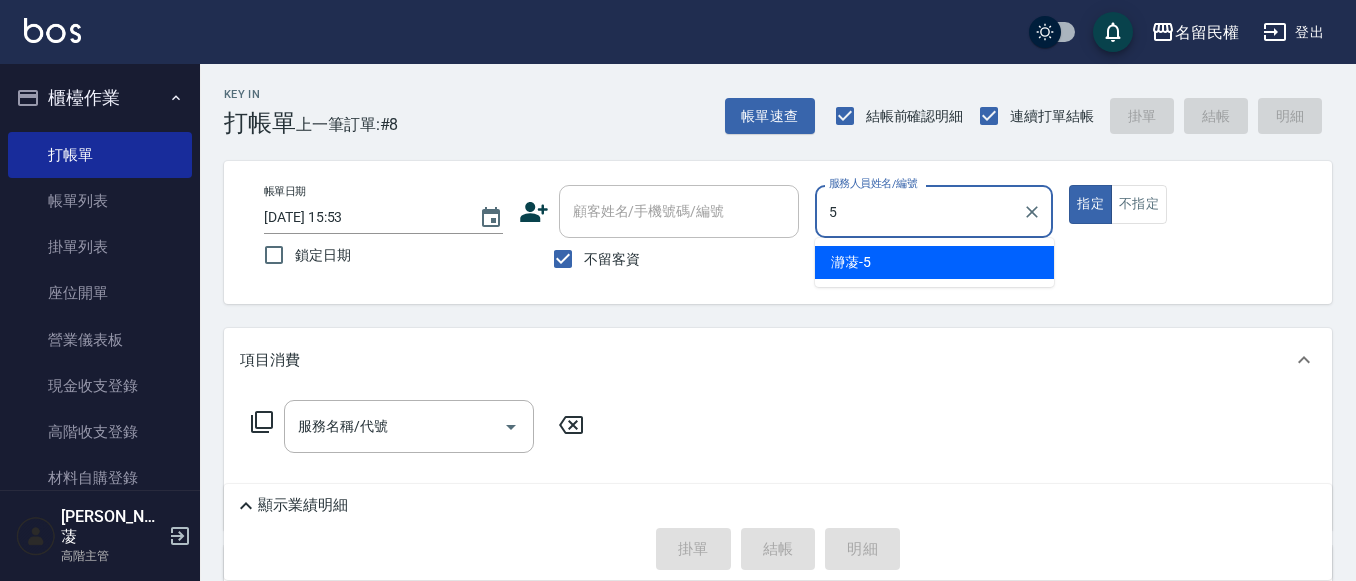 type on "瀞蓤-5" 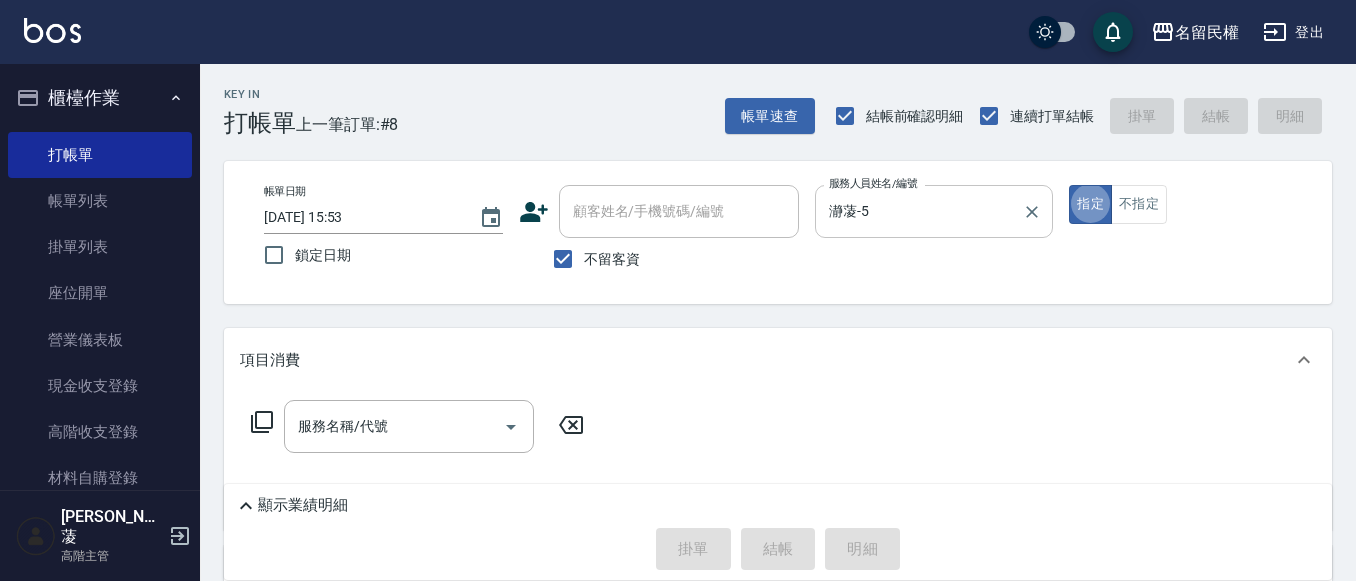 type on "true" 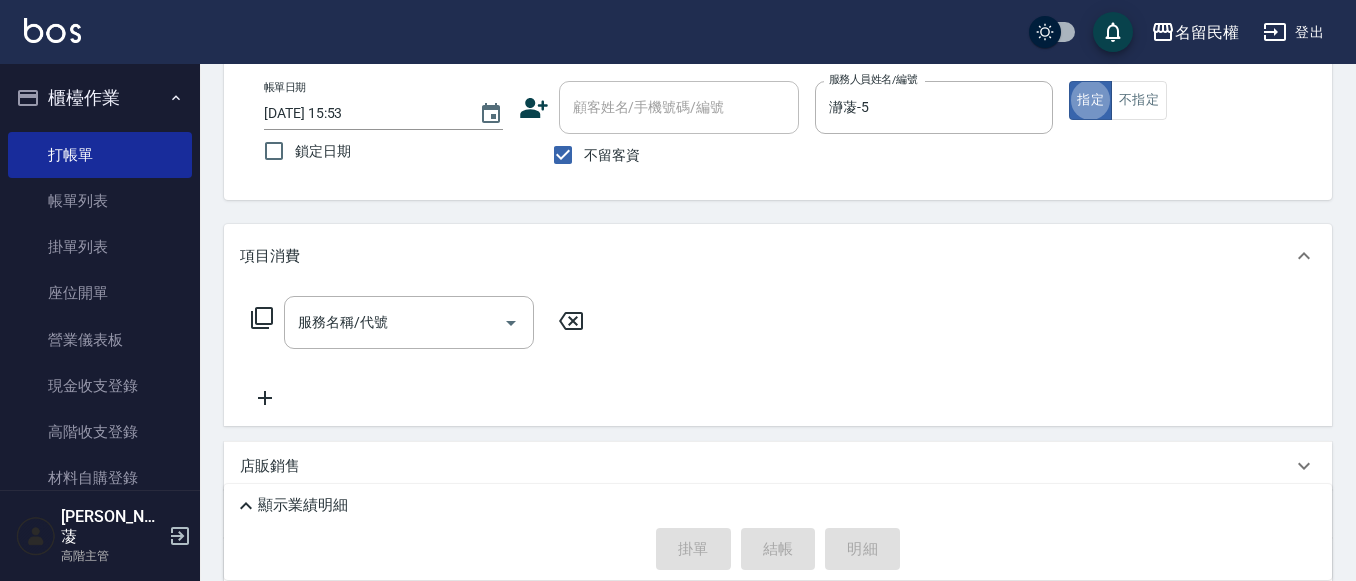 scroll, scrollTop: 200, scrollLeft: 0, axis: vertical 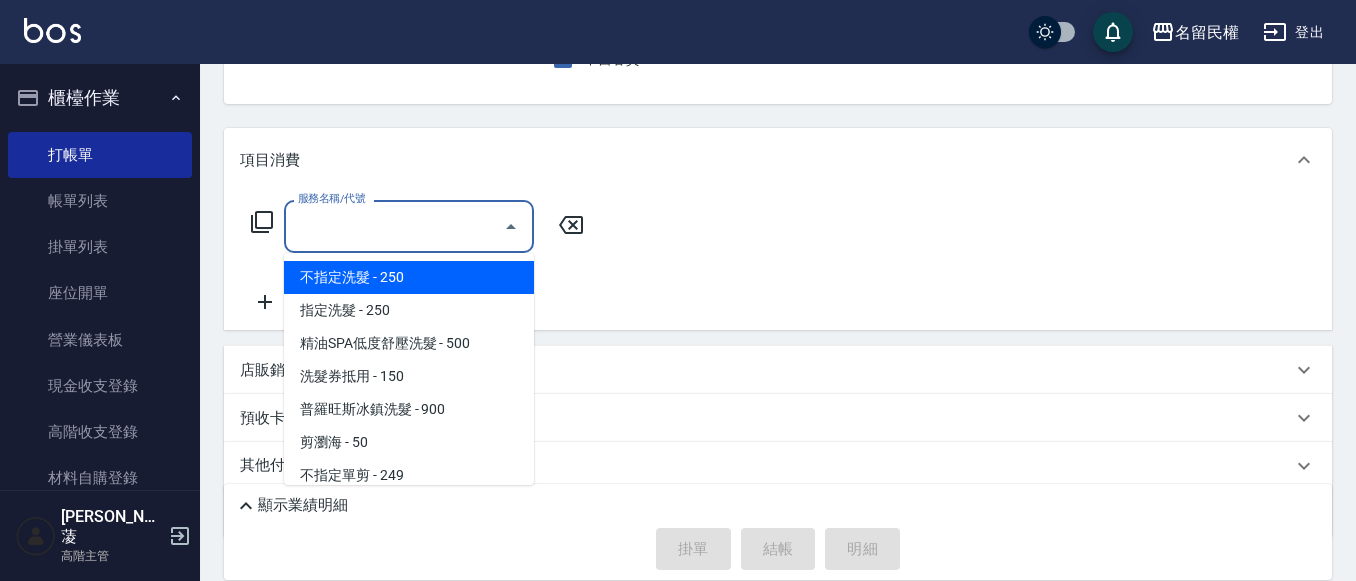 click on "服務名稱/代號" at bounding box center (394, 226) 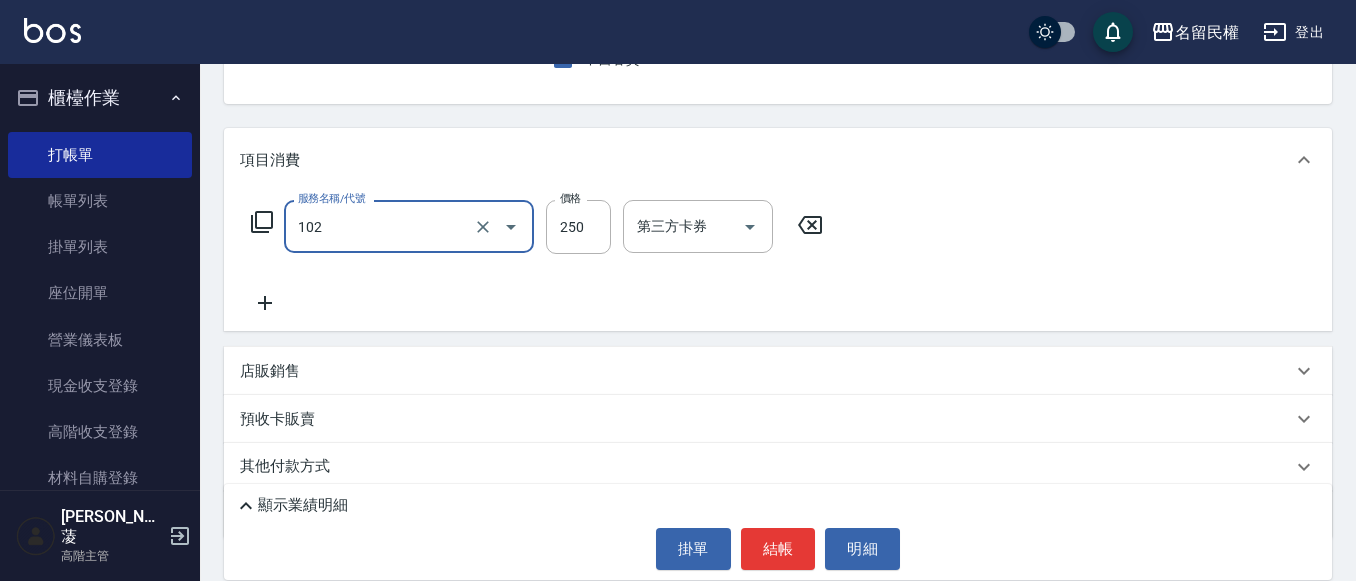 type on "指定洗髮(102)" 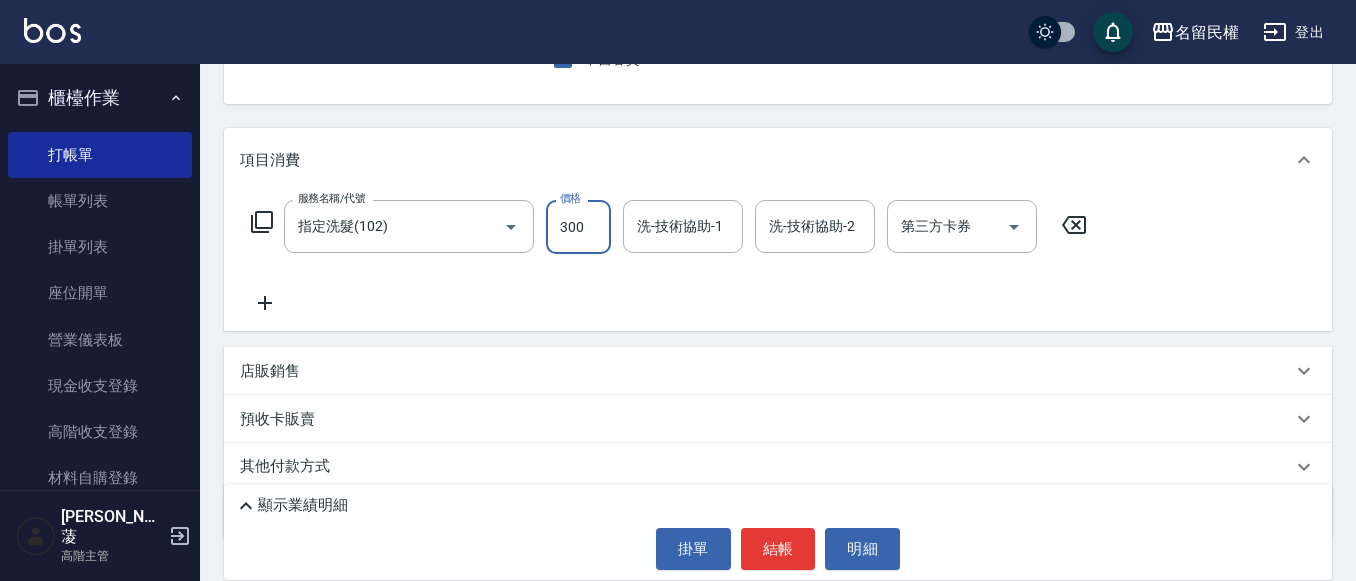 type on "300" 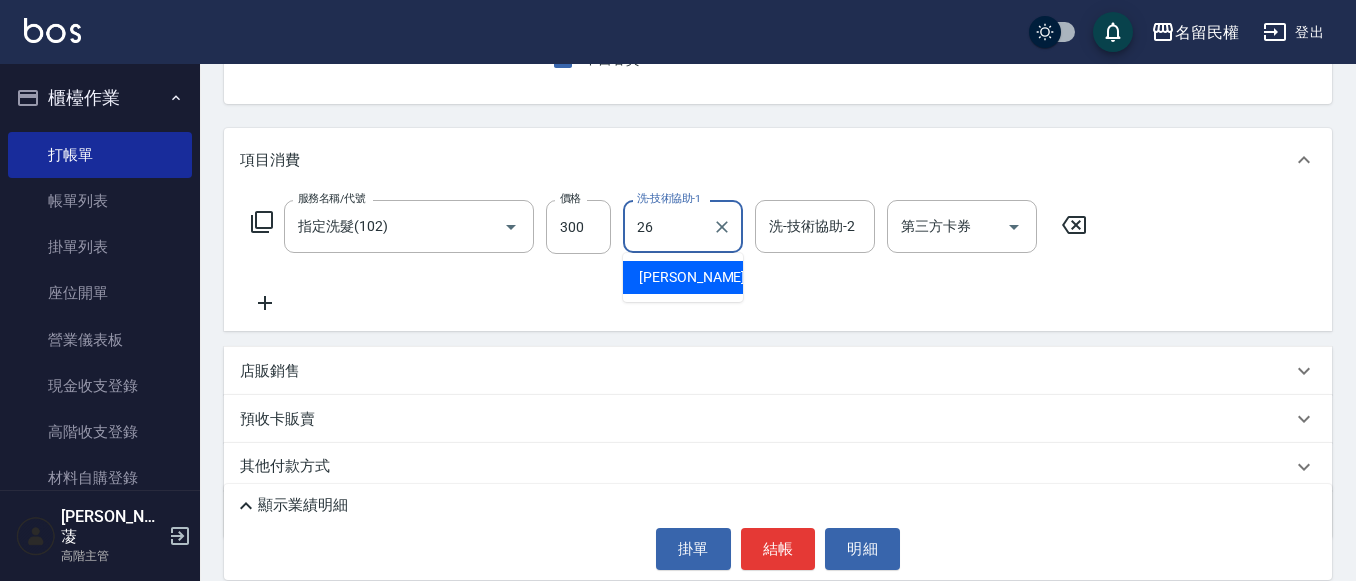 type on "沅莘-26" 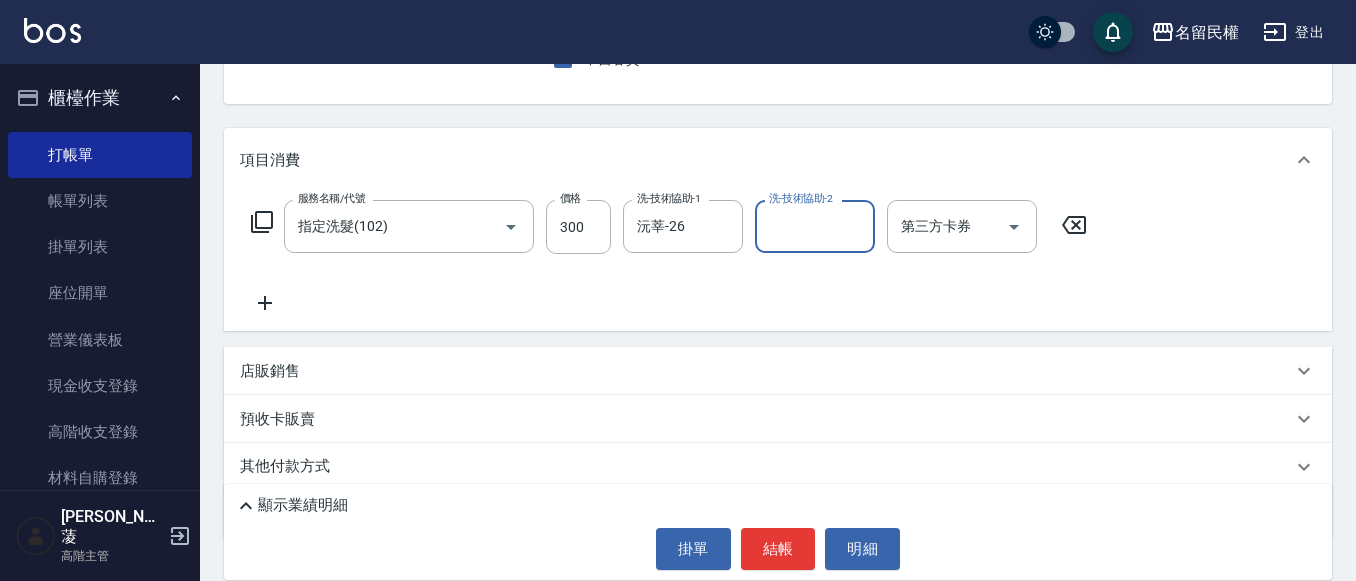 scroll, scrollTop: 0, scrollLeft: 0, axis: both 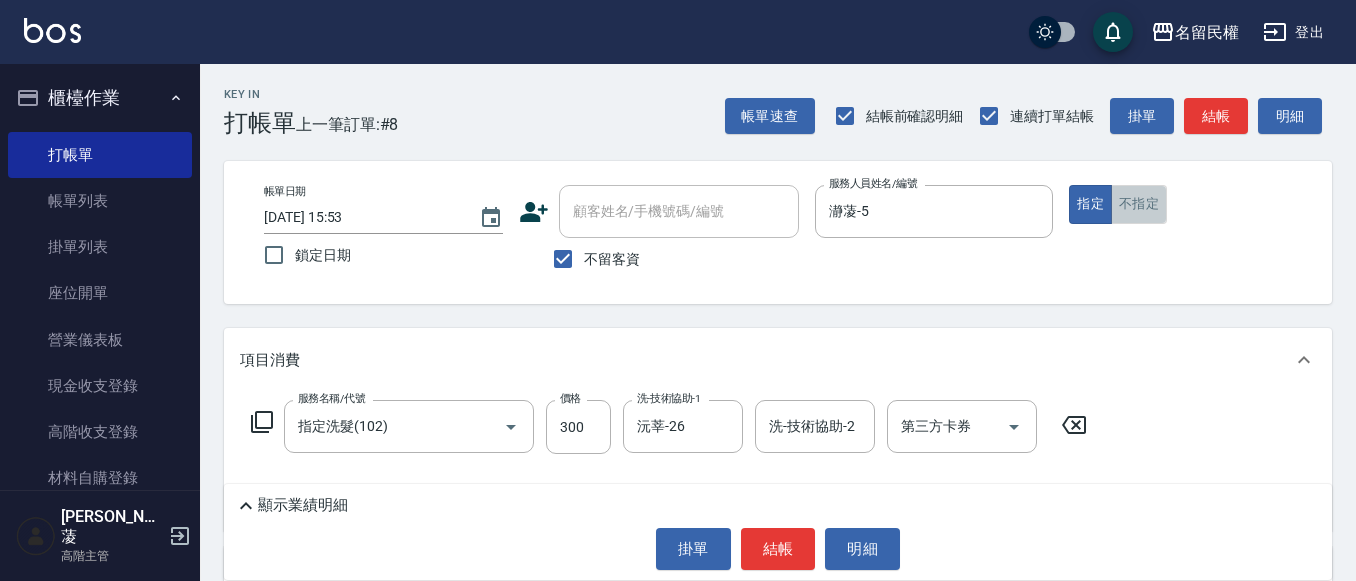 click on "不指定" at bounding box center (1139, 204) 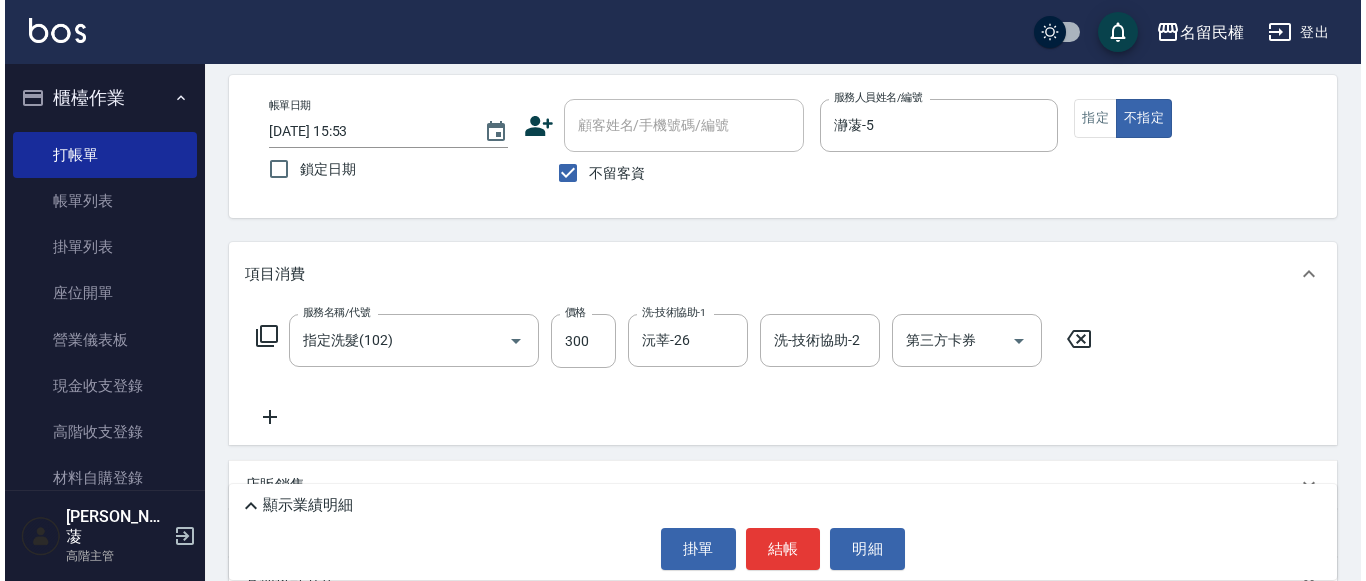 scroll, scrollTop: 200, scrollLeft: 0, axis: vertical 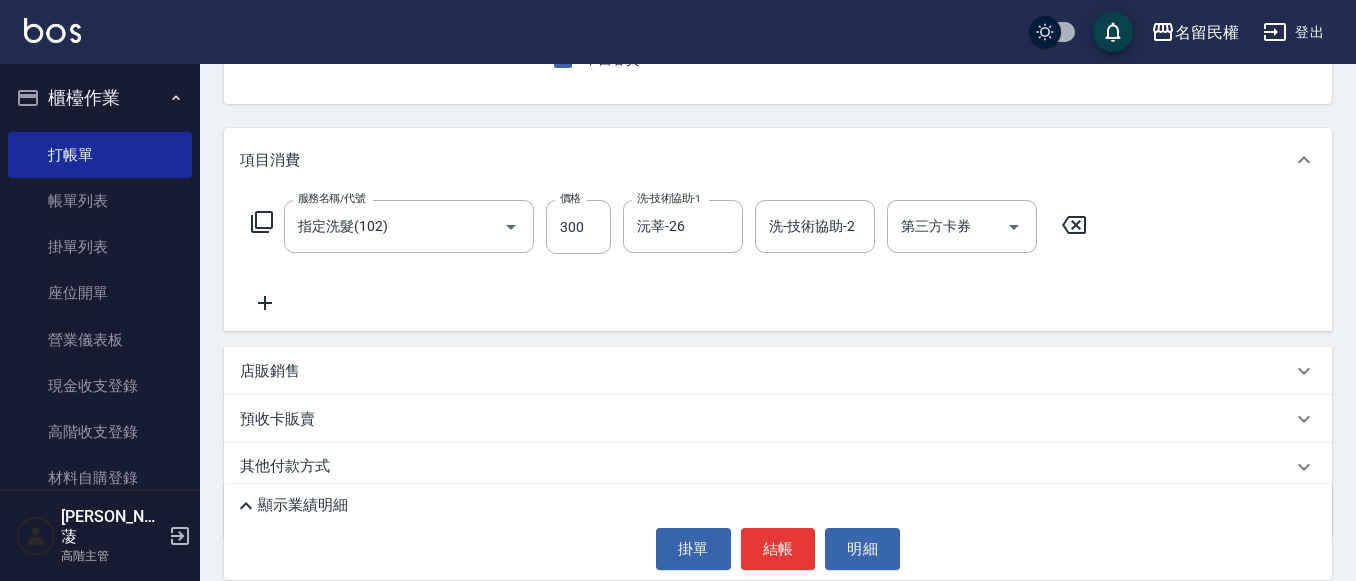 click on "服務名稱/代號 指定洗髮(102) 服務名稱/代號 價格 300 價格 洗-技術協助-1 沅莘-26 洗-技術協助-1 洗-技術協助-2 洗-技術協助-2 第三方卡券 第三方卡券" at bounding box center [669, 257] 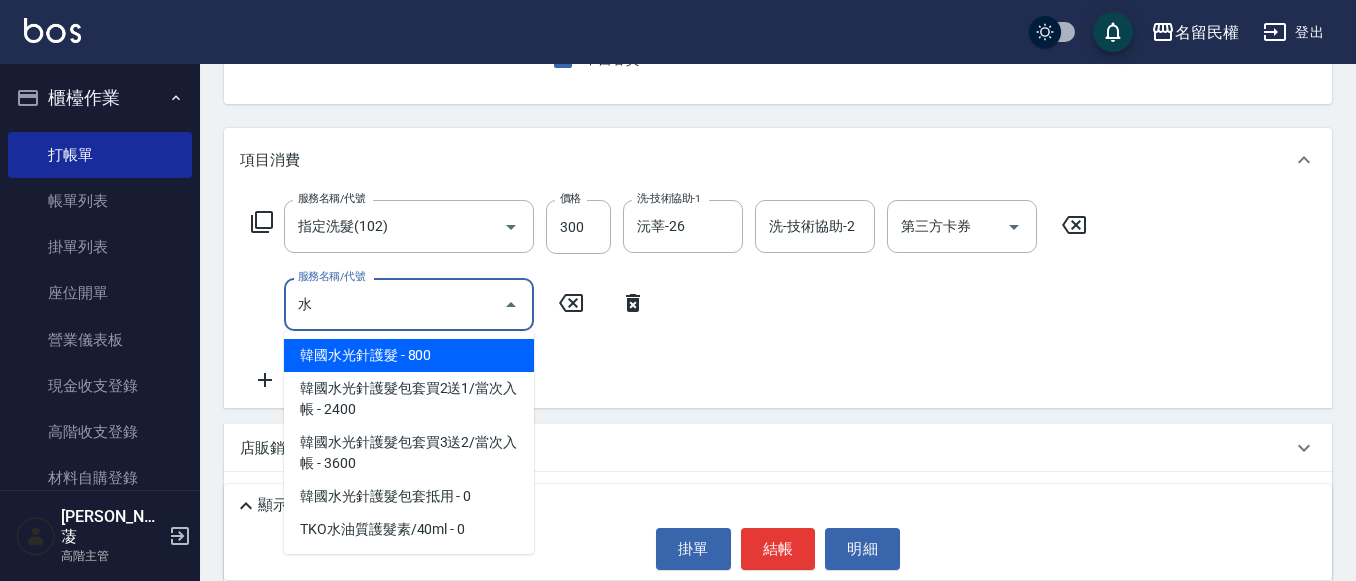 click on "韓國水光針護髮 - 800" at bounding box center (409, 355) 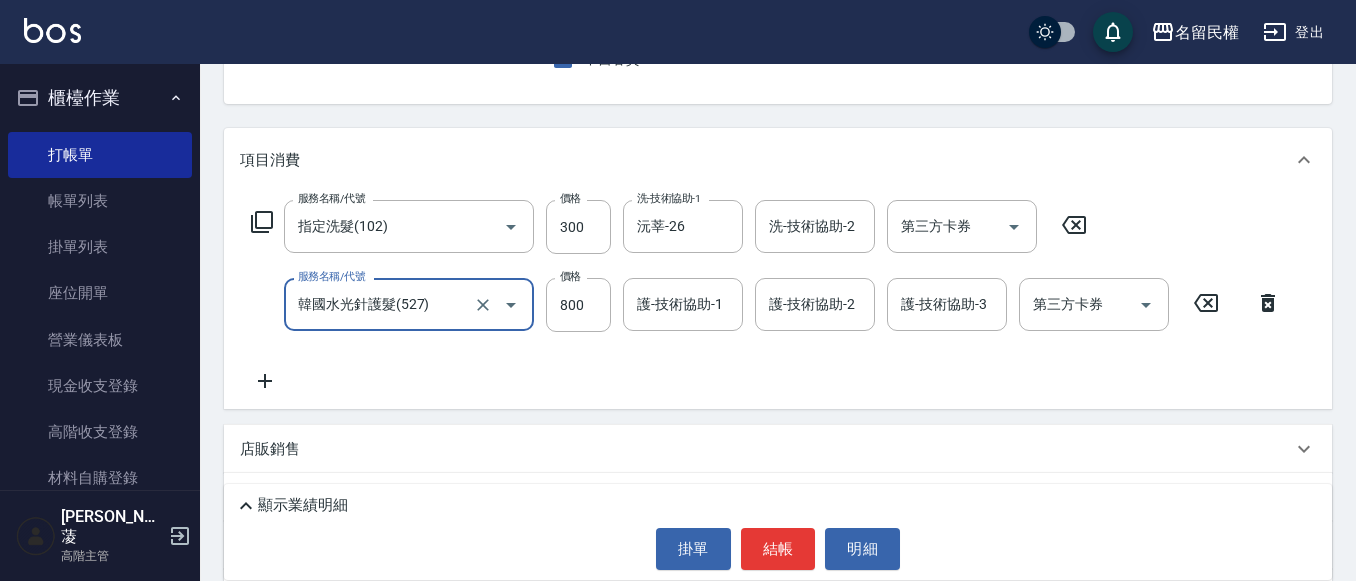 type on "韓國水光針護髮(527)" 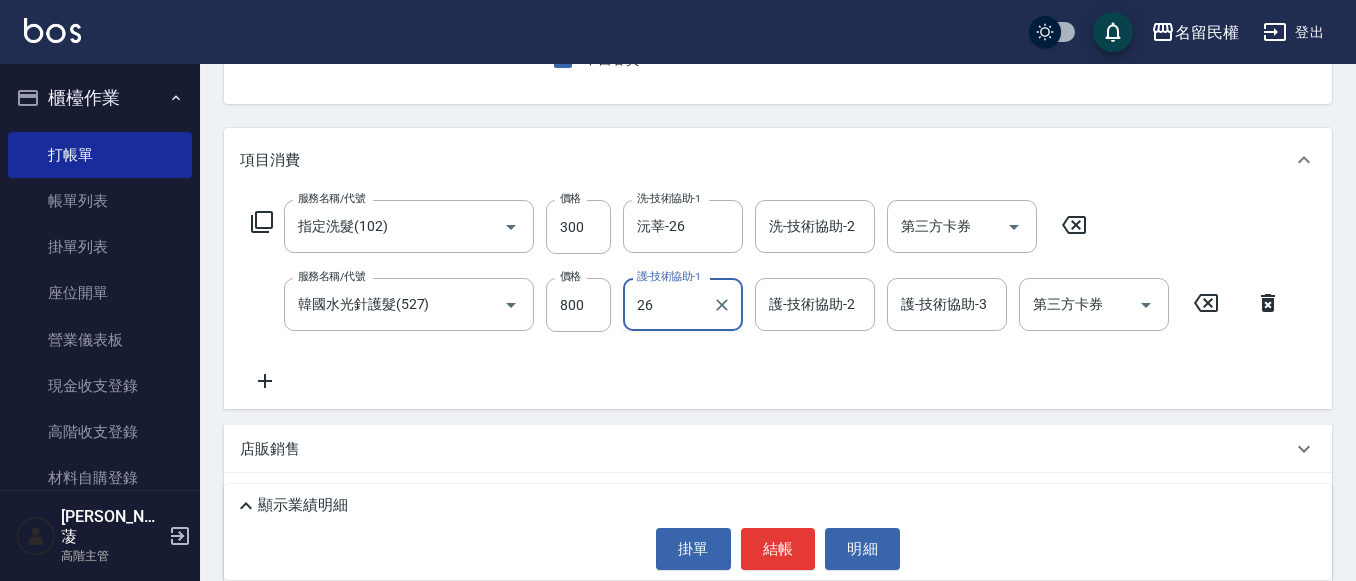 type on "沅莘-26" 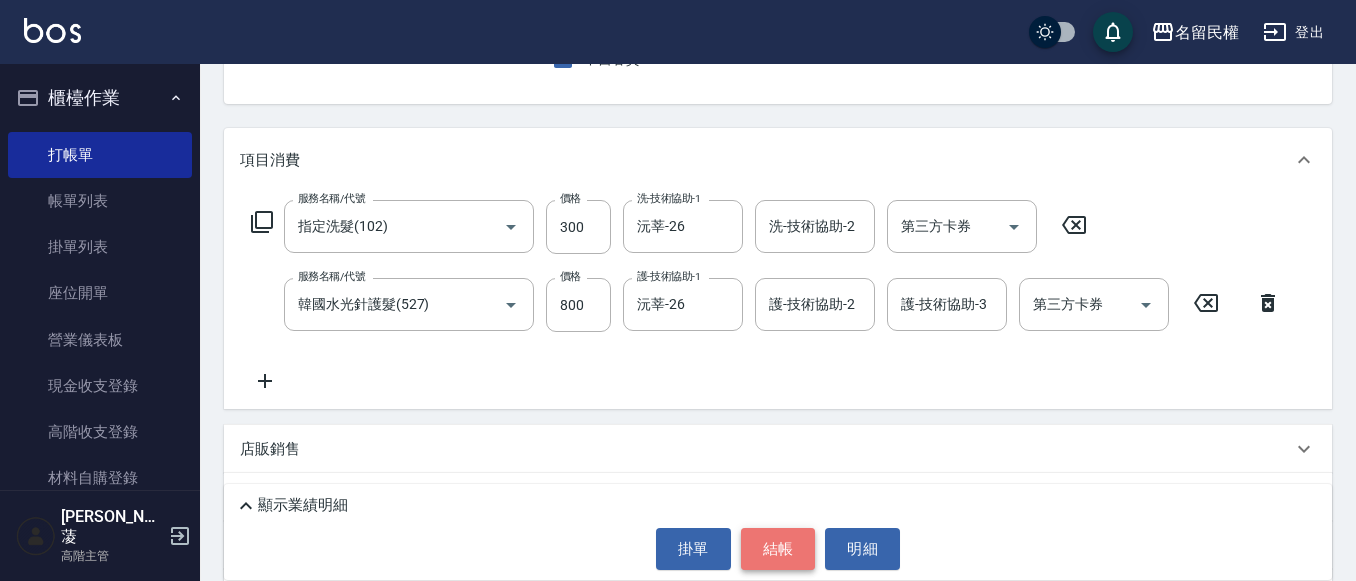 click on "結帳" at bounding box center [778, 549] 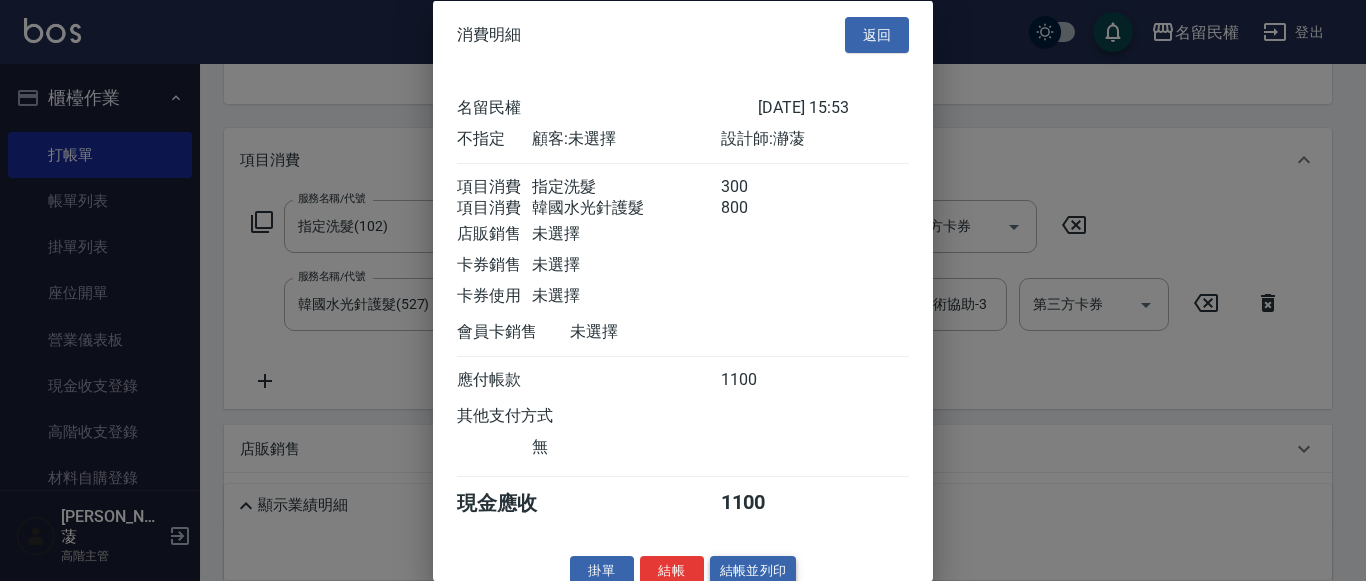 scroll, scrollTop: 50, scrollLeft: 0, axis: vertical 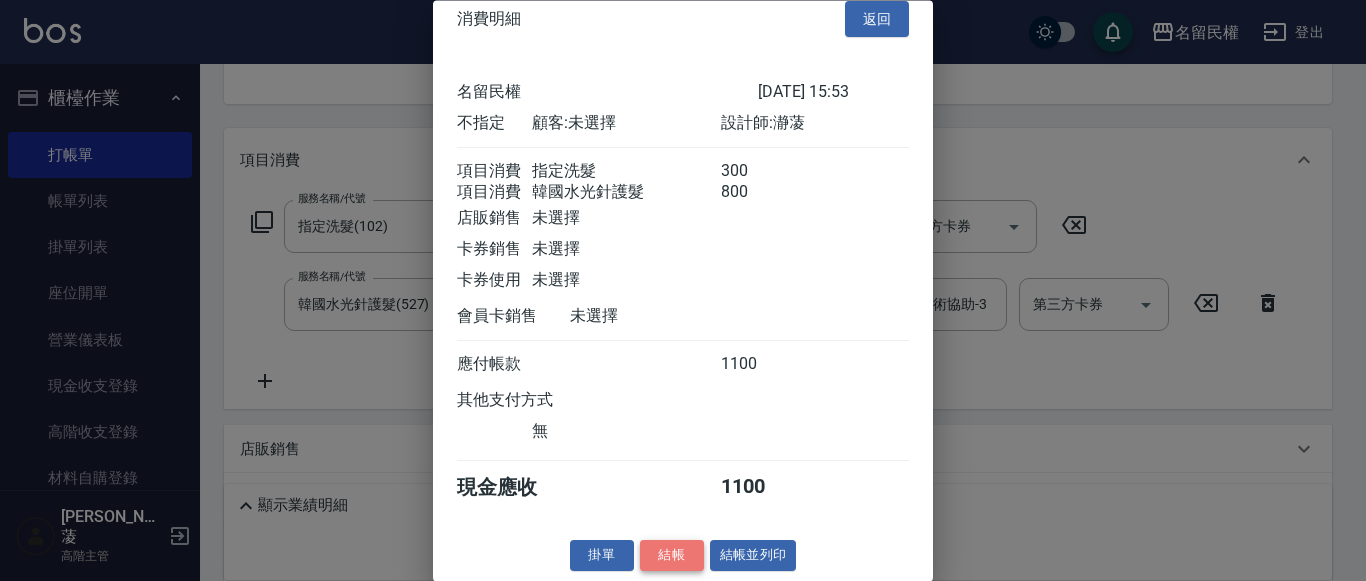 click on "結帳" at bounding box center (672, 556) 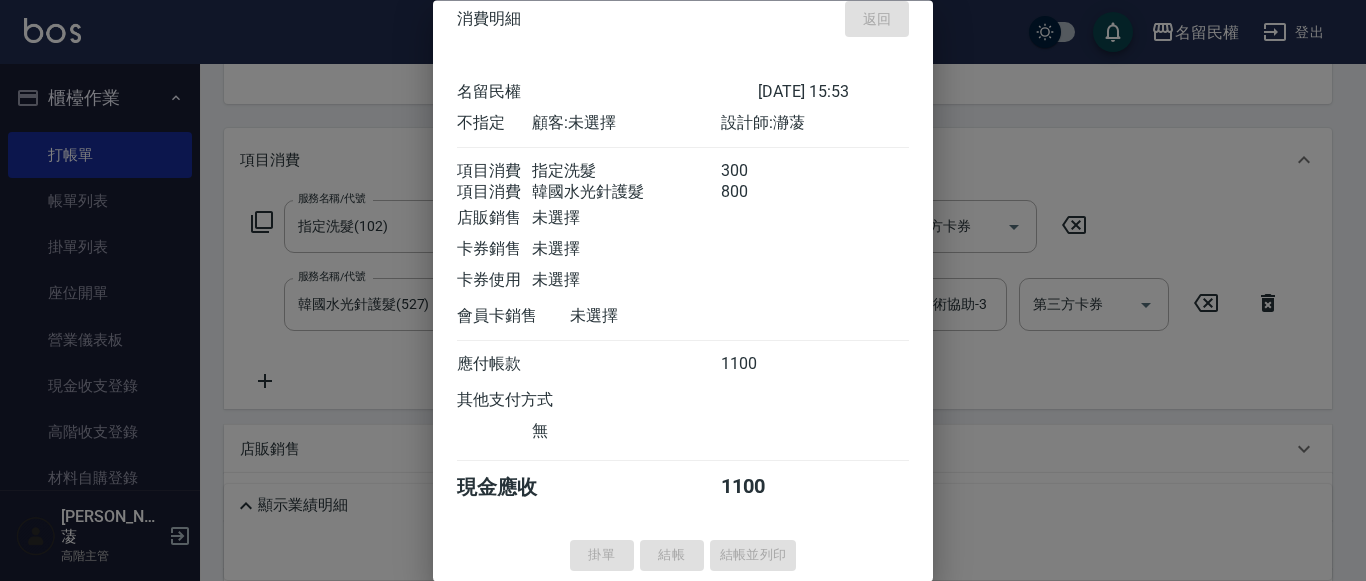 type on "[DATE] 15:54" 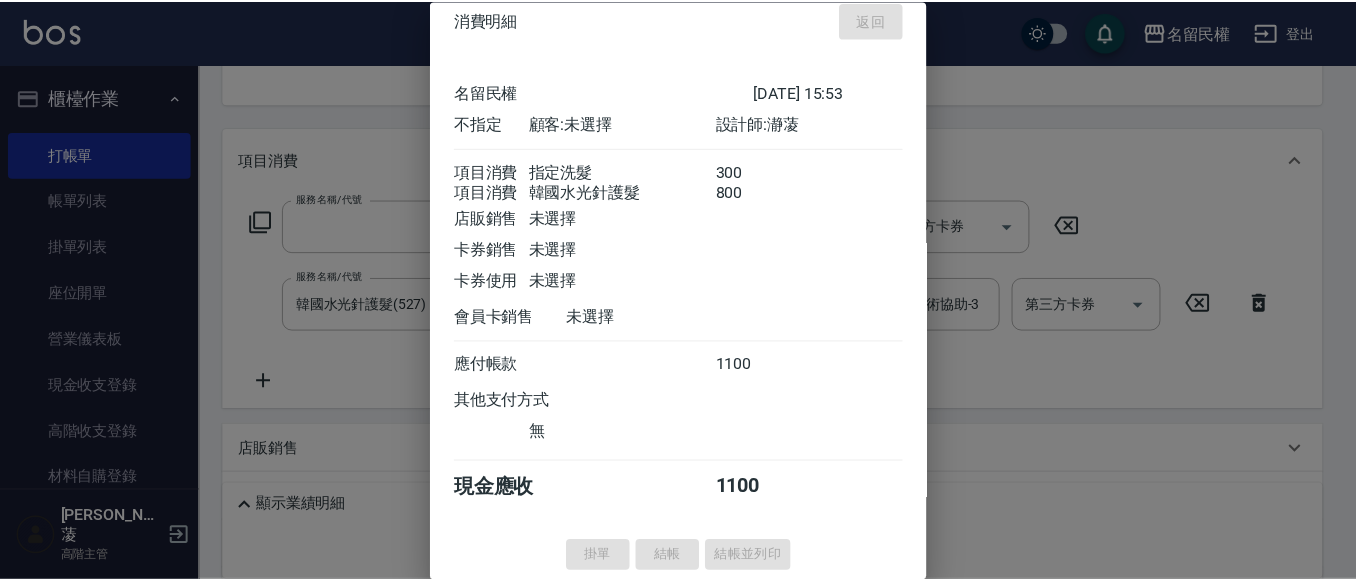 scroll, scrollTop: 194, scrollLeft: 0, axis: vertical 